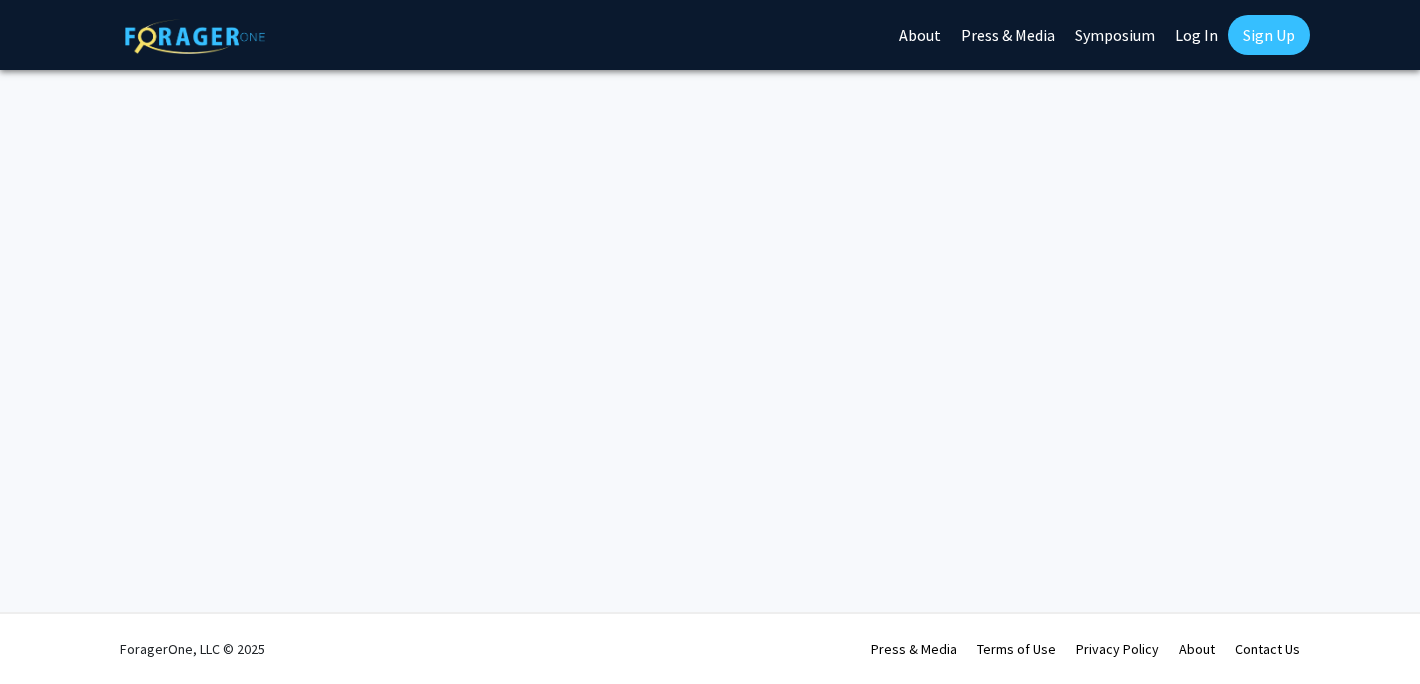 scroll, scrollTop: 0, scrollLeft: 0, axis: both 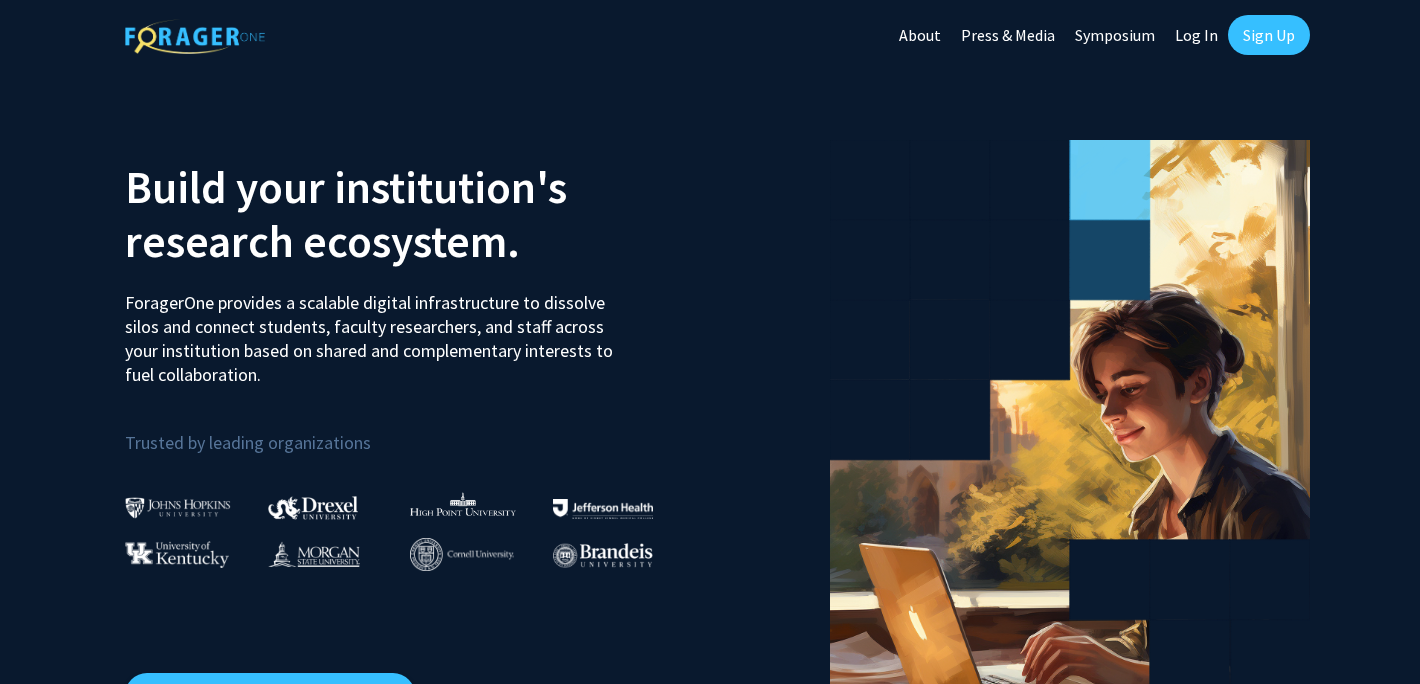 click on "Log In" 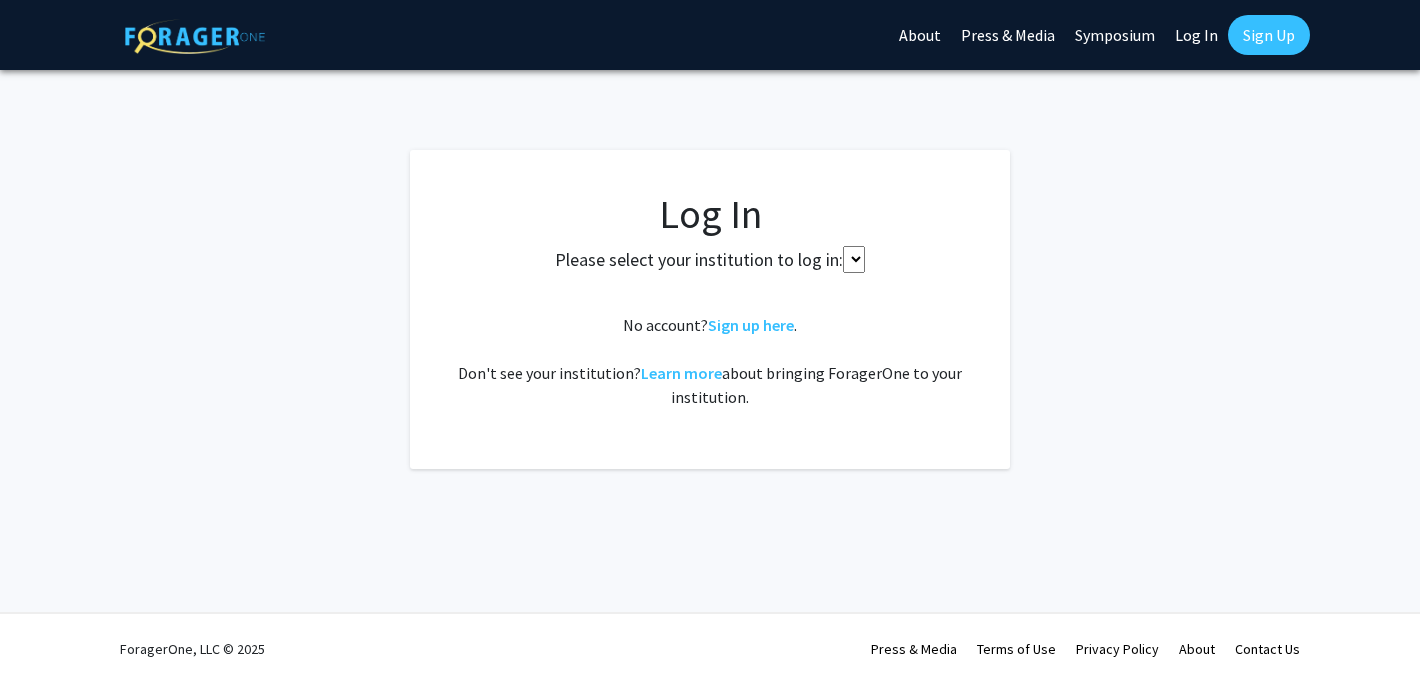 select 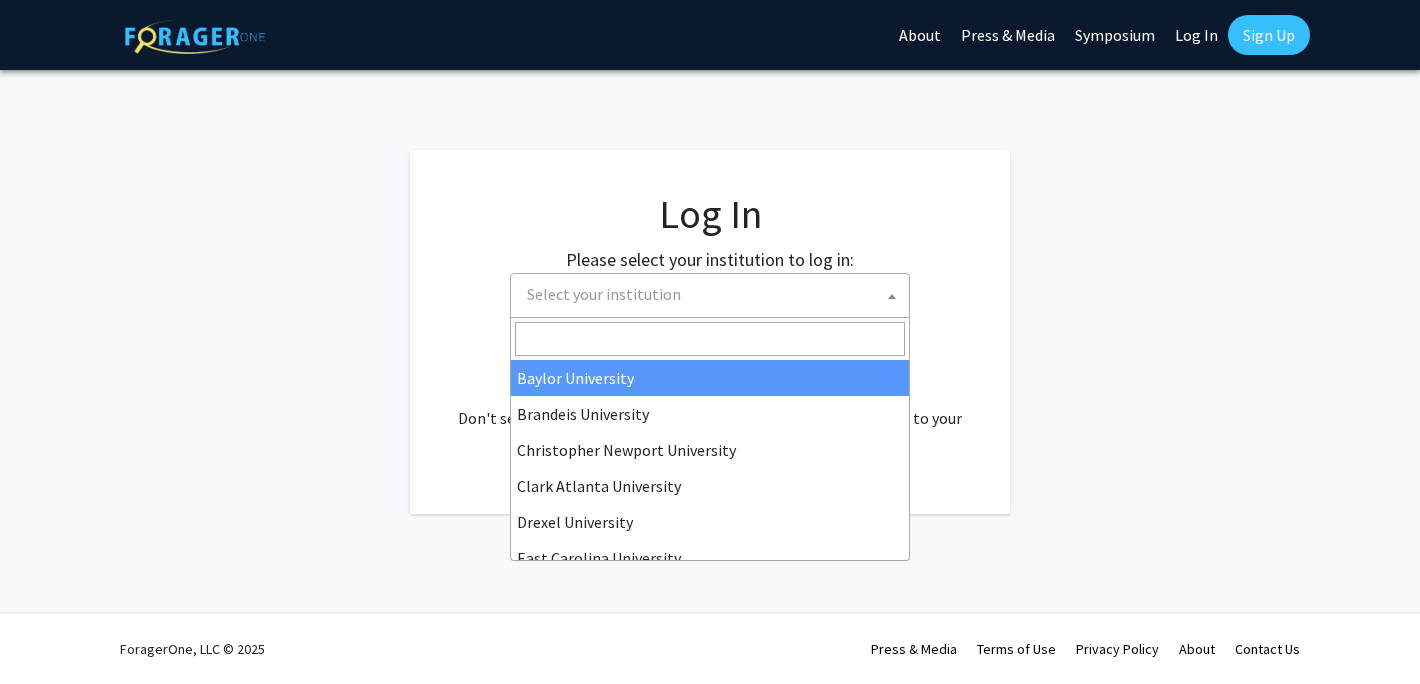 click on "Select your institution" at bounding box center [714, 294] 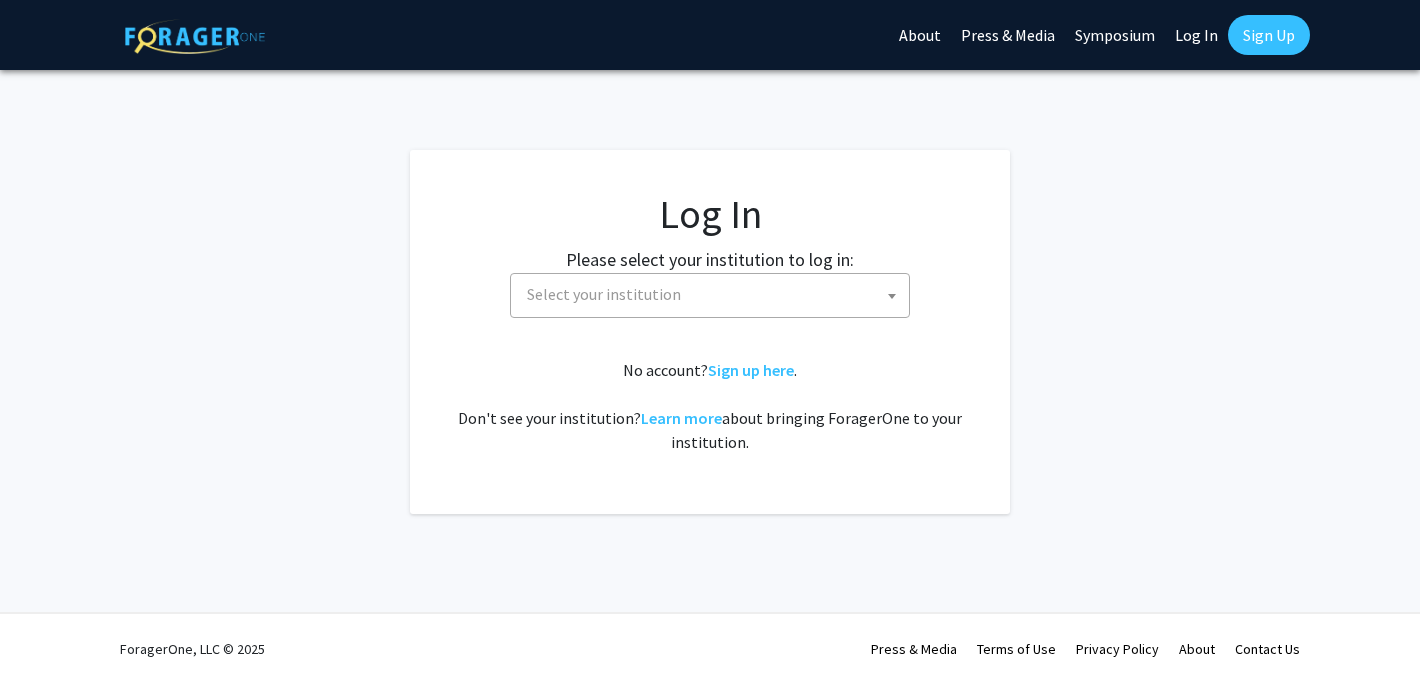 click on "Please select your institution to log in: Baylor University Brandeis University Christopher Newport University Clark Atlanta University Drexel University East Carolina University Eastern Michigan University Emory University Grand Valley State University Harvard University and Affiliated Hospitals High Point University Johns Hopkins University Kansas State University Morehouse College Morehouse School of Medicine Morgan State University Northern Illinois University Spelman College Thomas Jefferson University University of Georgia University of Hawaiʻi at Mānoa University of Kentucky University of Maryland University of Missouri Wayne State University Select your institution" 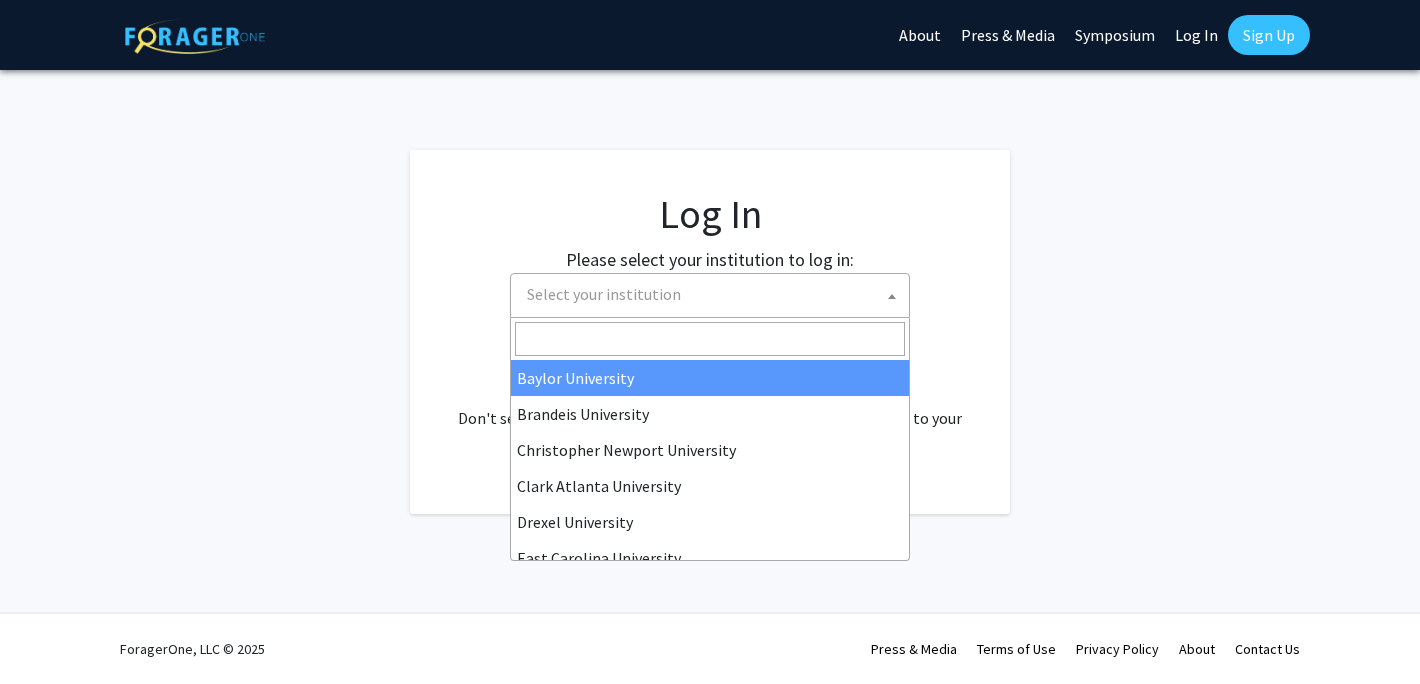 click on "Select your institution" at bounding box center [714, 294] 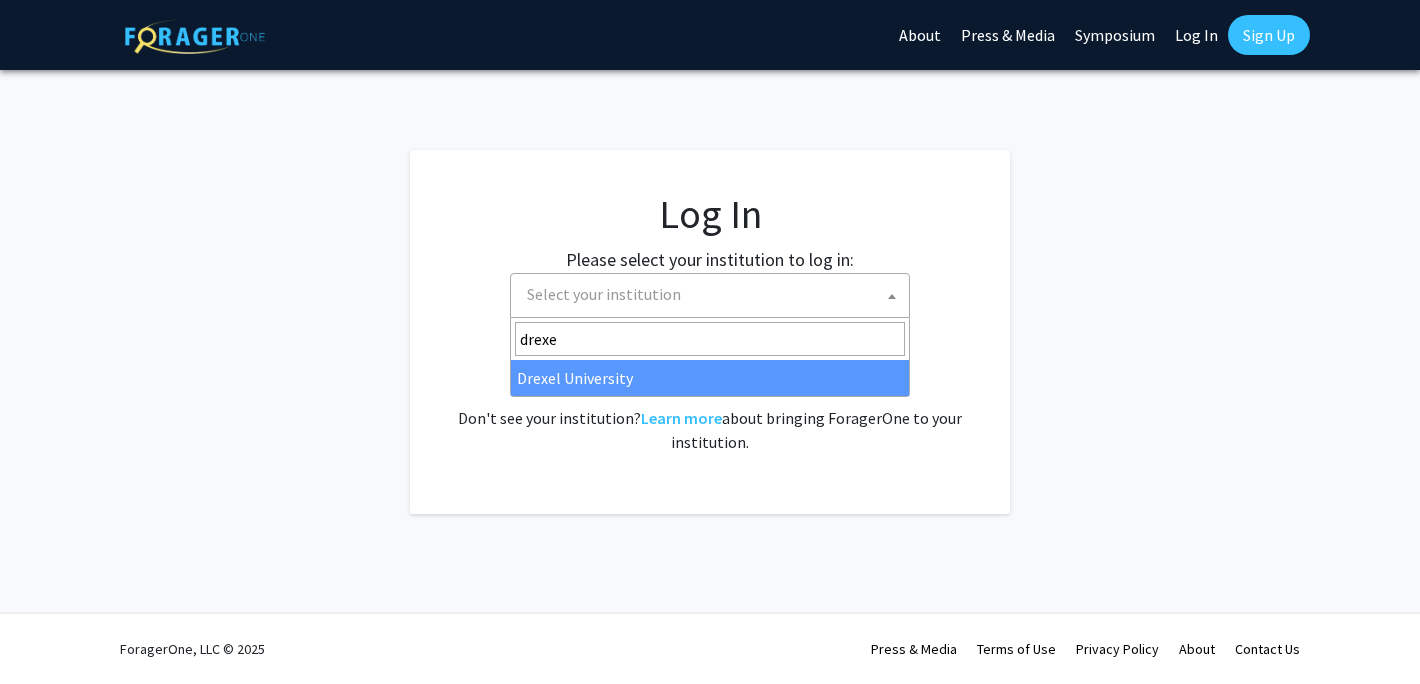 type on "drexe" 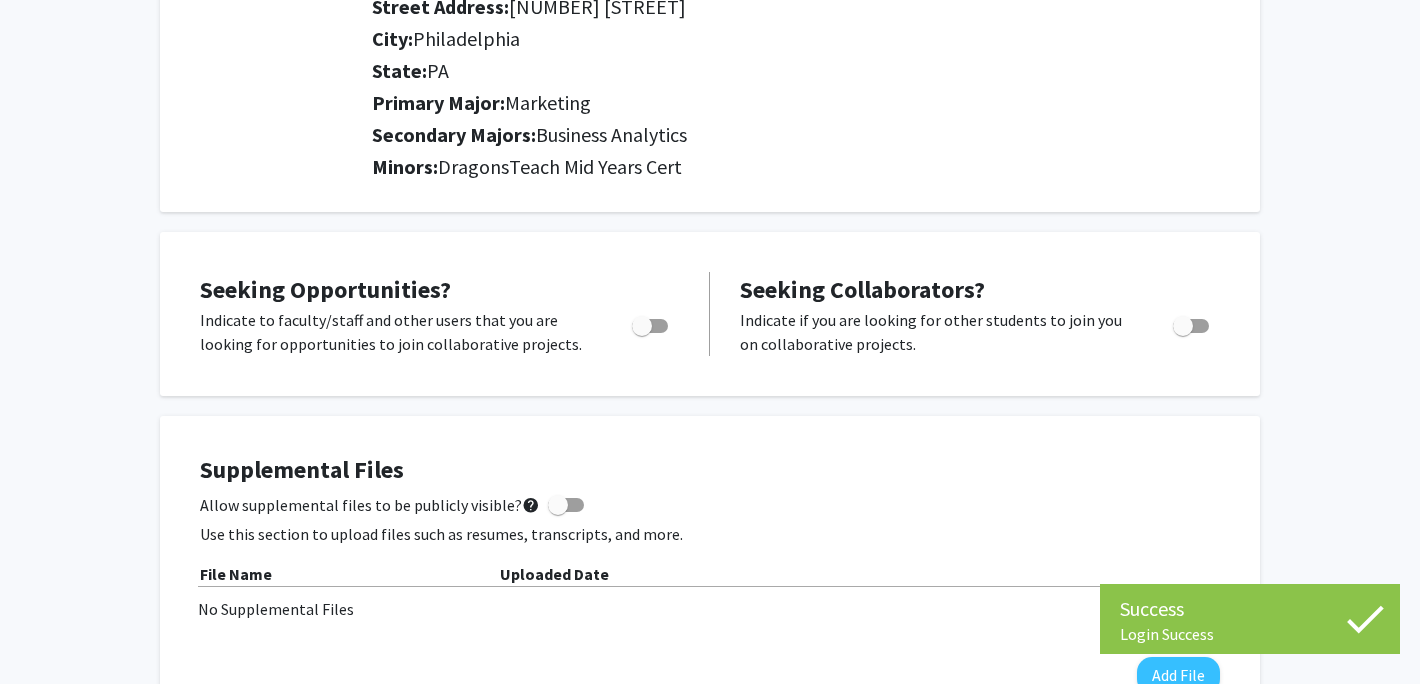 scroll, scrollTop: 0, scrollLeft: 0, axis: both 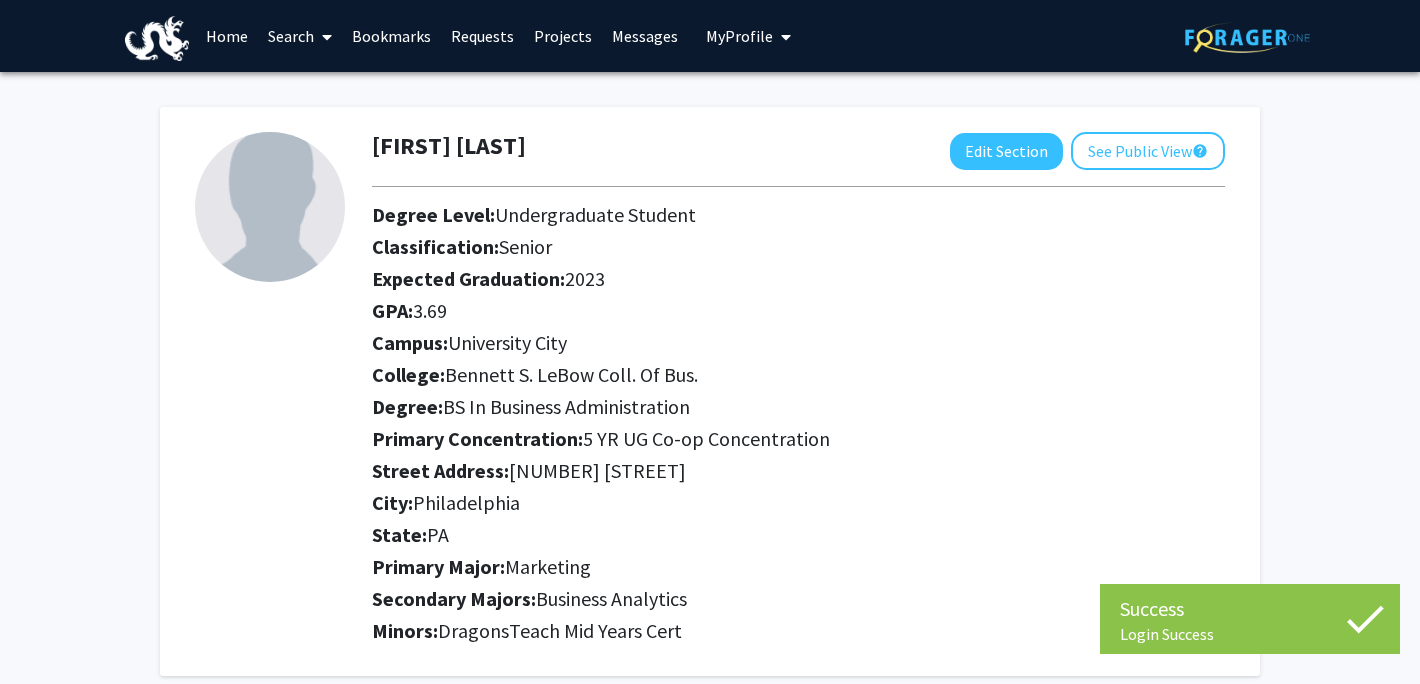 click on "Search" at bounding box center [300, 36] 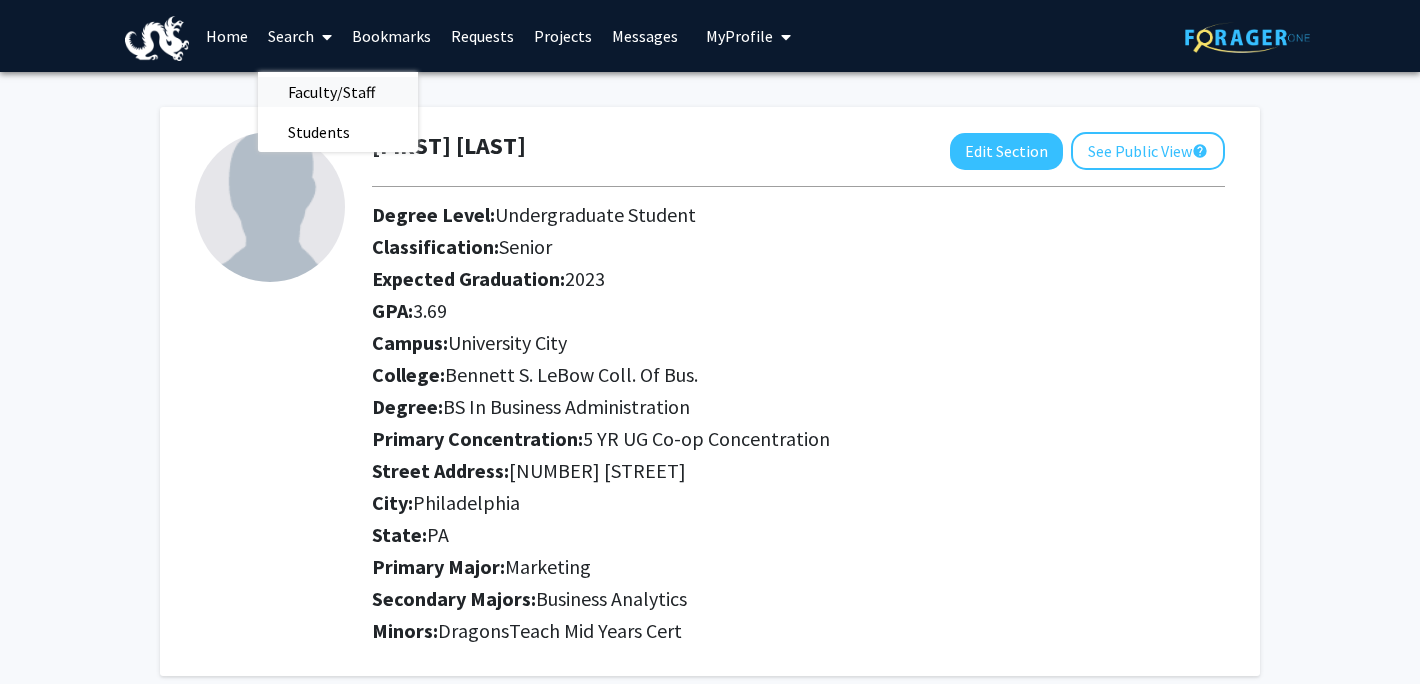click on "Faculty/Staff" at bounding box center [331, 92] 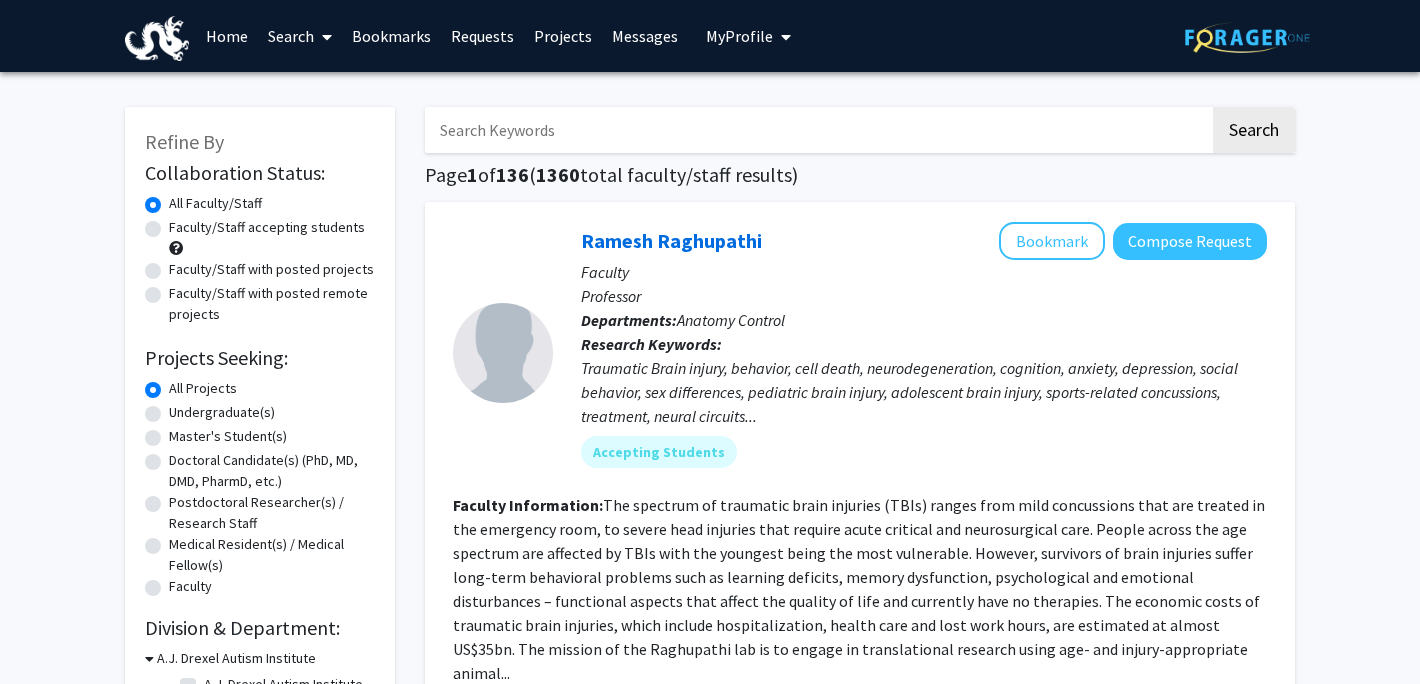 click on "Faculty/Staff accepting students" 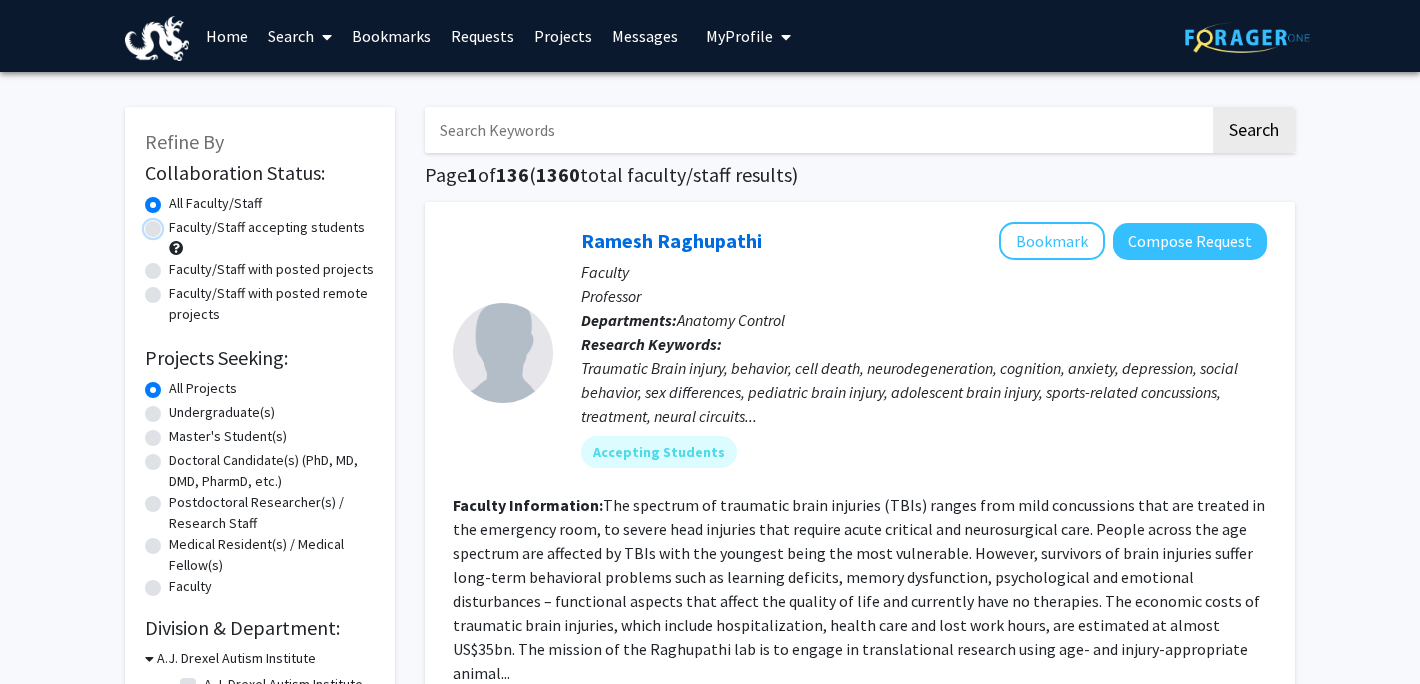 click on "Faculty/Staff accepting students" at bounding box center (175, 223) 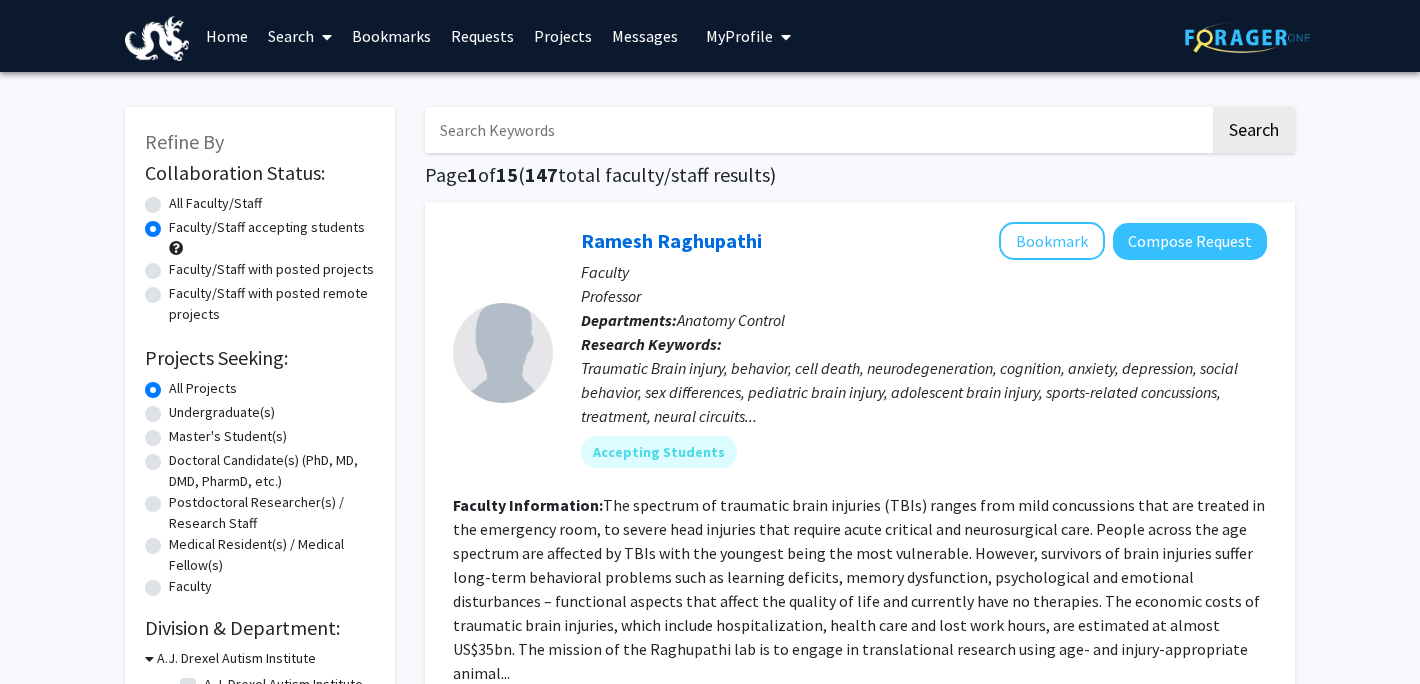 click at bounding box center [817, 130] 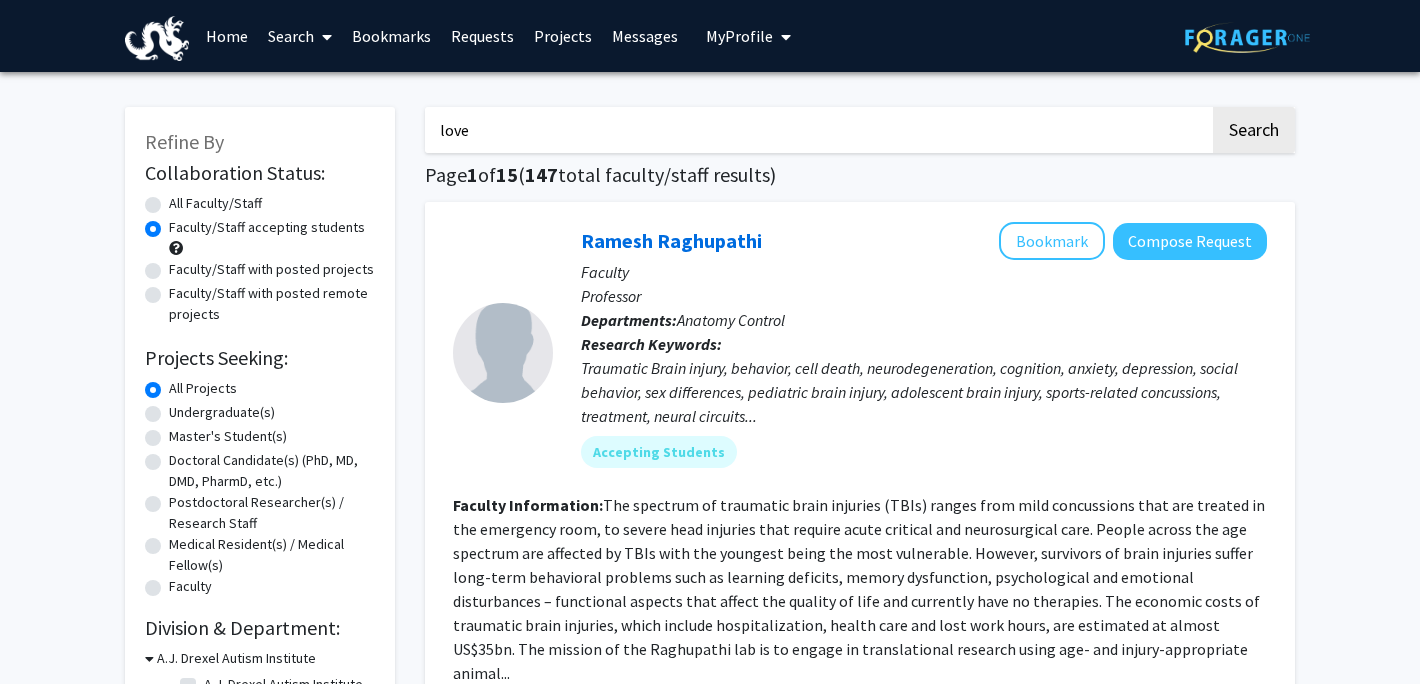 type on "love" 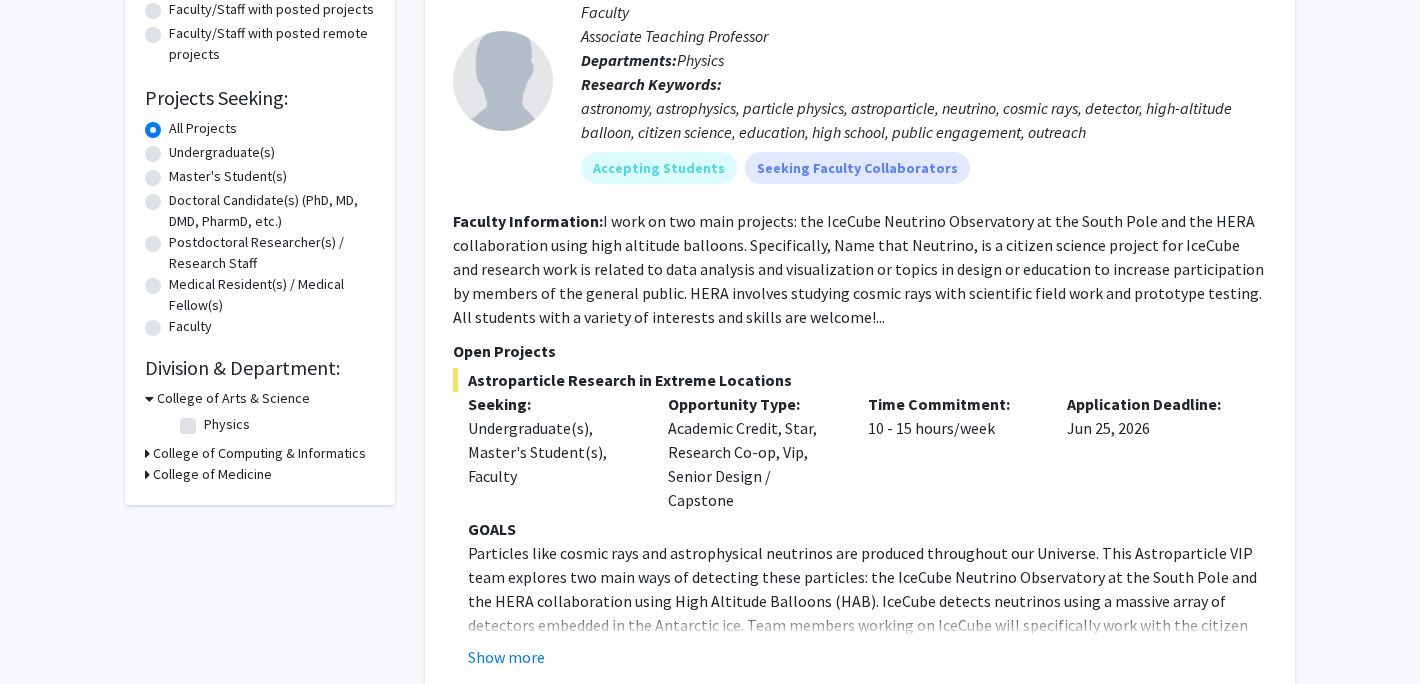 scroll, scrollTop: 261, scrollLeft: 0, axis: vertical 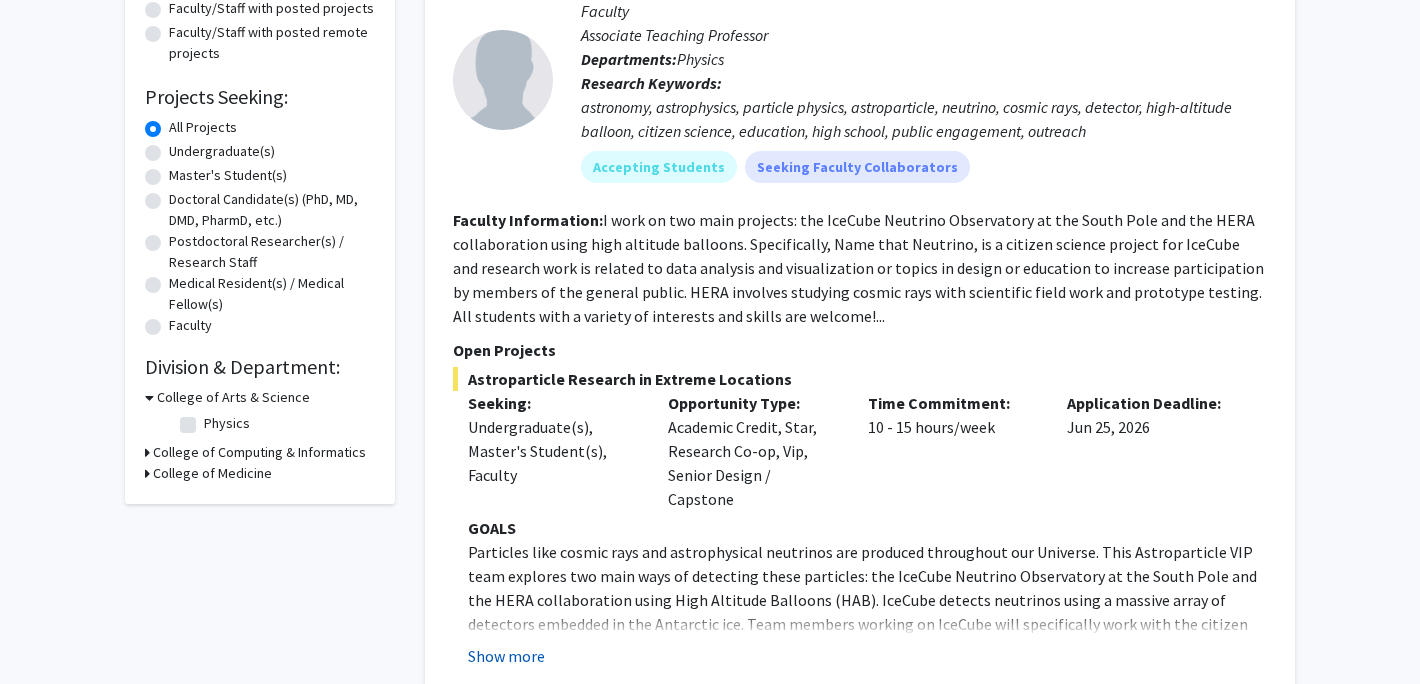 click on "Show more" 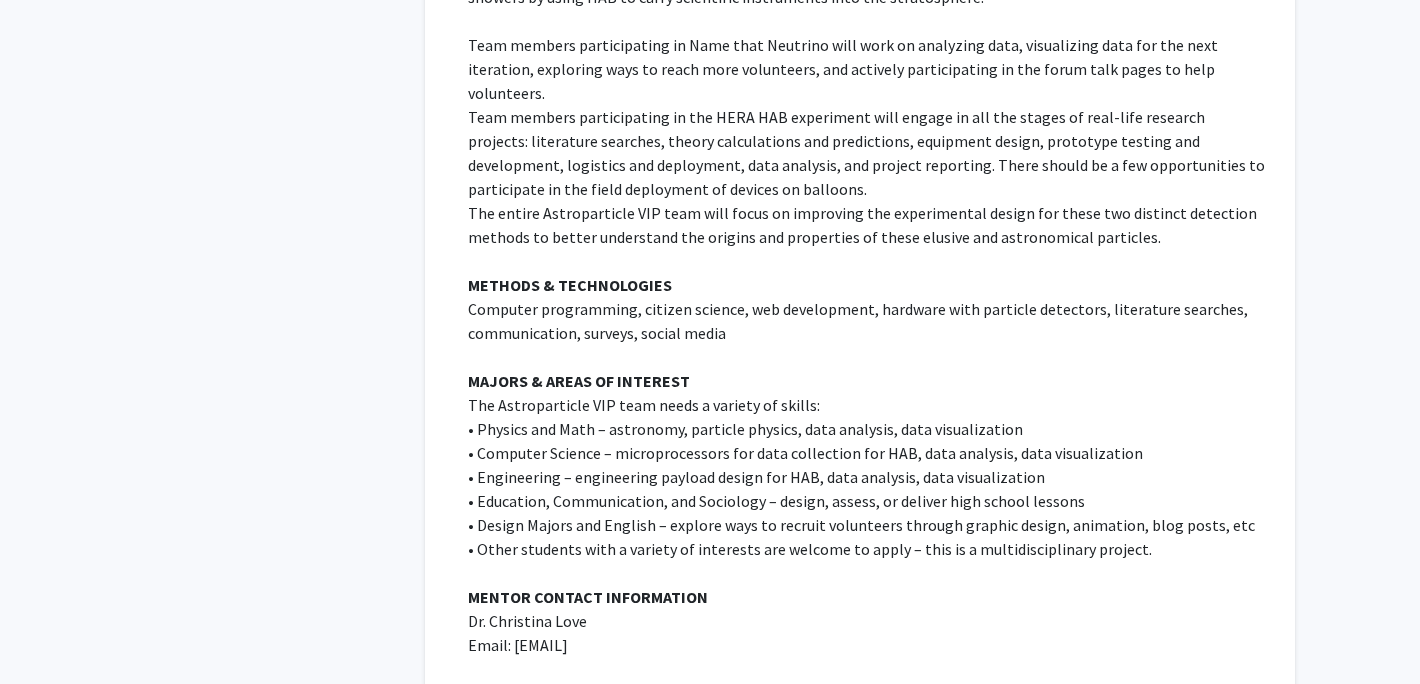 scroll, scrollTop: 968, scrollLeft: 0, axis: vertical 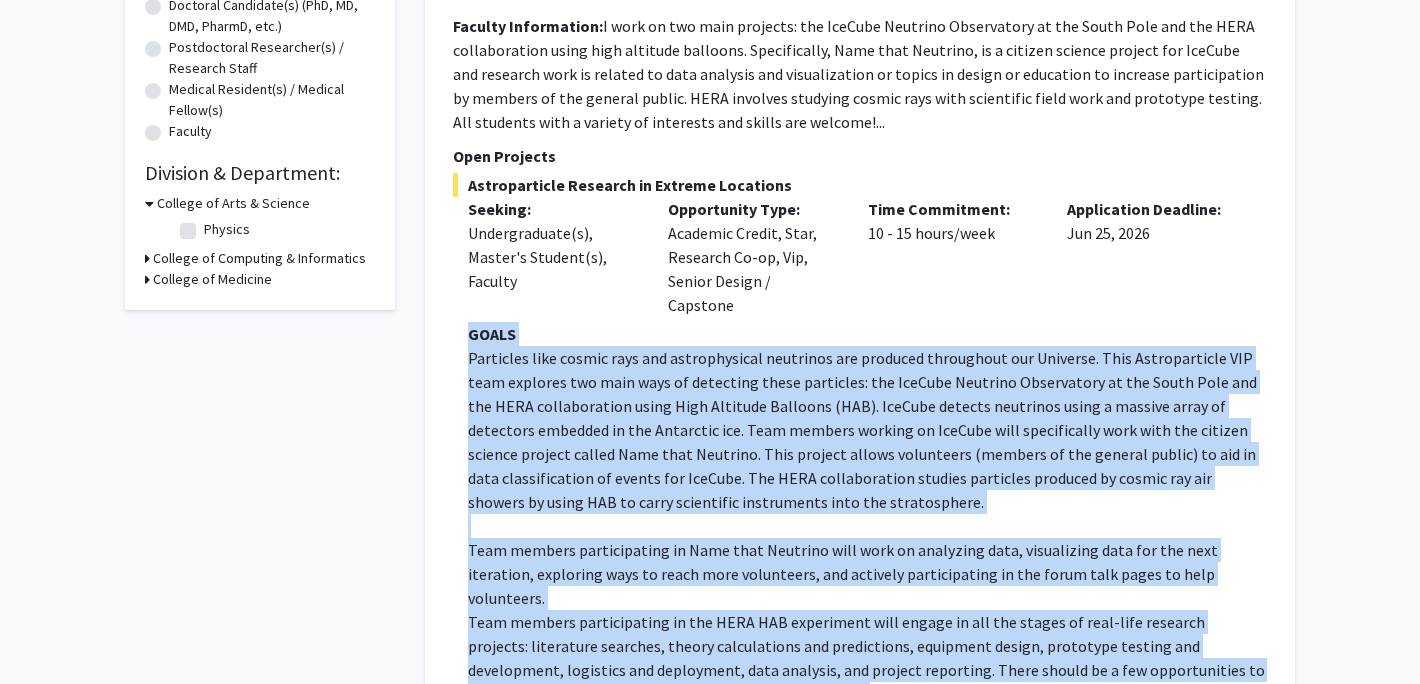 drag, startPoint x: 494, startPoint y: 507, endPoint x: 459, endPoint y: 312, distance: 198.11613 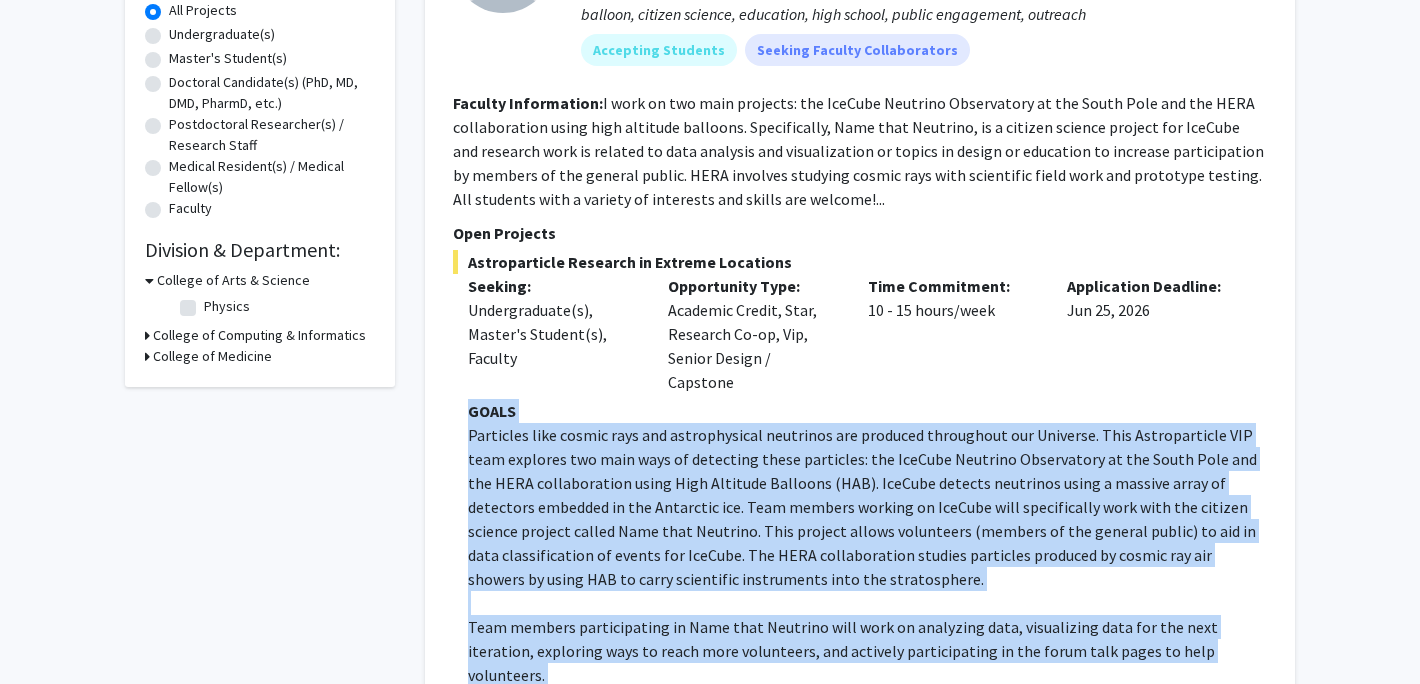 scroll, scrollTop: 311, scrollLeft: 0, axis: vertical 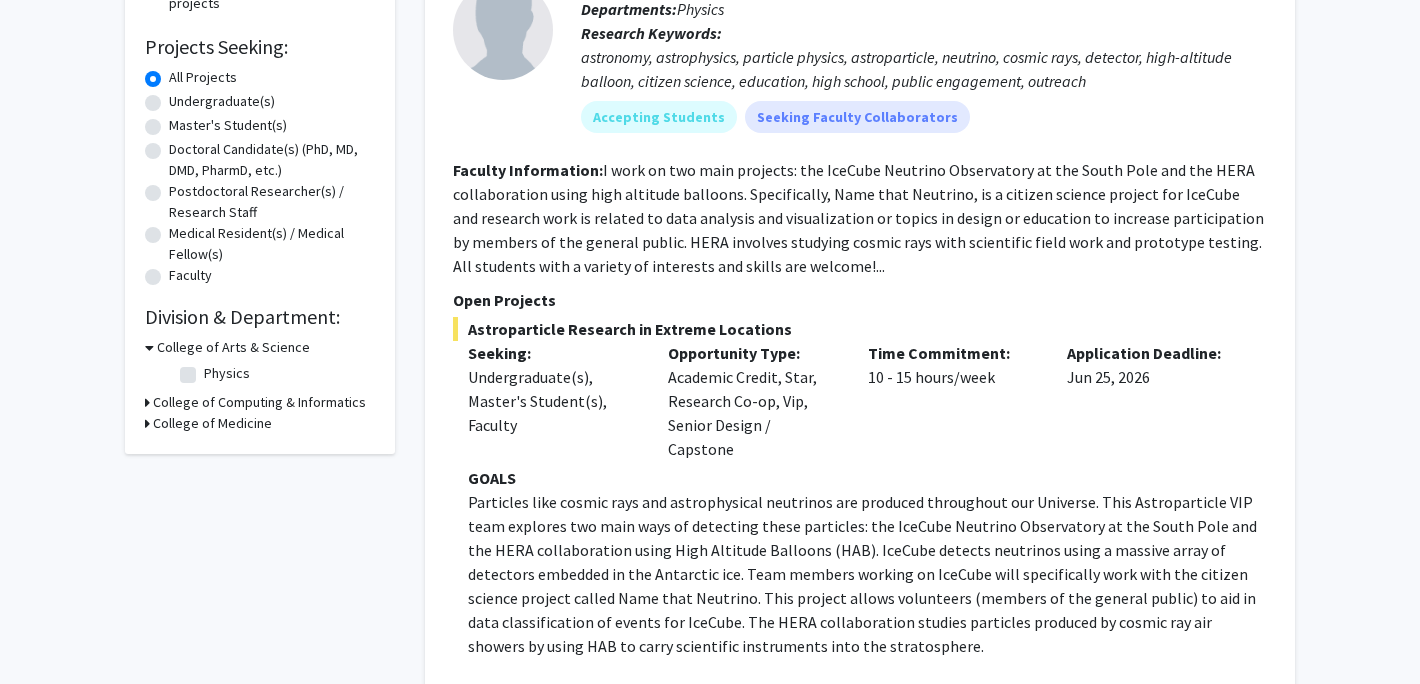 click on "Faculty Information:  I work on two main projects: the IceCube Neutrino Observatory at the South Pole and the HERA collaboration using high altitude balloons. Specifically, Name that Neutrino, is a citizen science project for IceCube and research work is related to data analysis and visualization or topics in design or education to increase participation by members of the general public. HERA involves studying cosmic rays with scientific field work and prototype testing. All students with a variety of interests and skills are welcome!..." 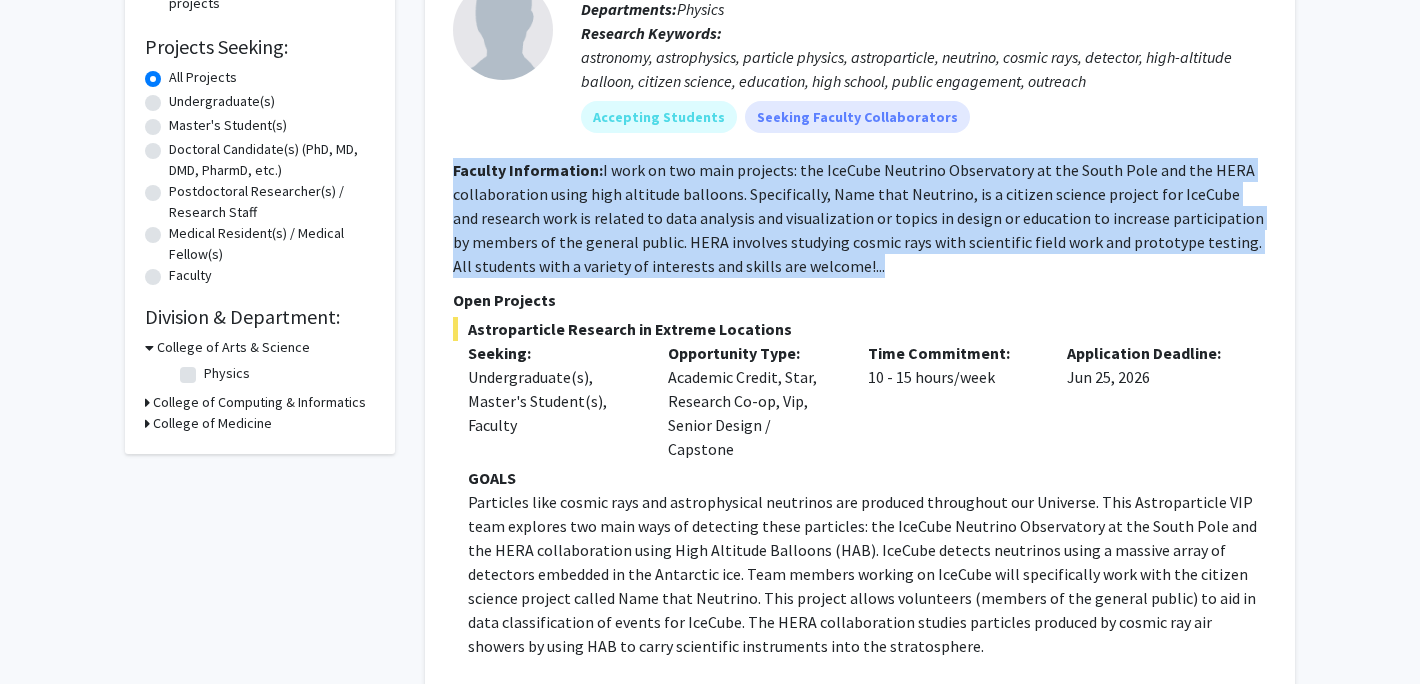 drag, startPoint x: 883, startPoint y: 263, endPoint x: 448, endPoint y: 158, distance: 447.493 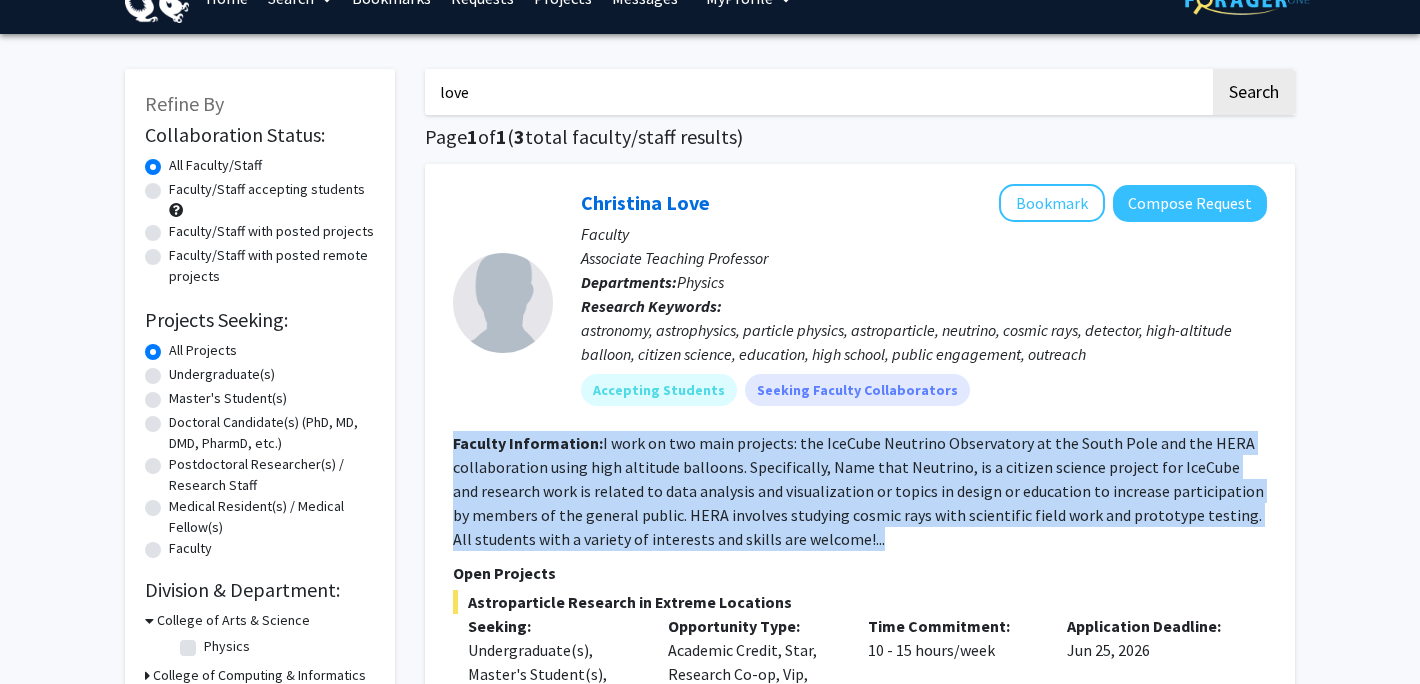 scroll, scrollTop: 0, scrollLeft: 0, axis: both 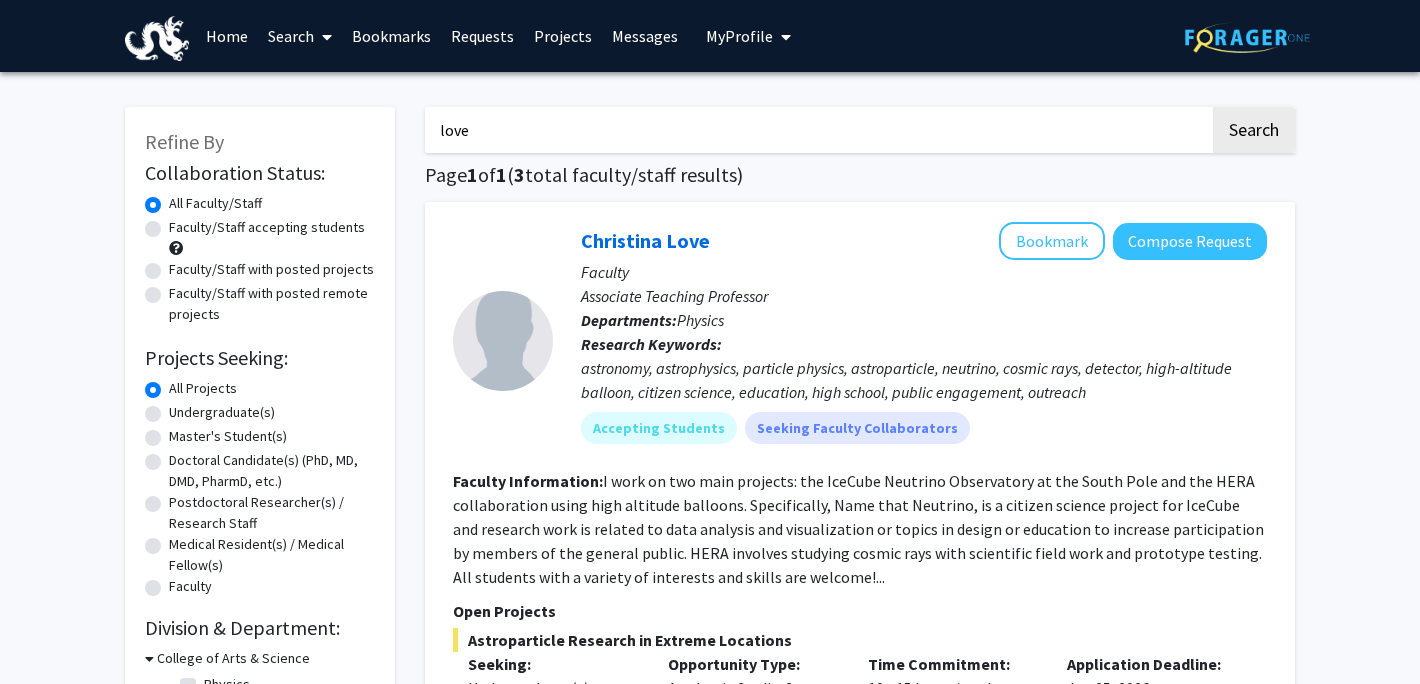 click on "love" at bounding box center (817, 130) 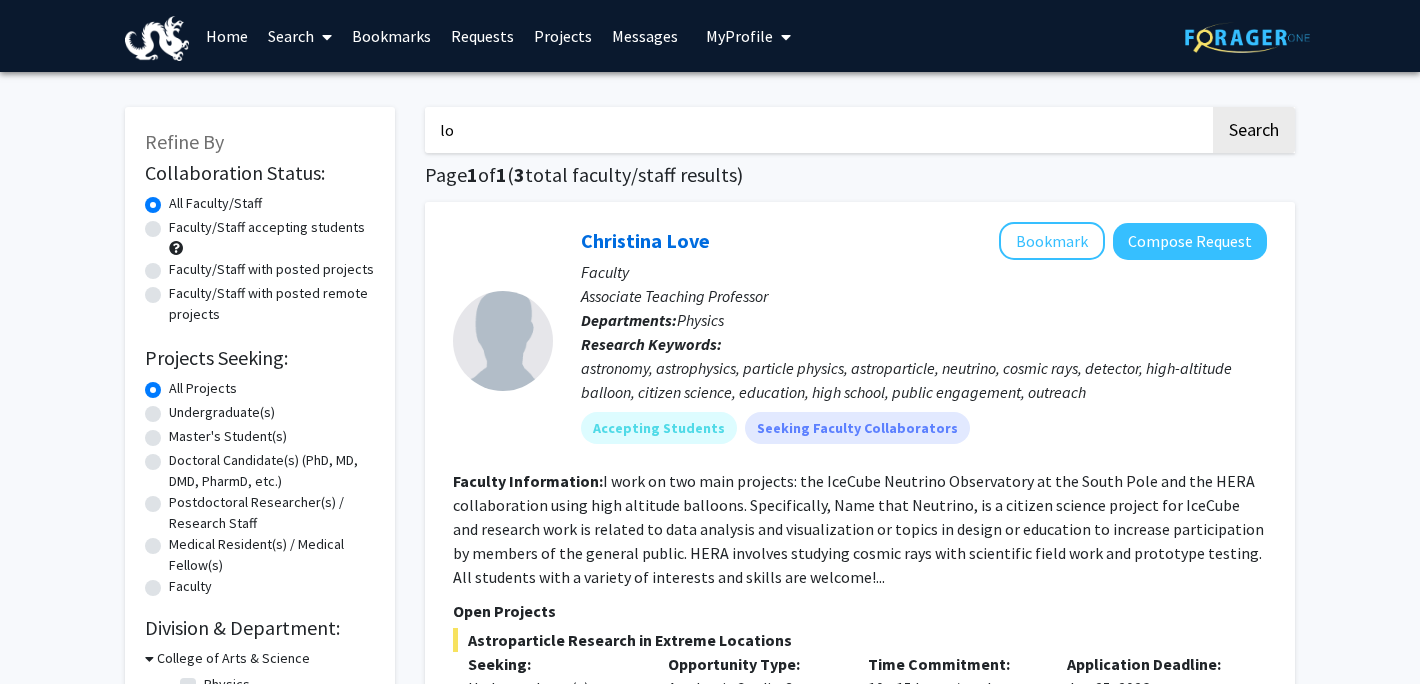type on "l" 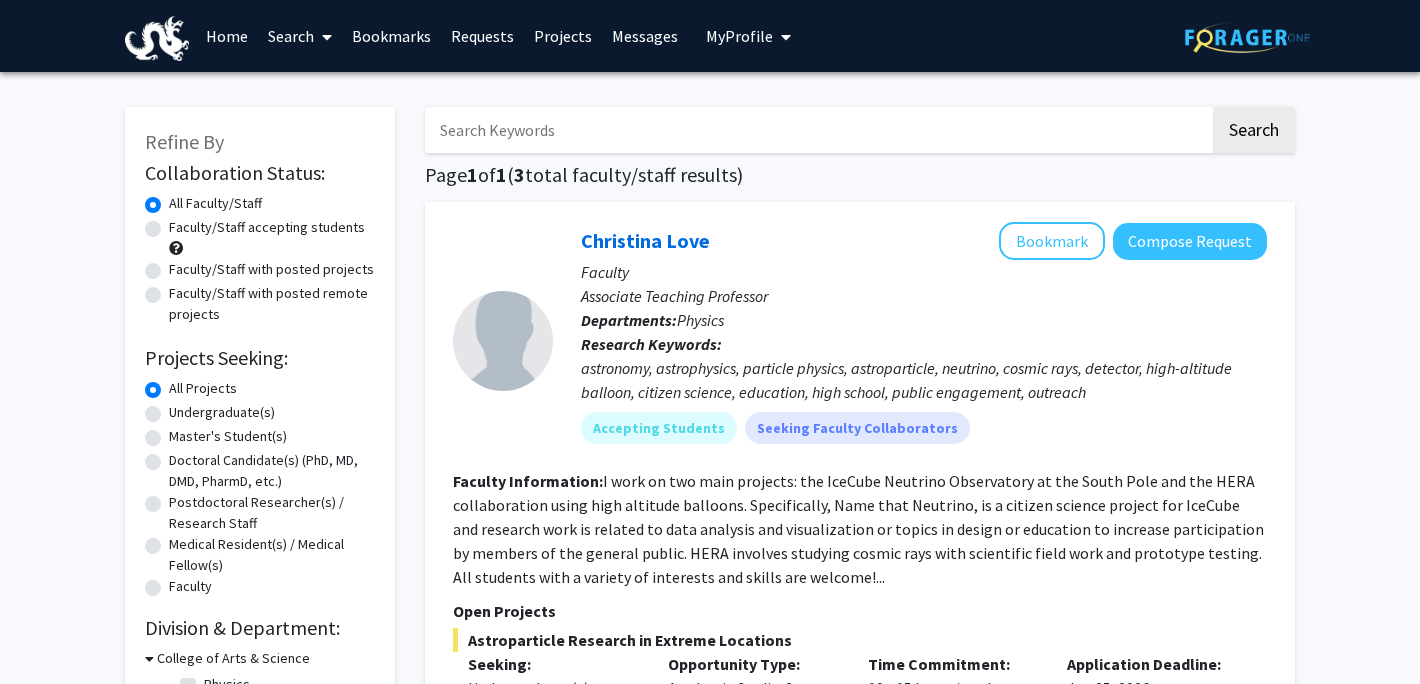 type 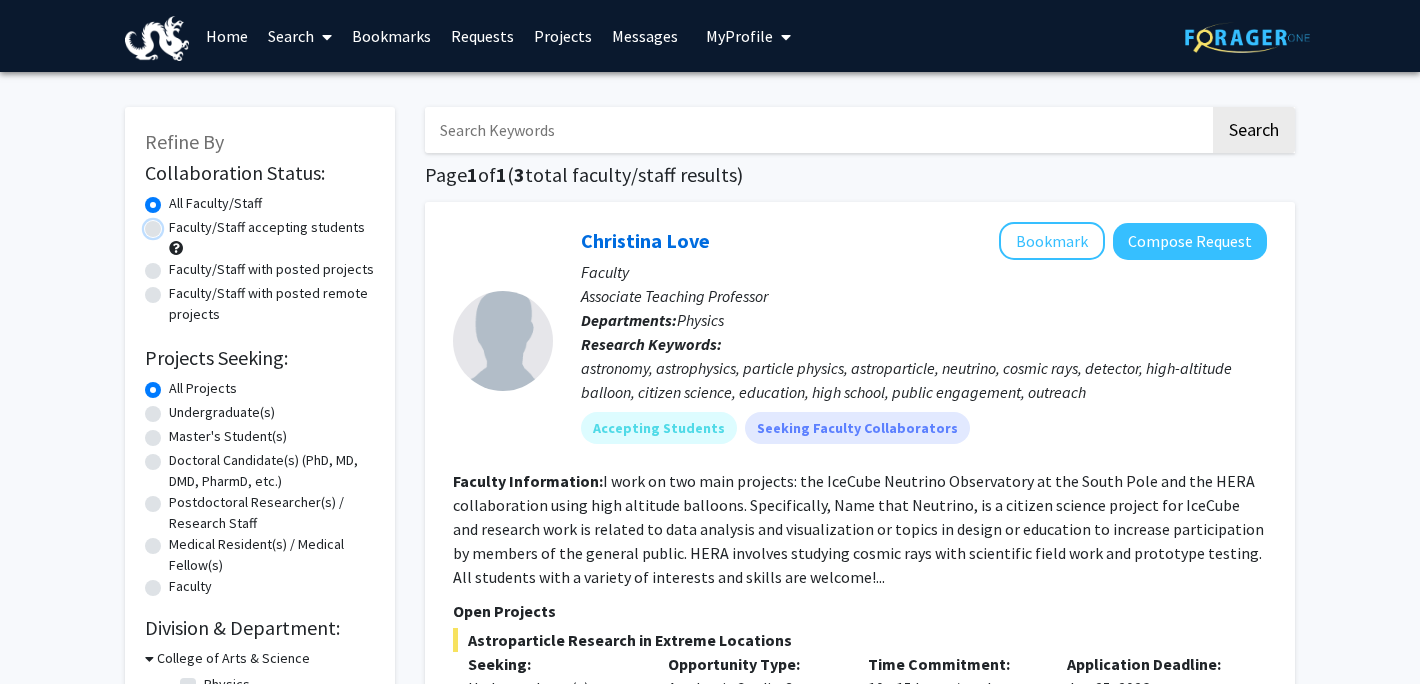 click on "Faculty/Staff accepting students" at bounding box center [175, 223] 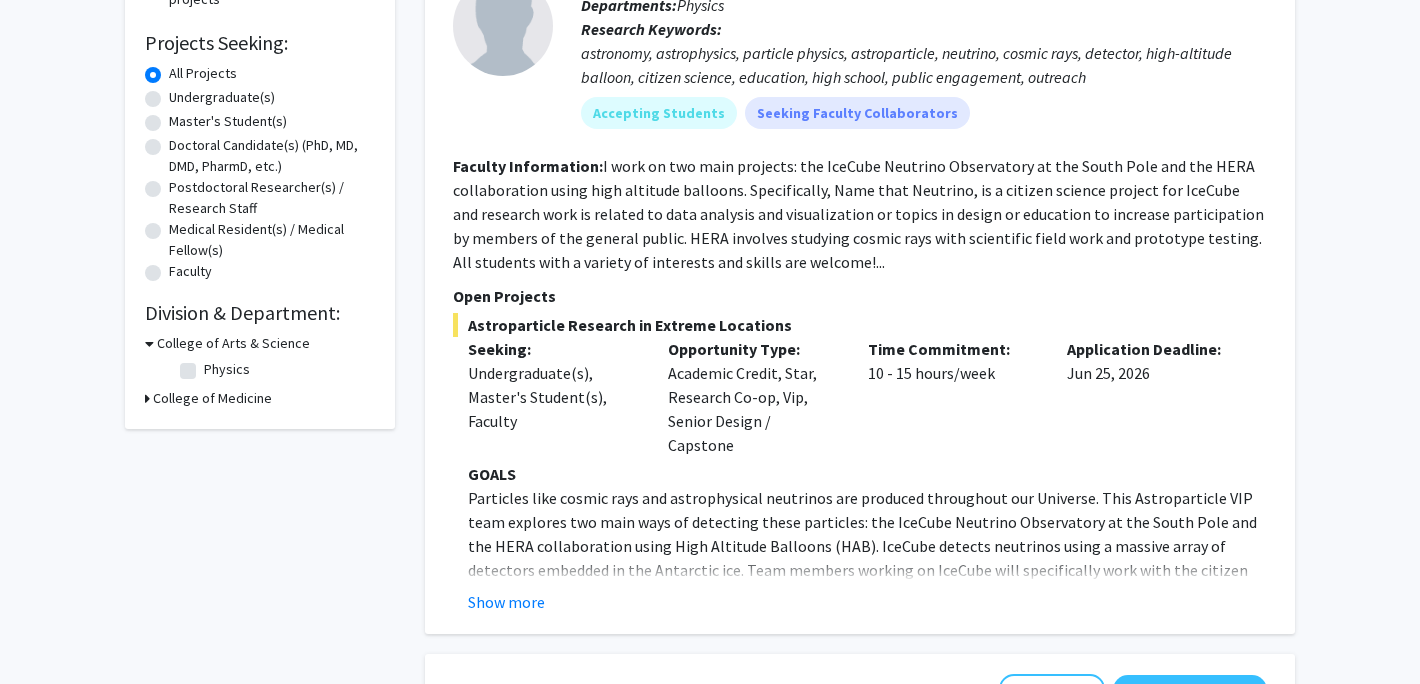scroll, scrollTop: 331, scrollLeft: 0, axis: vertical 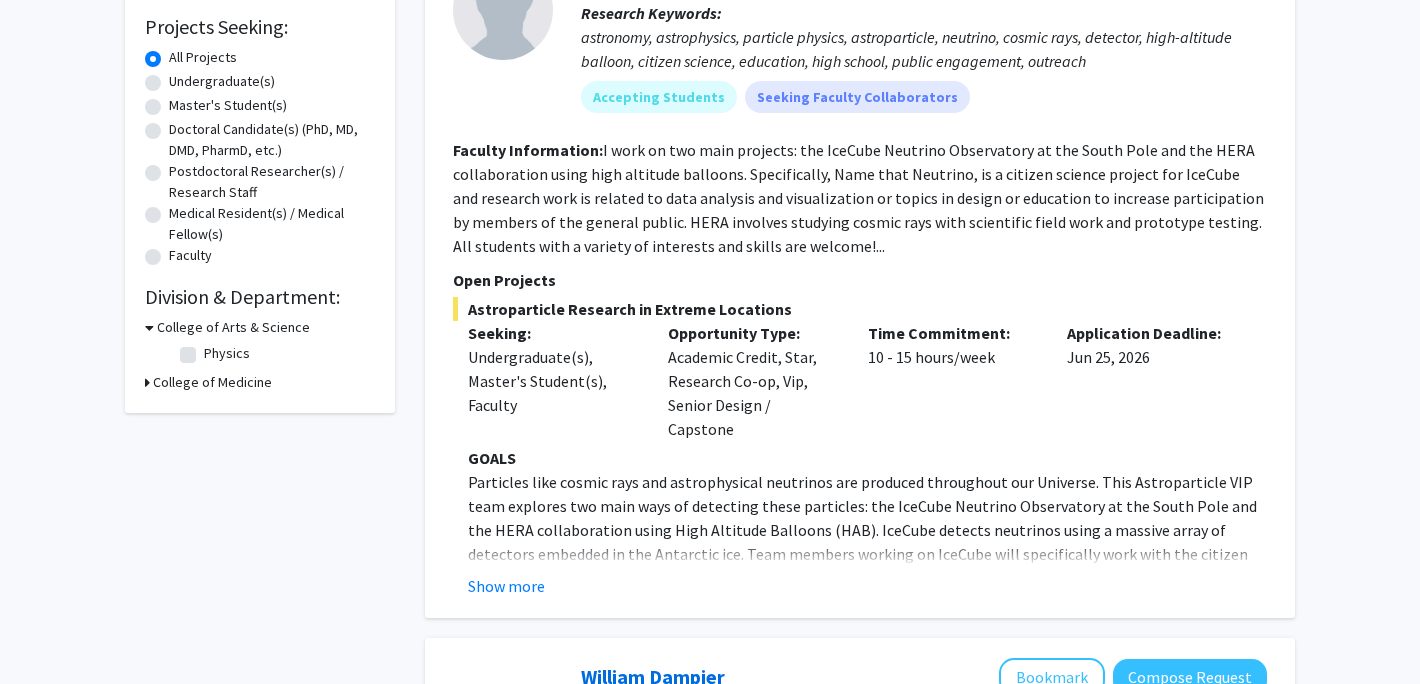 click 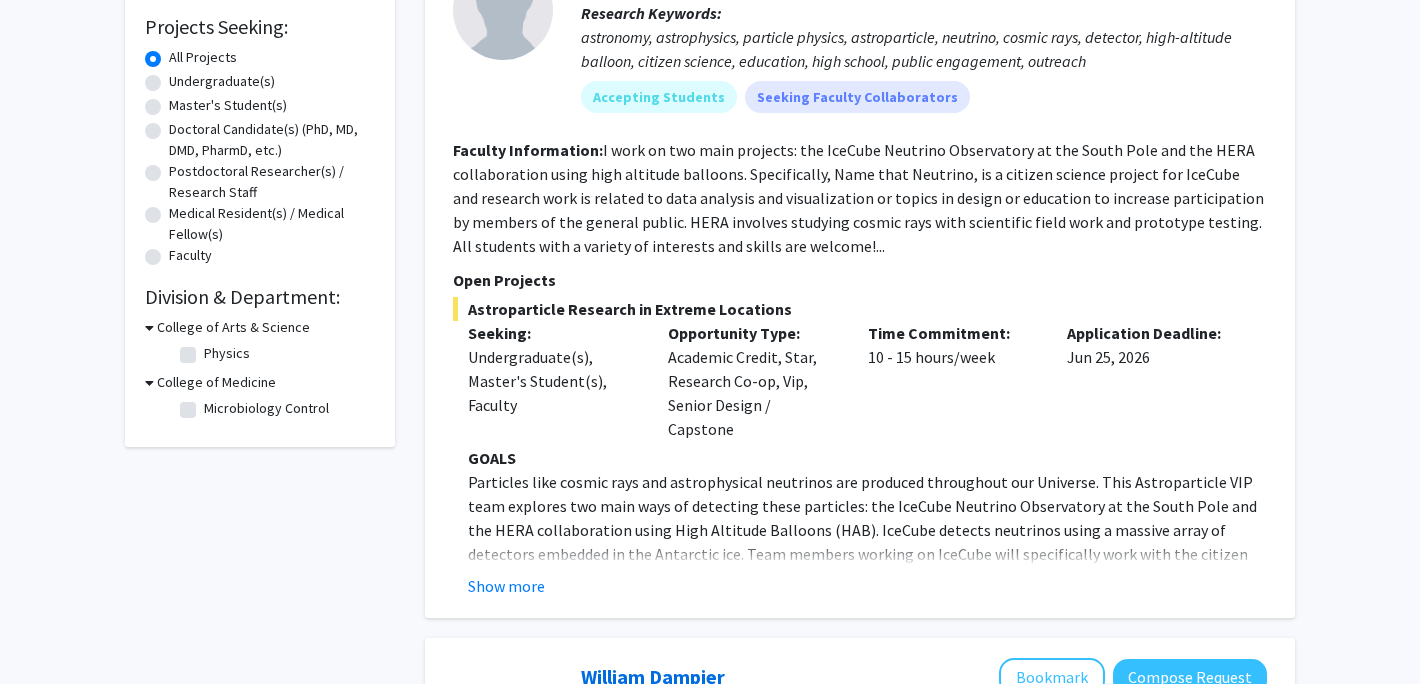 click on "Microbiology Control  Microbiology Control" 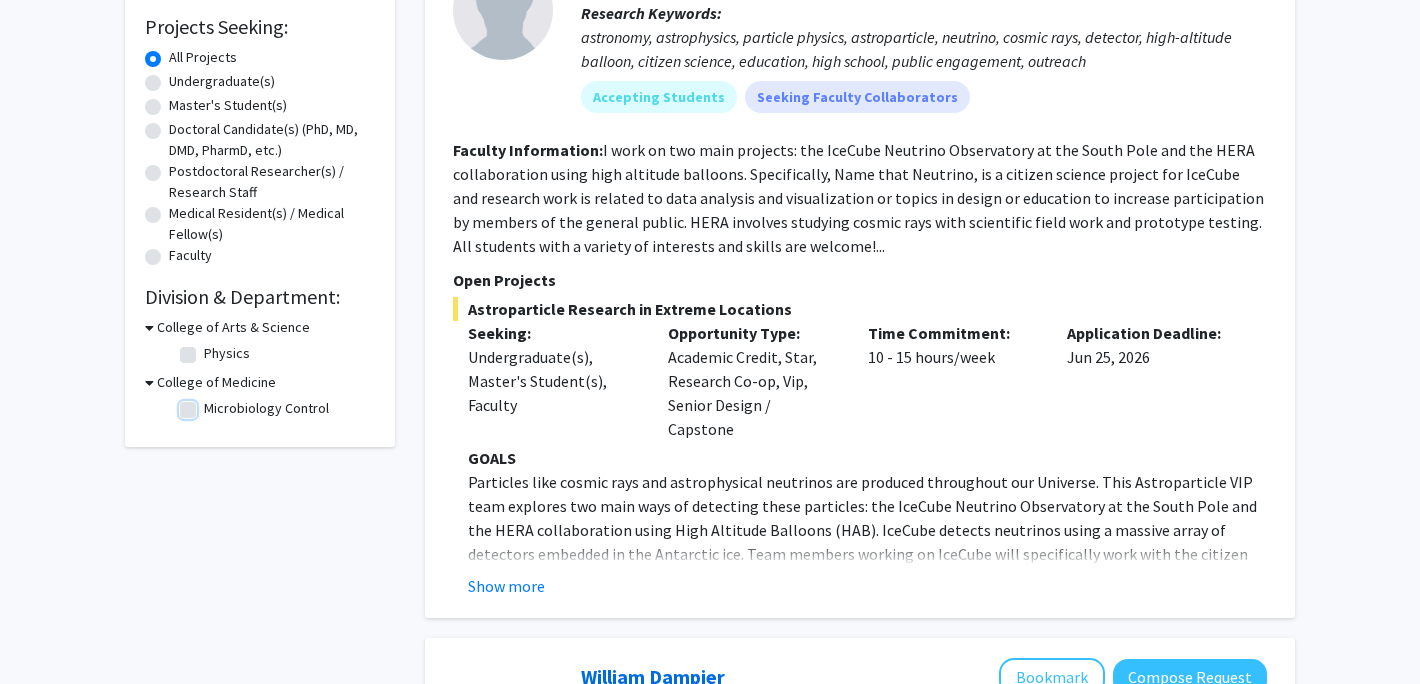 click on "Microbiology Control" at bounding box center (210, 404) 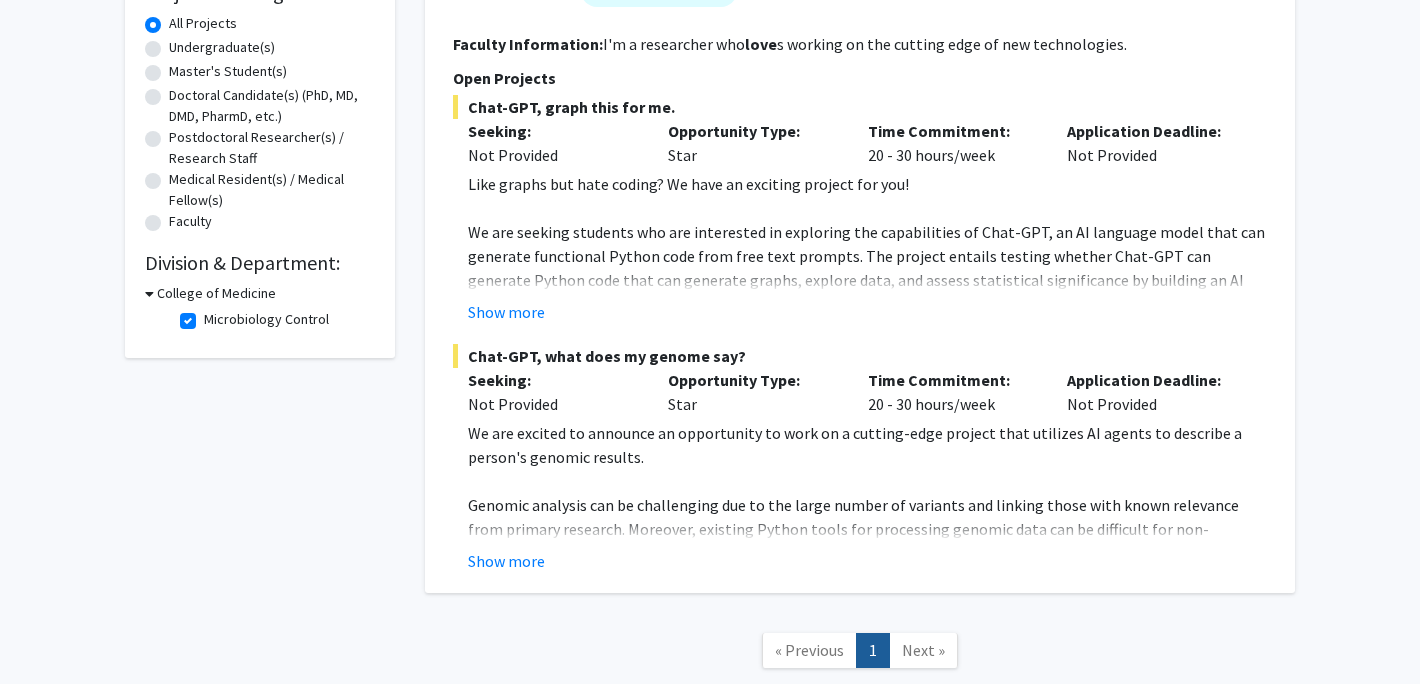 scroll, scrollTop: 370, scrollLeft: 0, axis: vertical 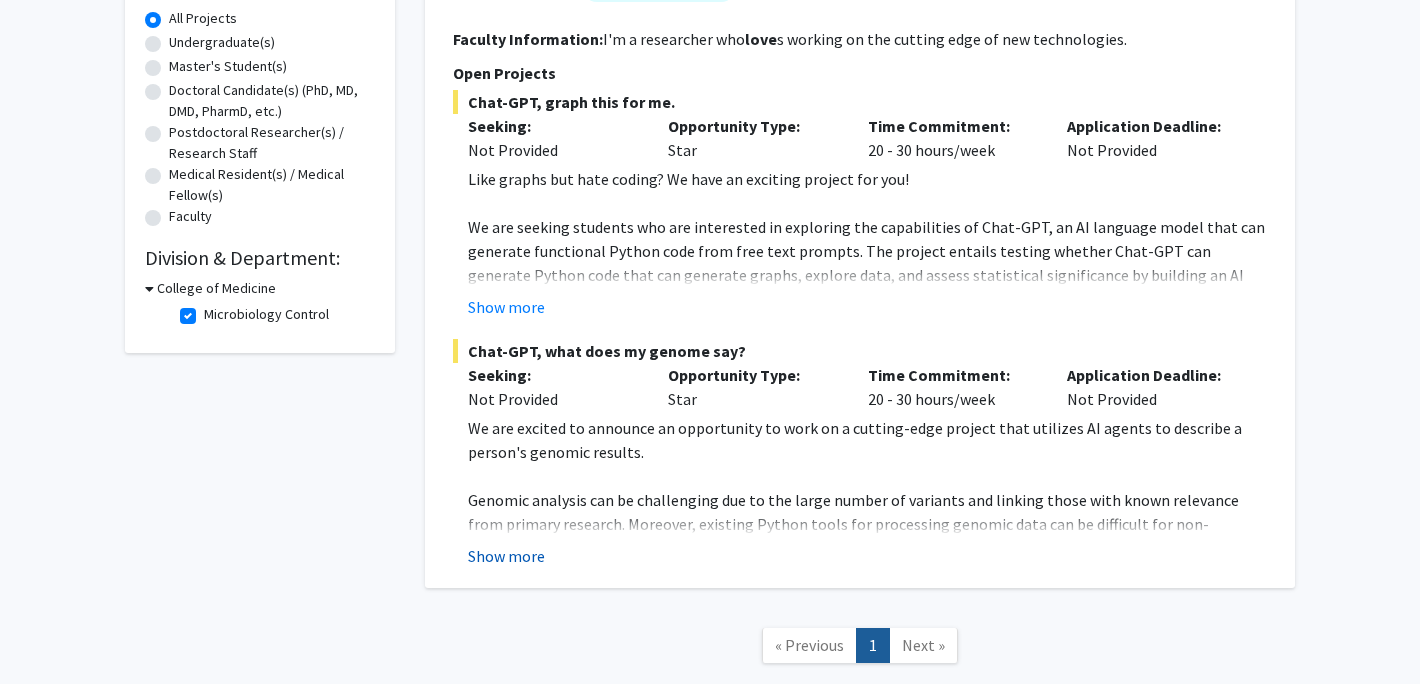 click on "Show more" 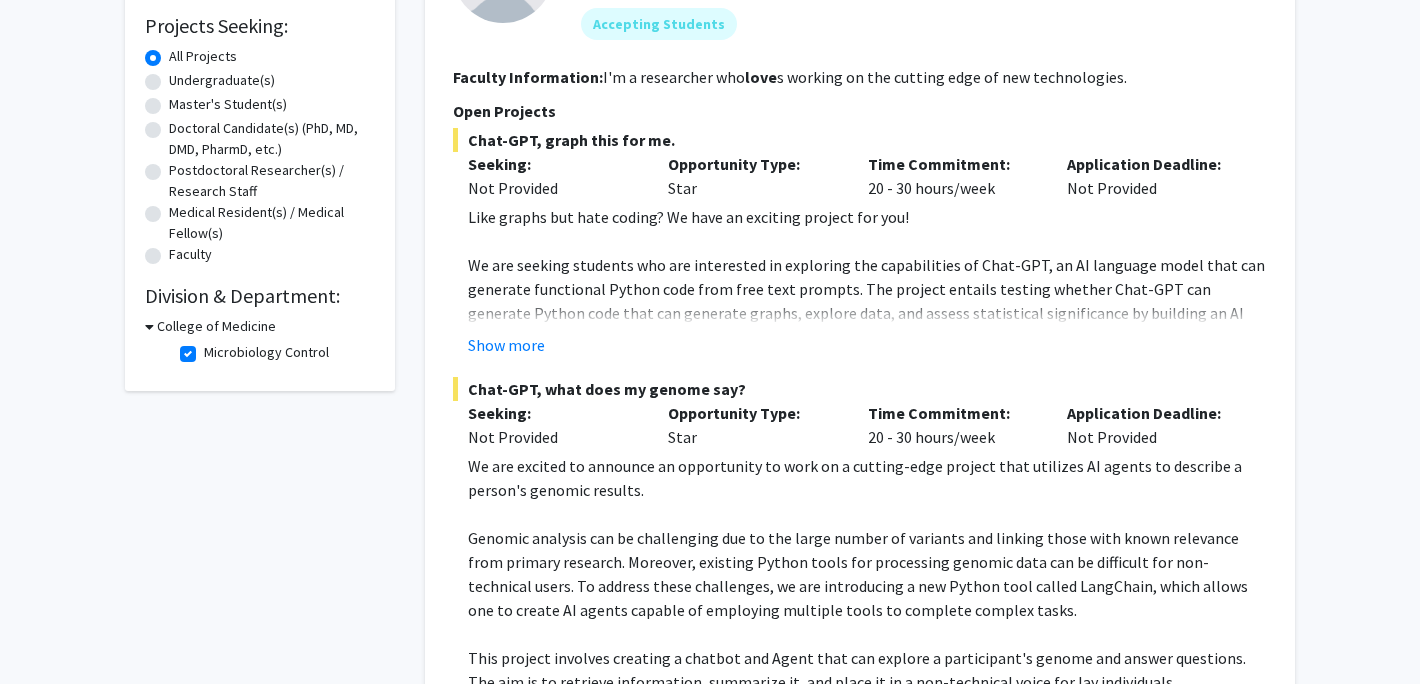 scroll, scrollTop: 331, scrollLeft: 0, axis: vertical 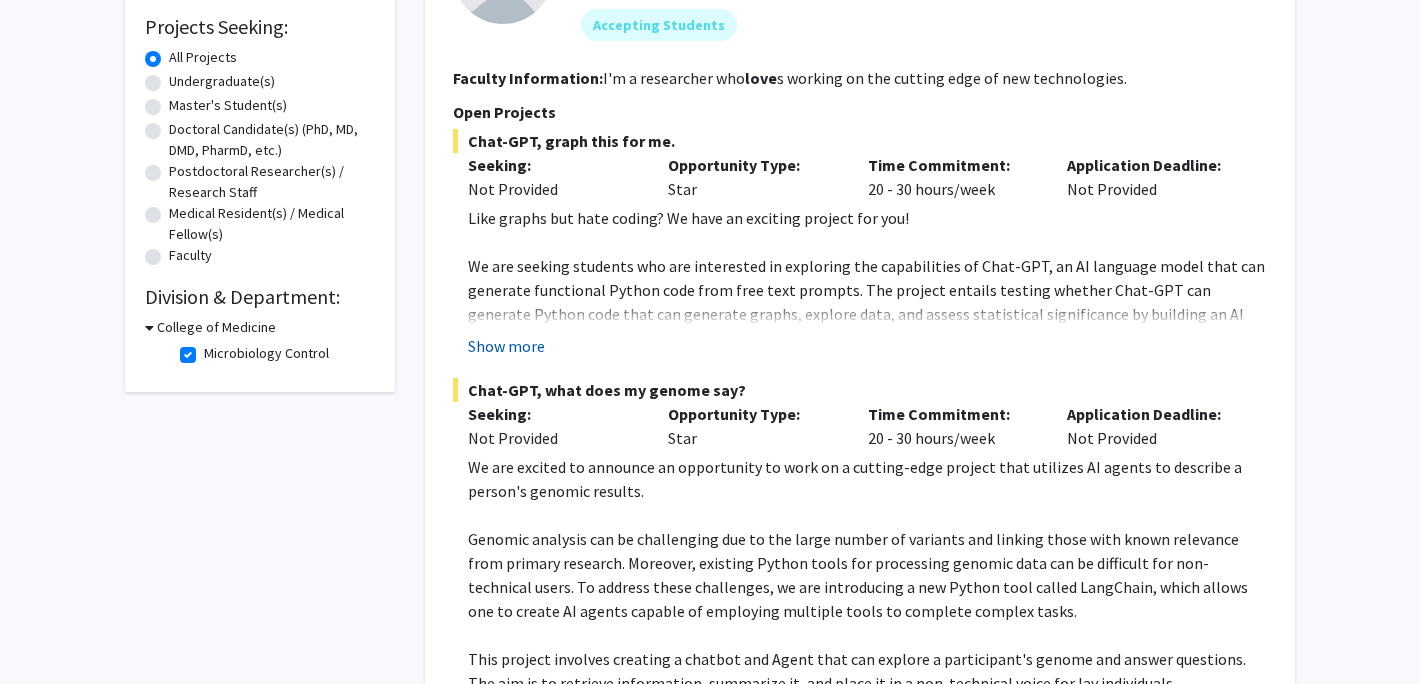 click on "Show more" 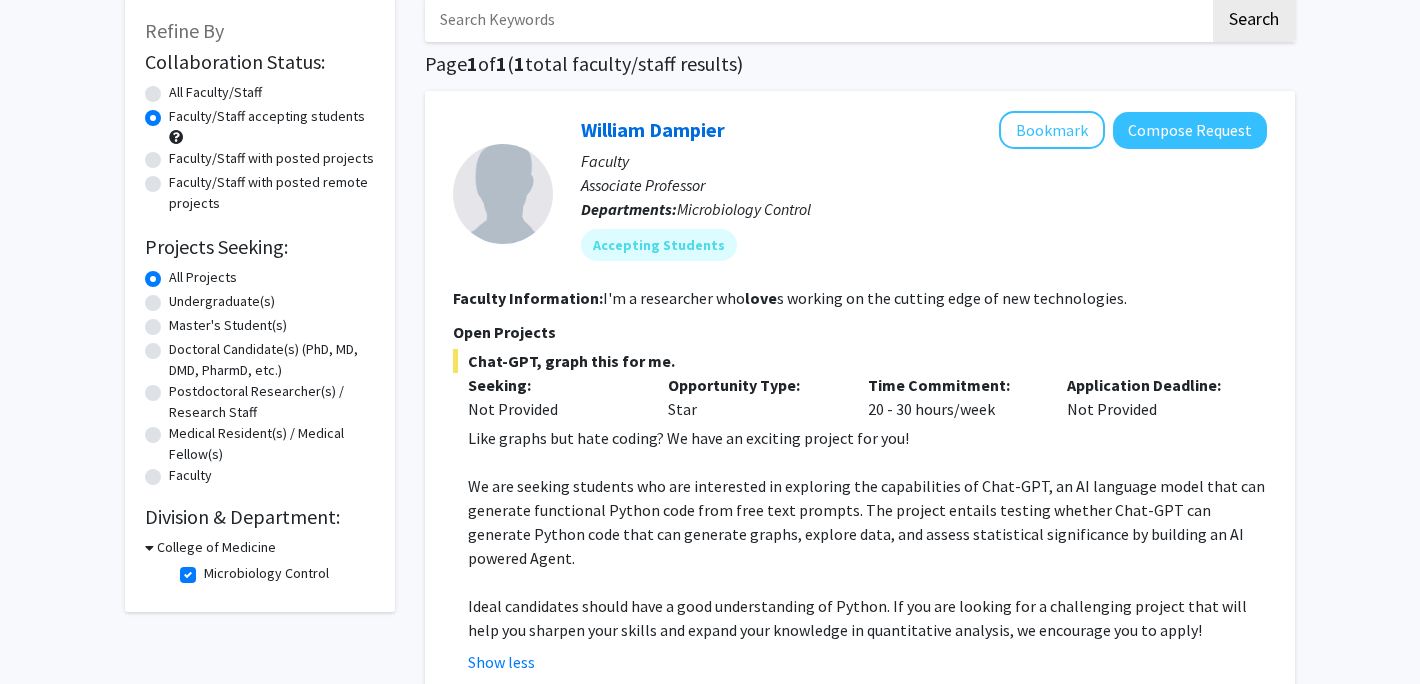 scroll, scrollTop: 5, scrollLeft: 0, axis: vertical 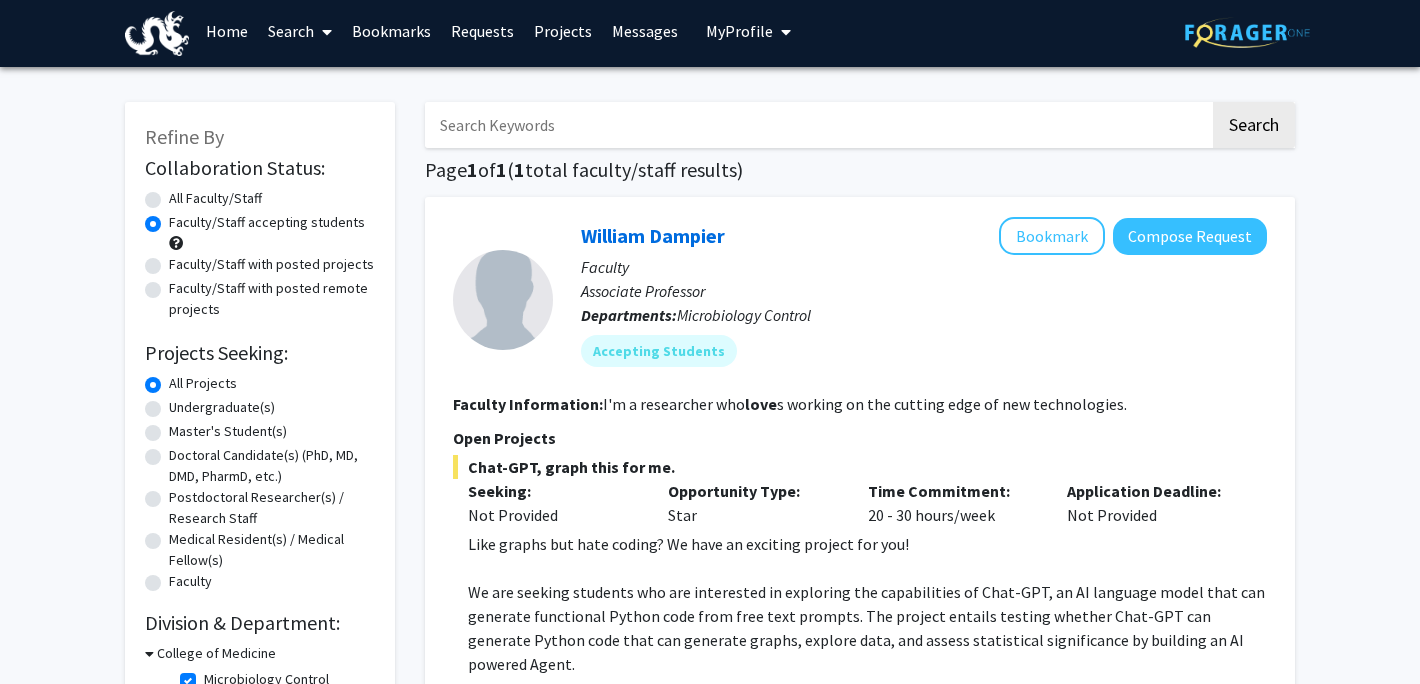 click on "All Faculty/Staff" 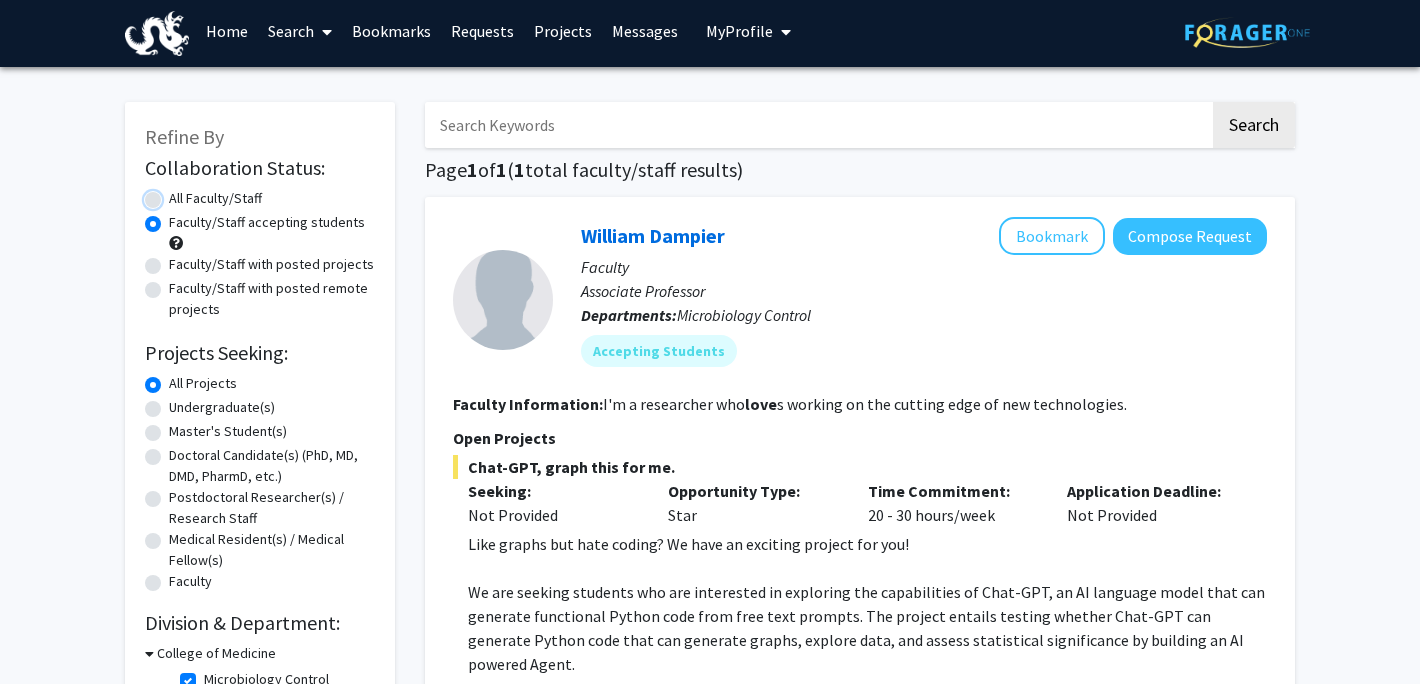 click on "All Faculty/Staff" at bounding box center [175, 194] 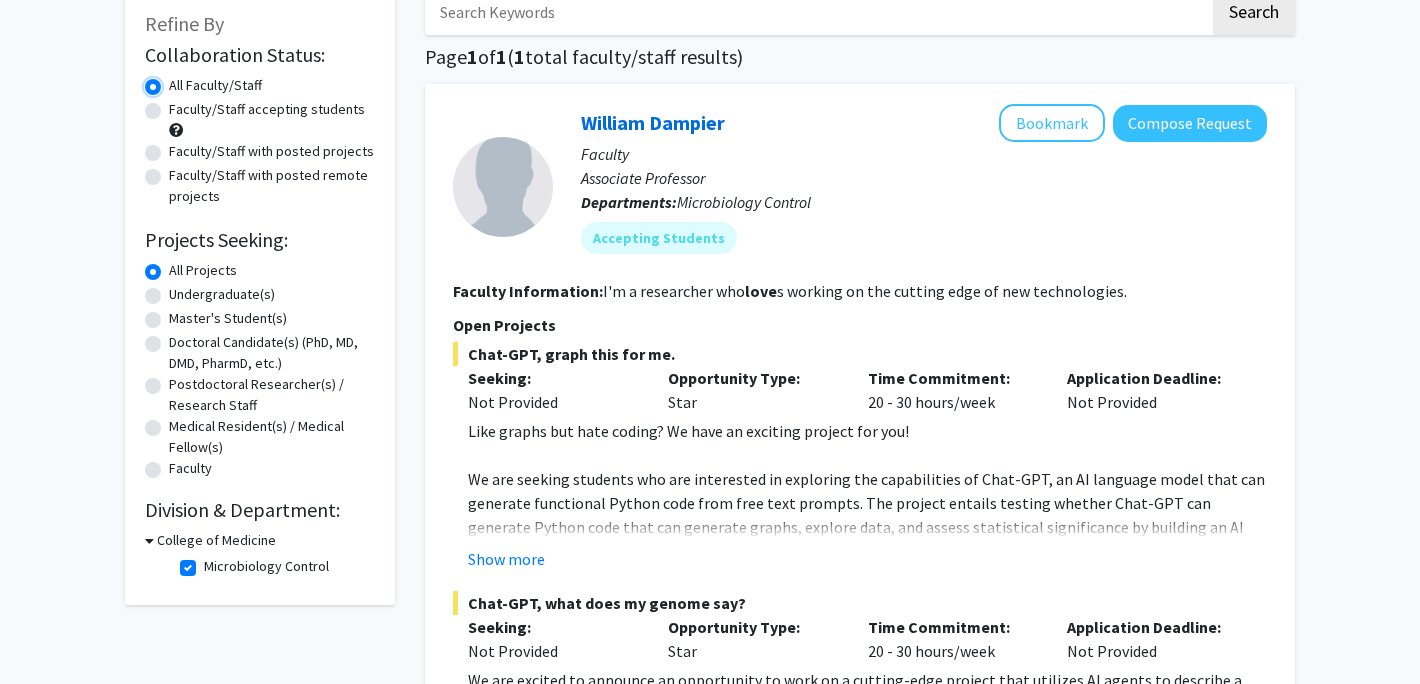 scroll, scrollTop: 123, scrollLeft: 0, axis: vertical 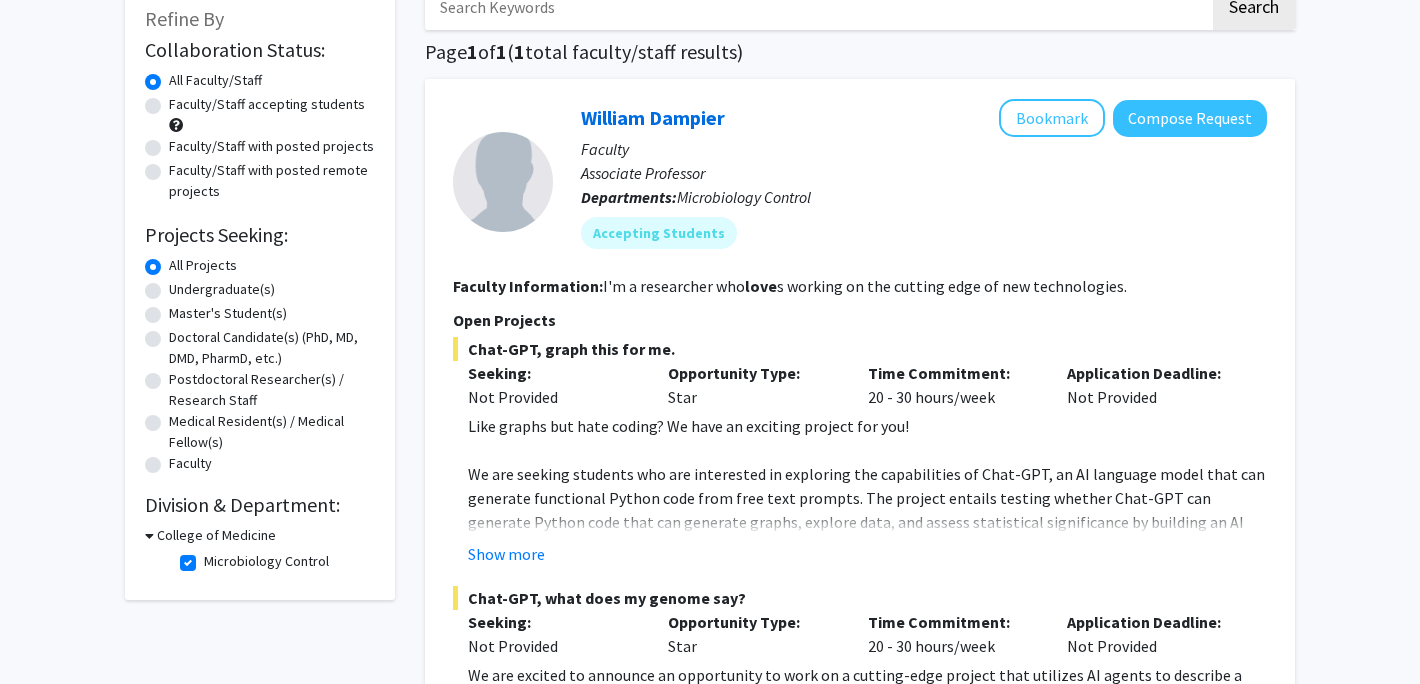 click on "Microbiology Control" 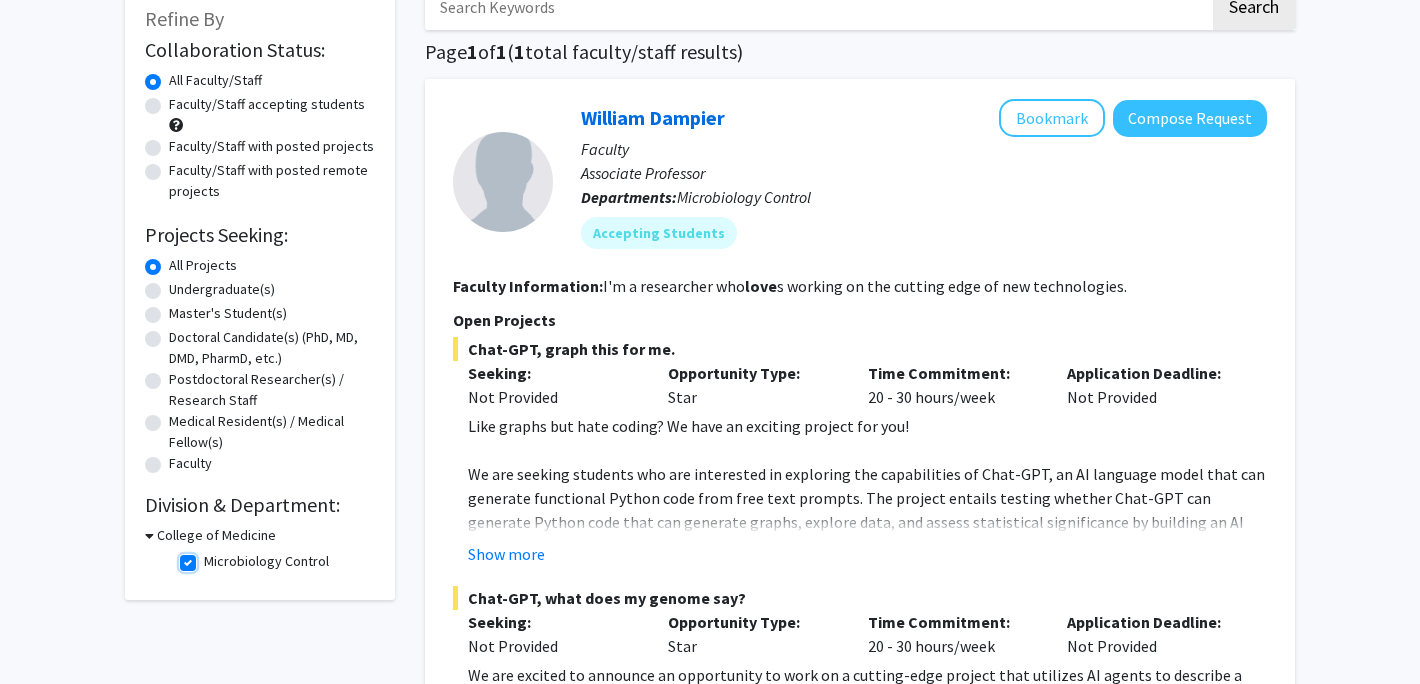 checkbox on "false" 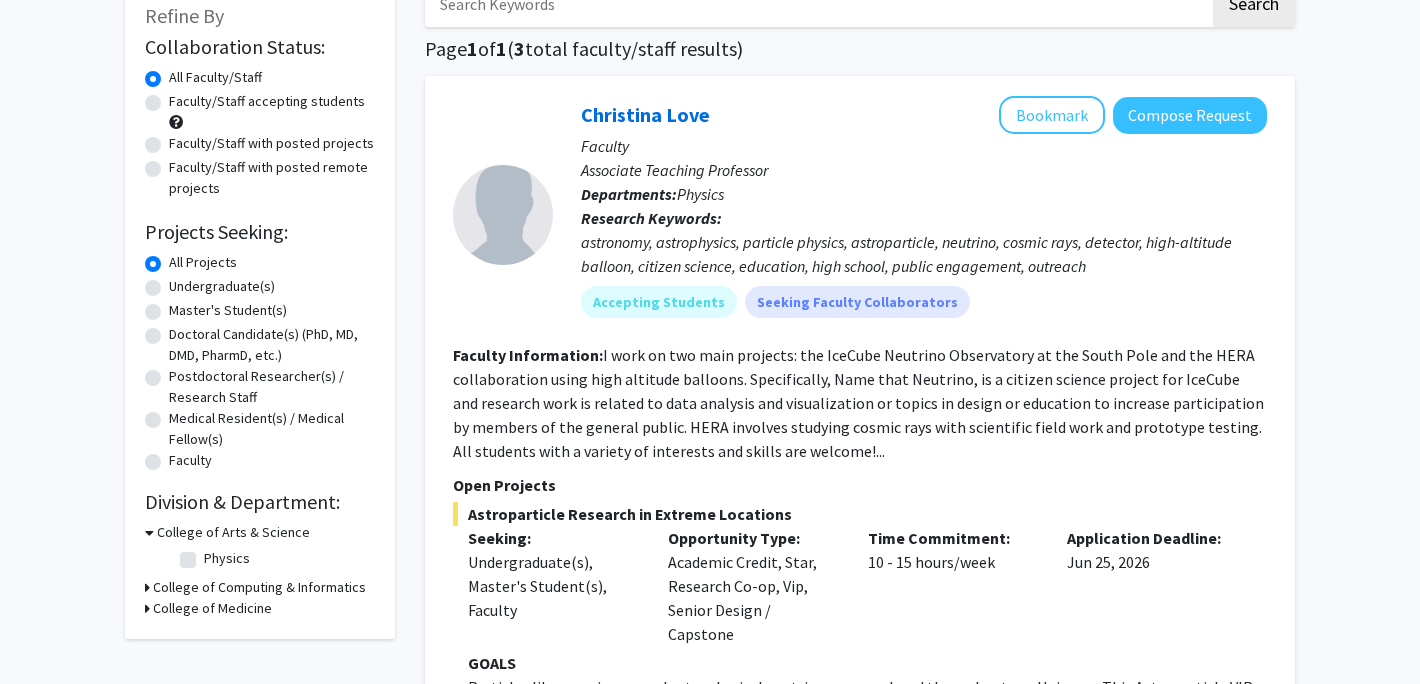 scroll, scrollTop: 209, scrollLeft: 0, axis: vertical 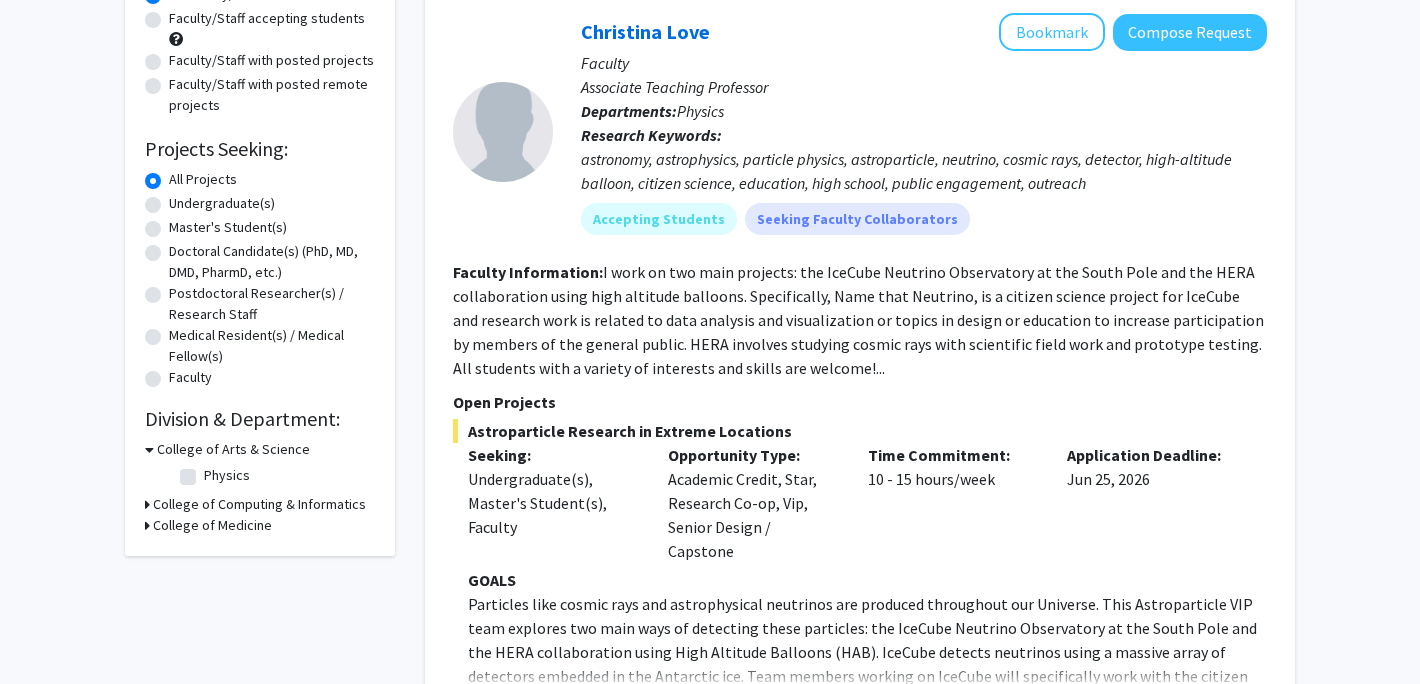 click 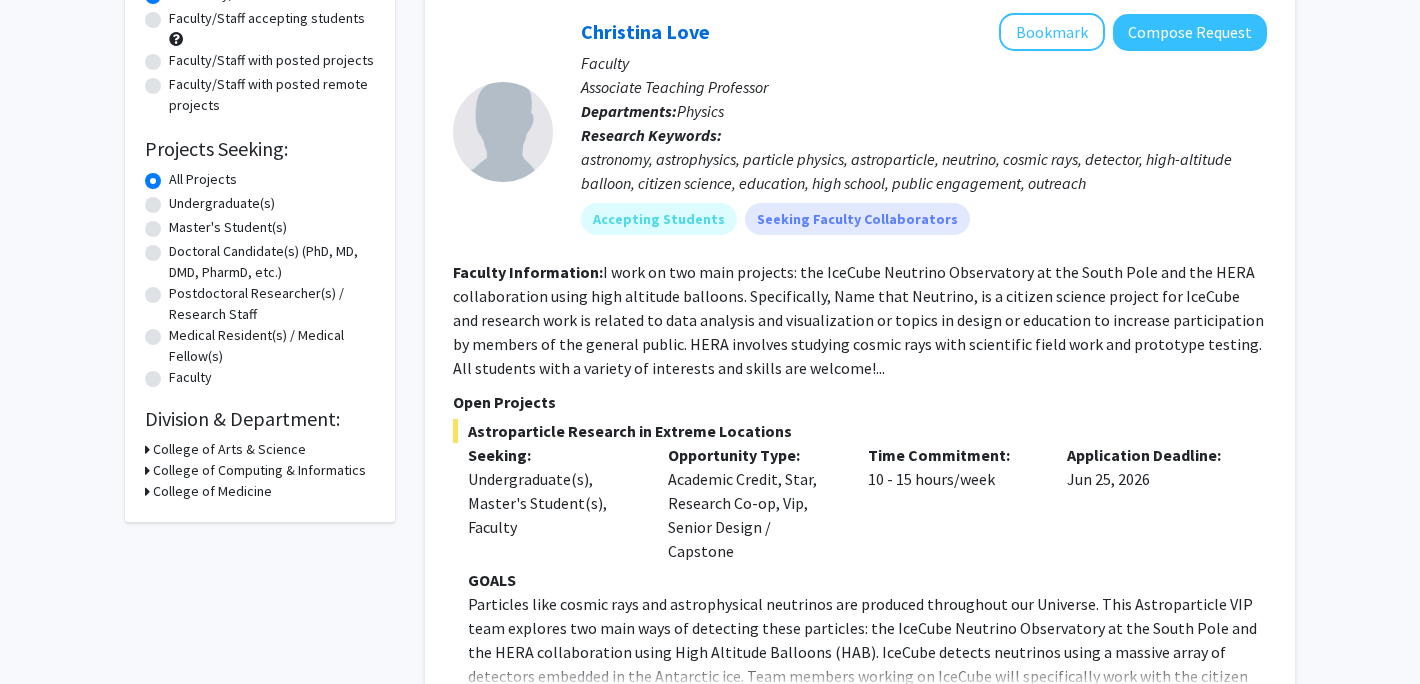 click on "College of Arts & Science" 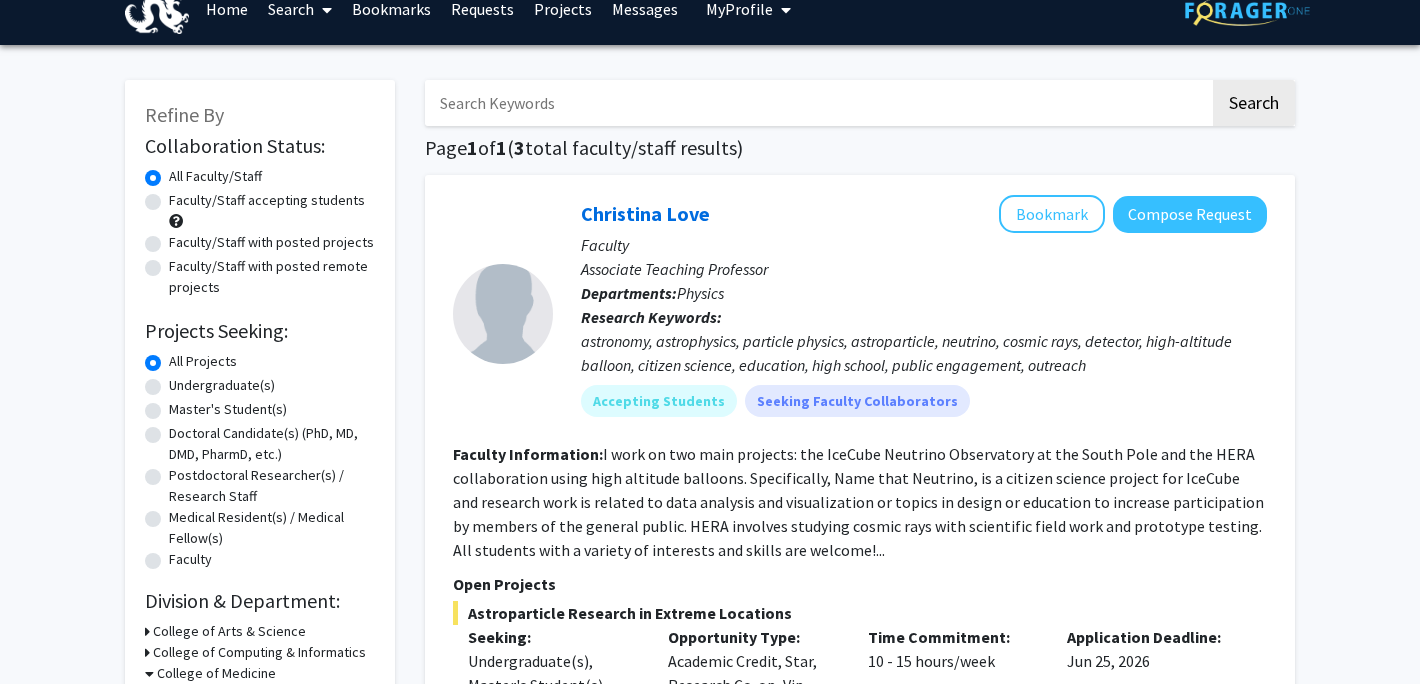 scroll, scrollTop: 13, scrollLeft: 0, axis: vertical 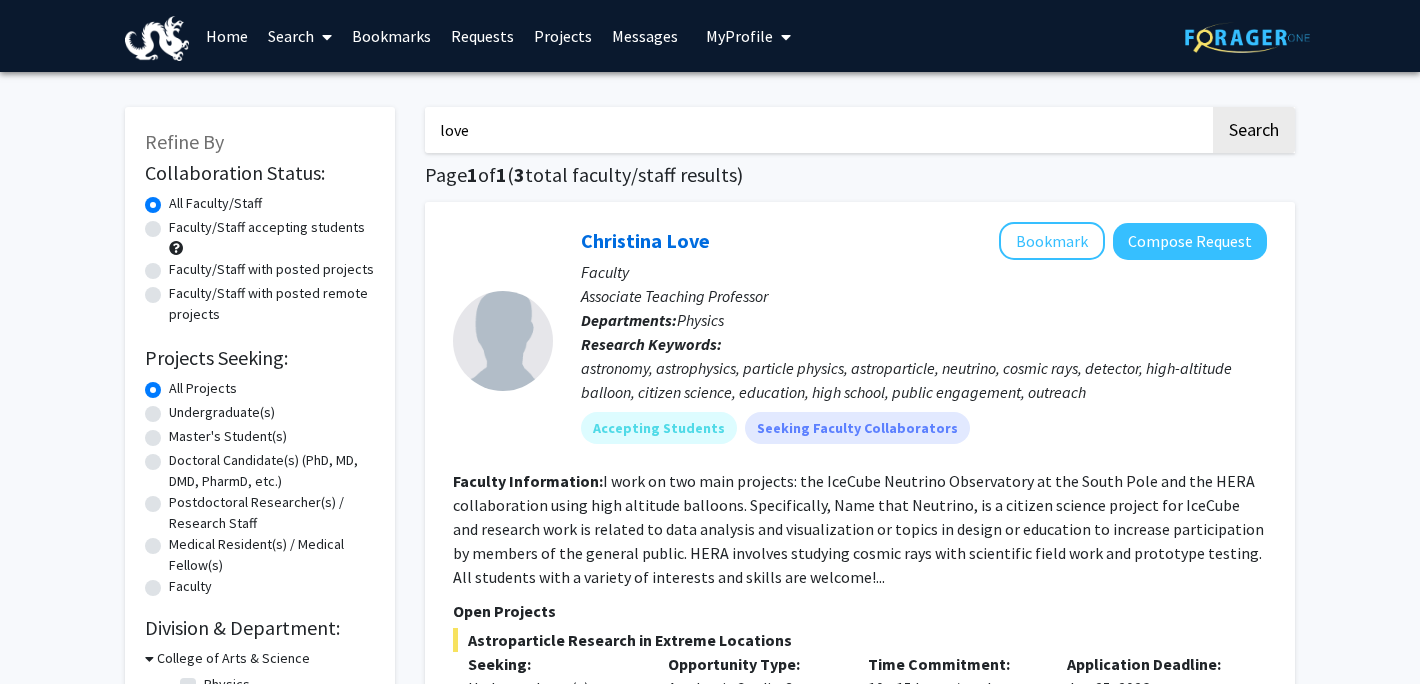 click on "love" at bounding box center [817, 130] 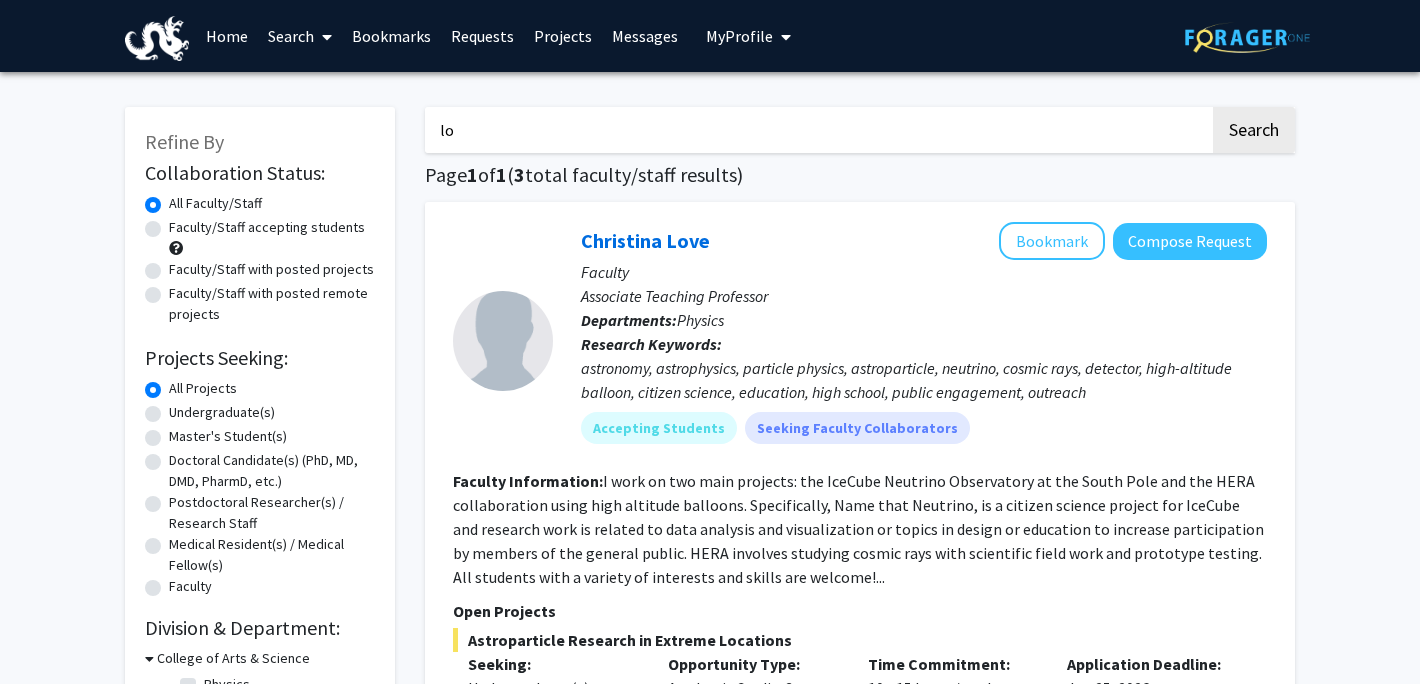 type on "l" 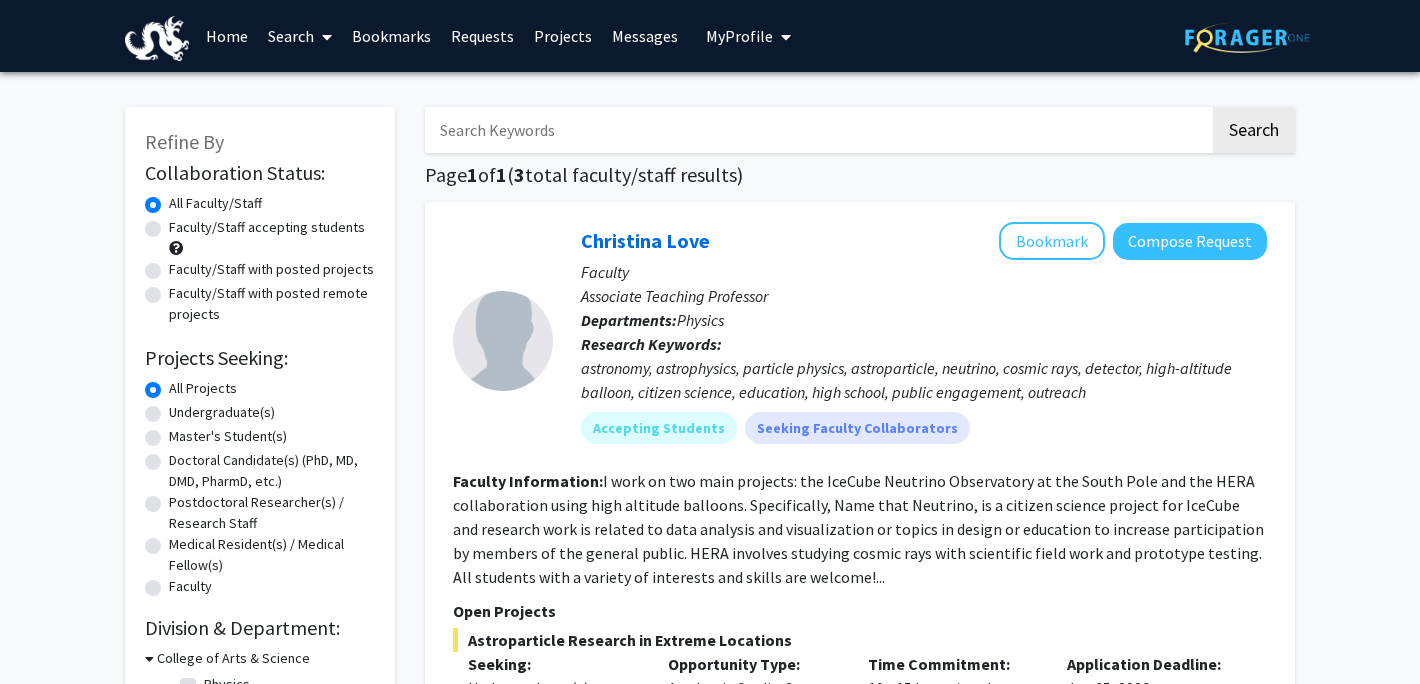 type 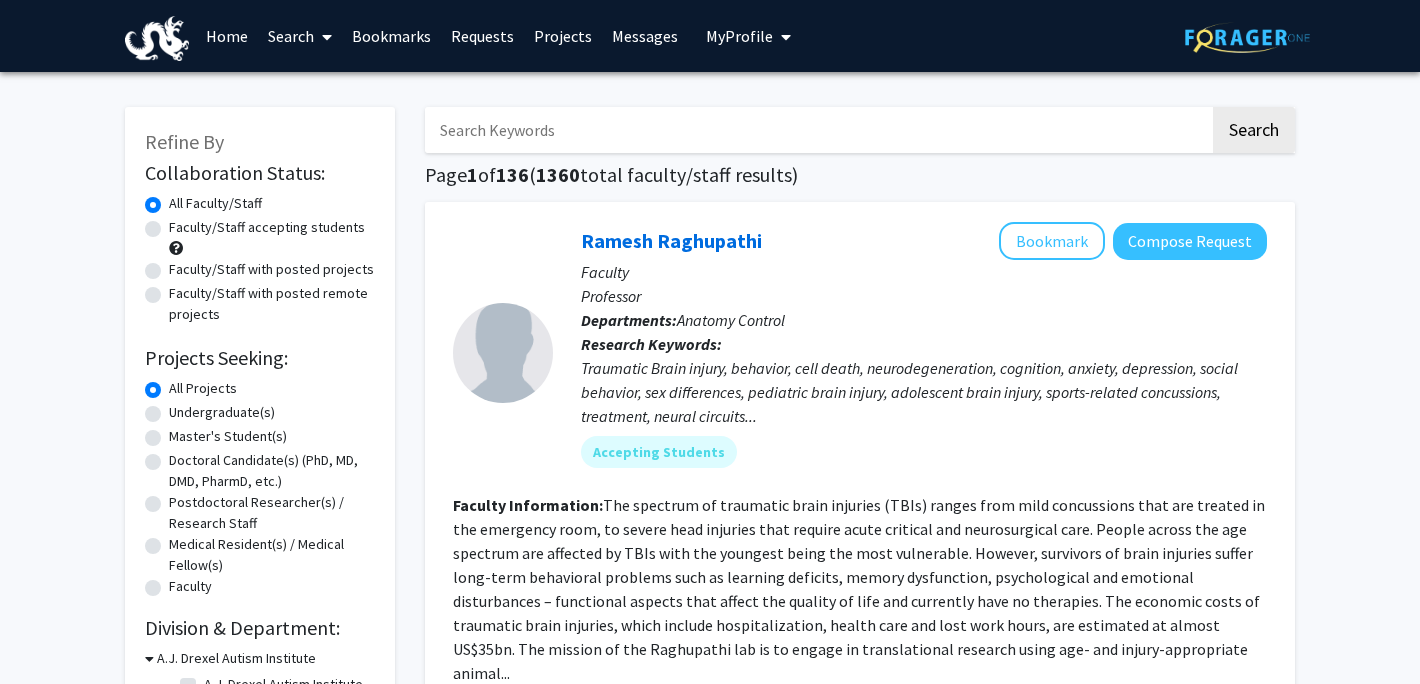 click on "Faculty/Staff accepting students" 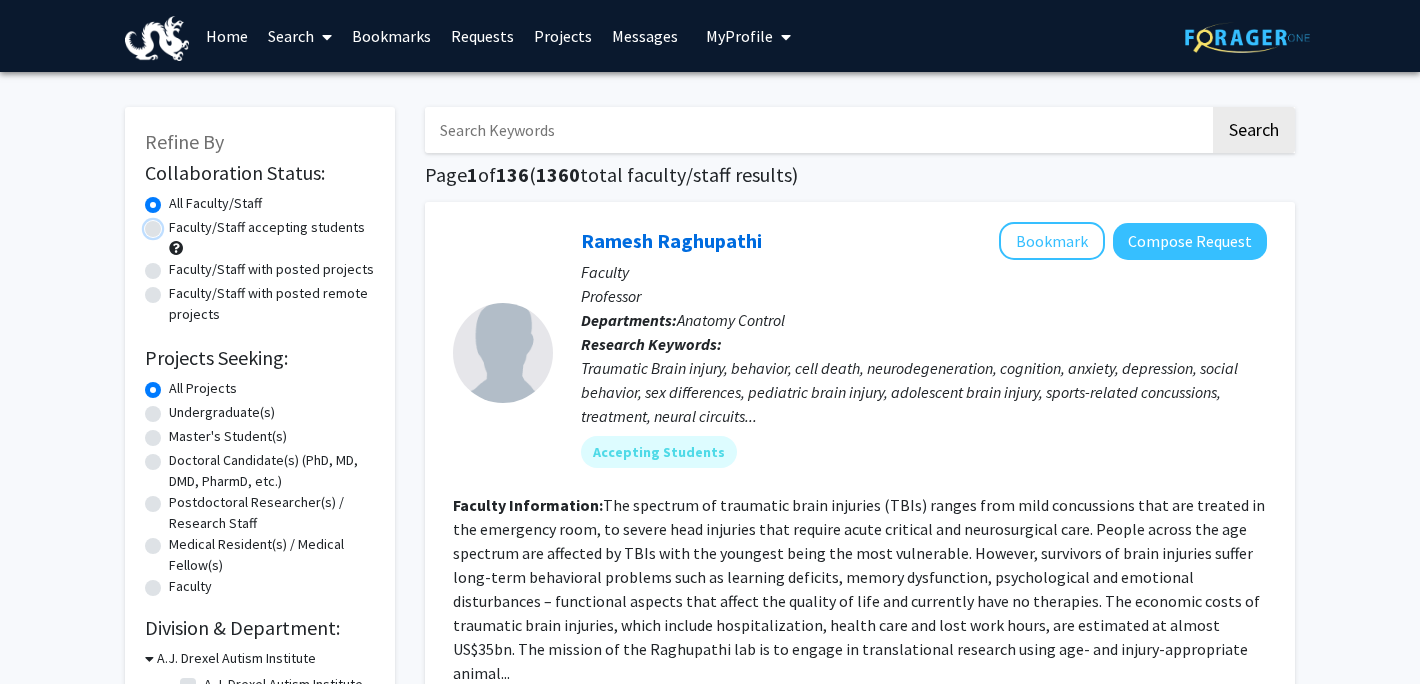 click on "Faculty/Staff accepting students" at bounding box center [175, 223] 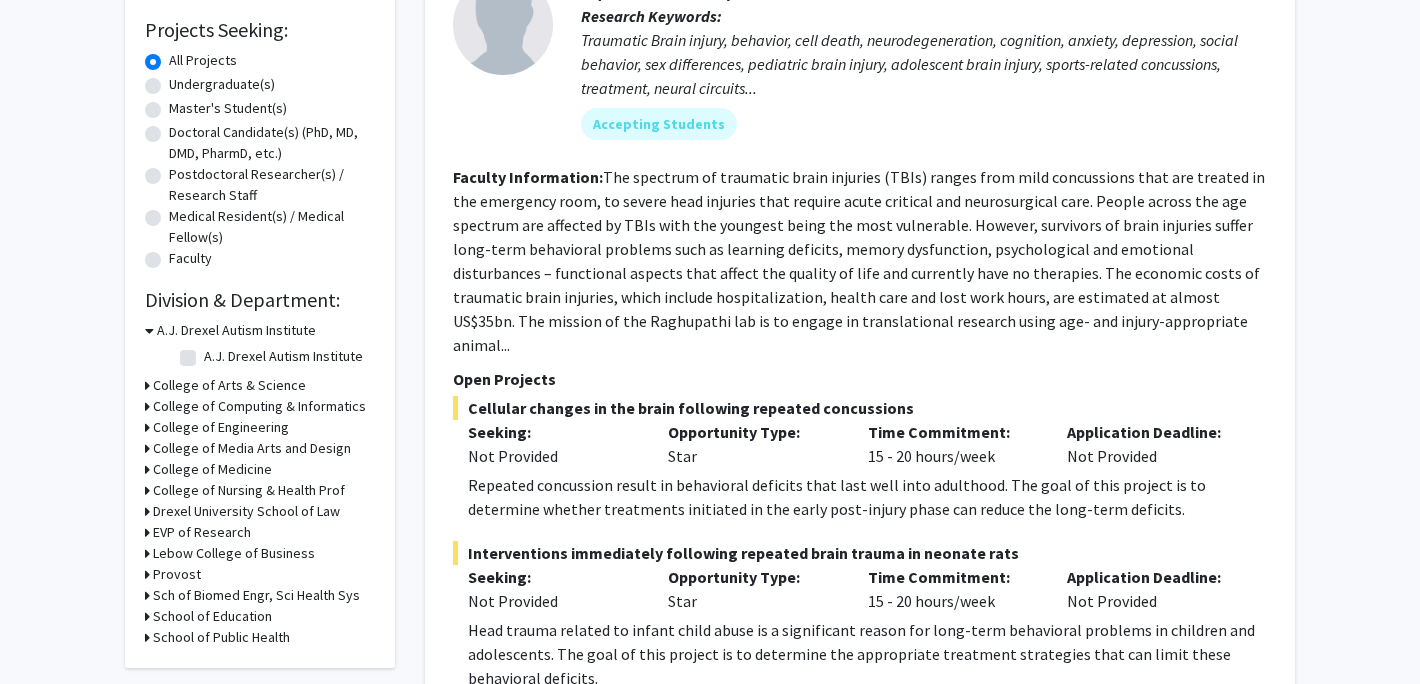 scroll, scrollTop: 330, scrollLeft: 0, axis: vertical 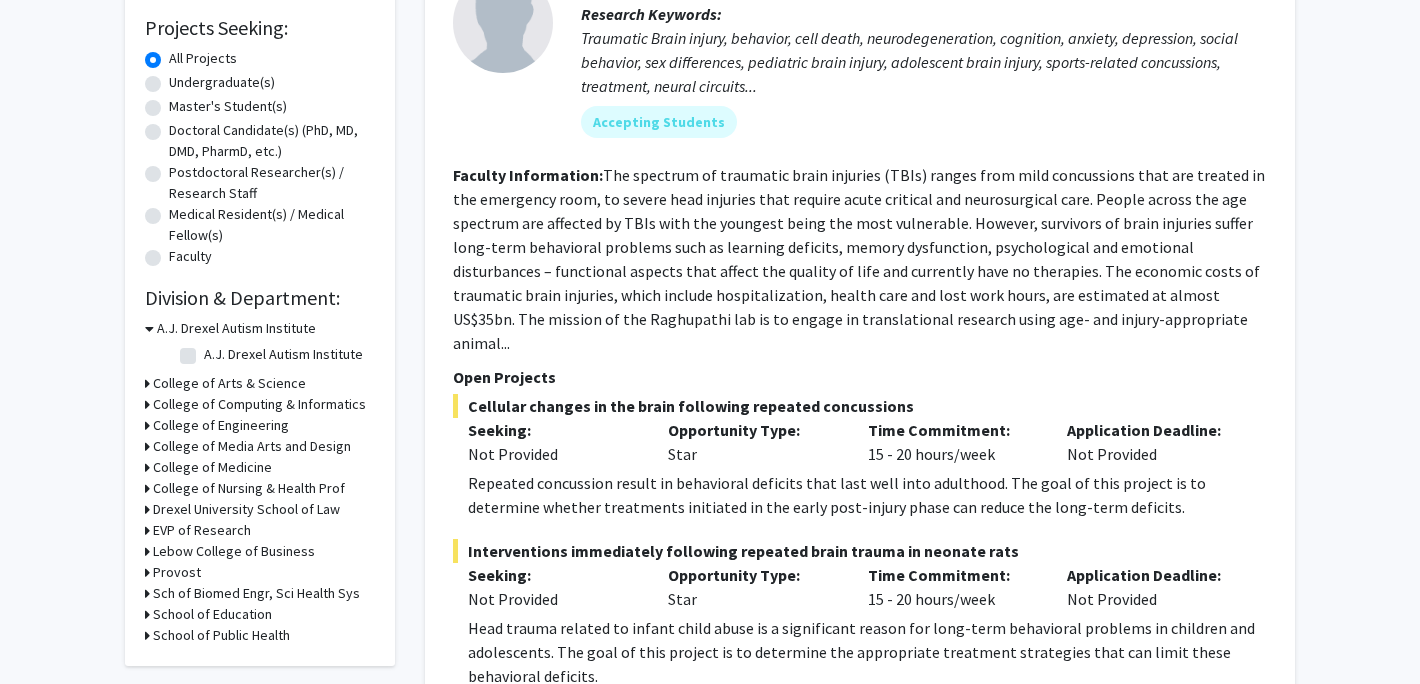 click 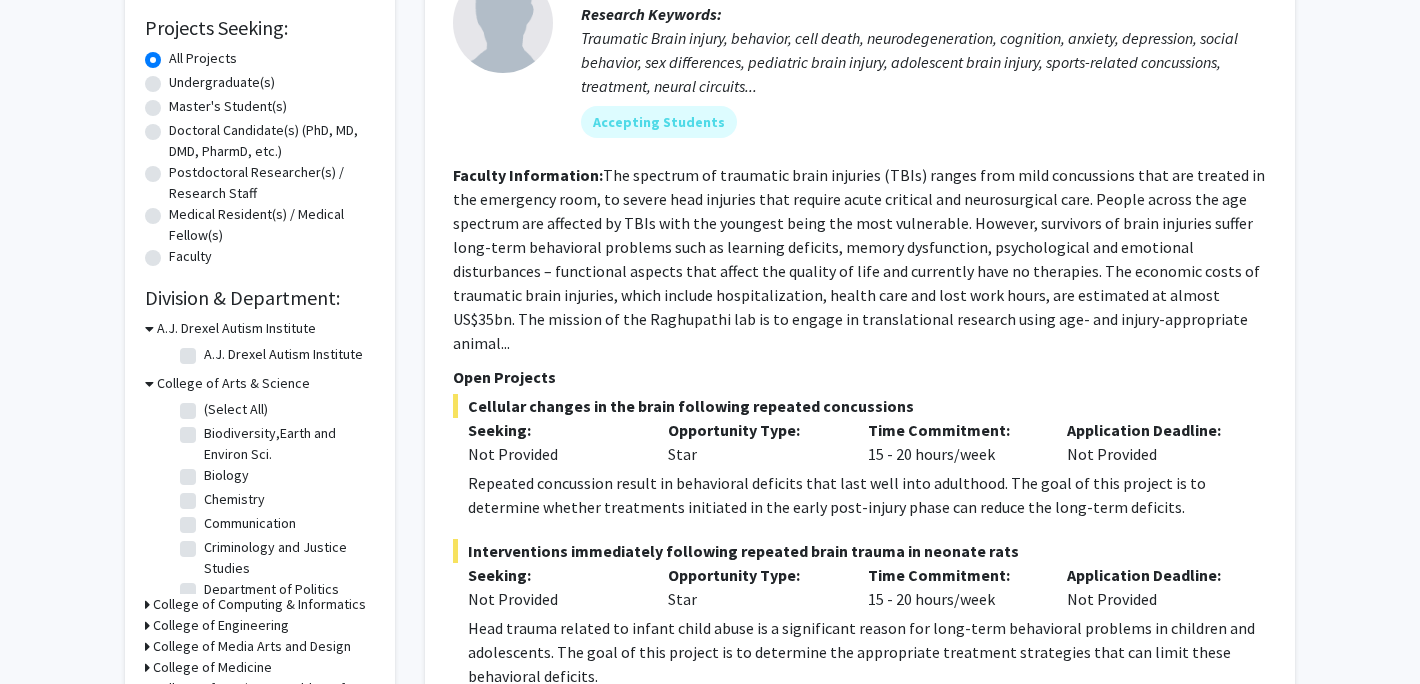 click on "Biology" 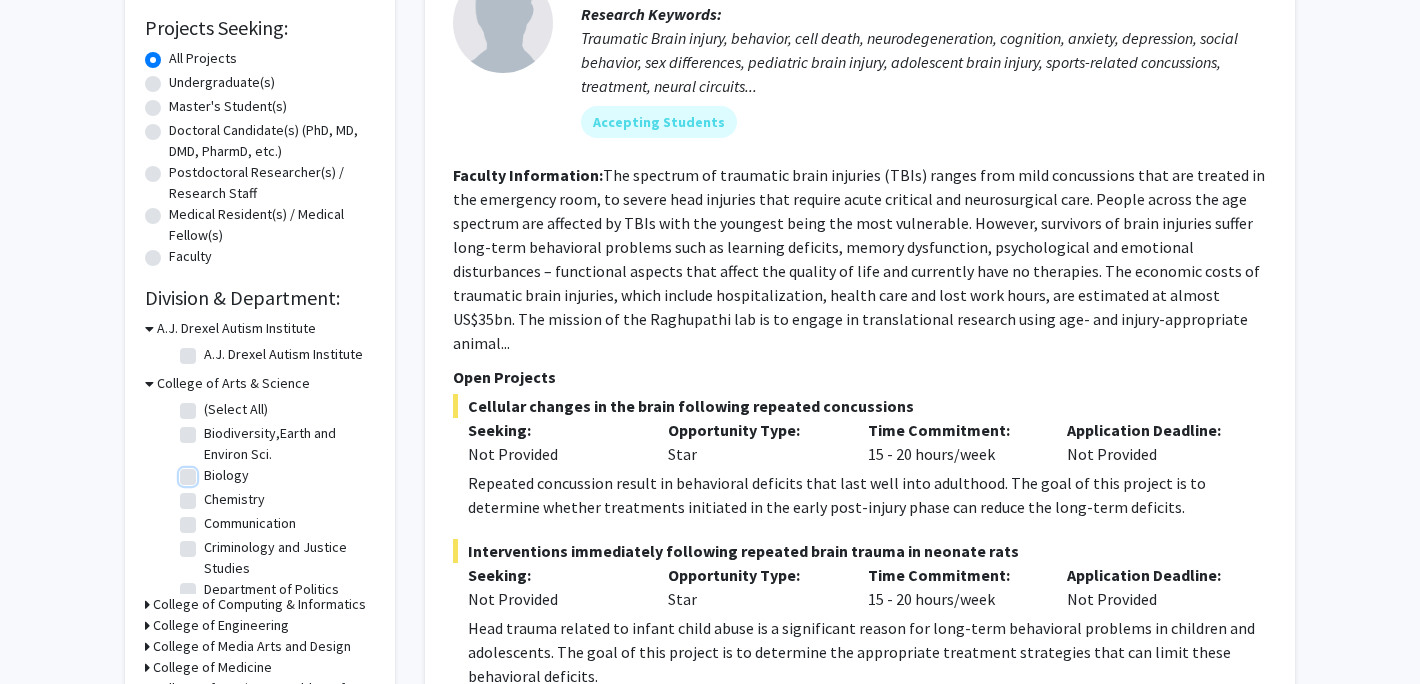 click on "Biology" at bounding box center (210, 471) 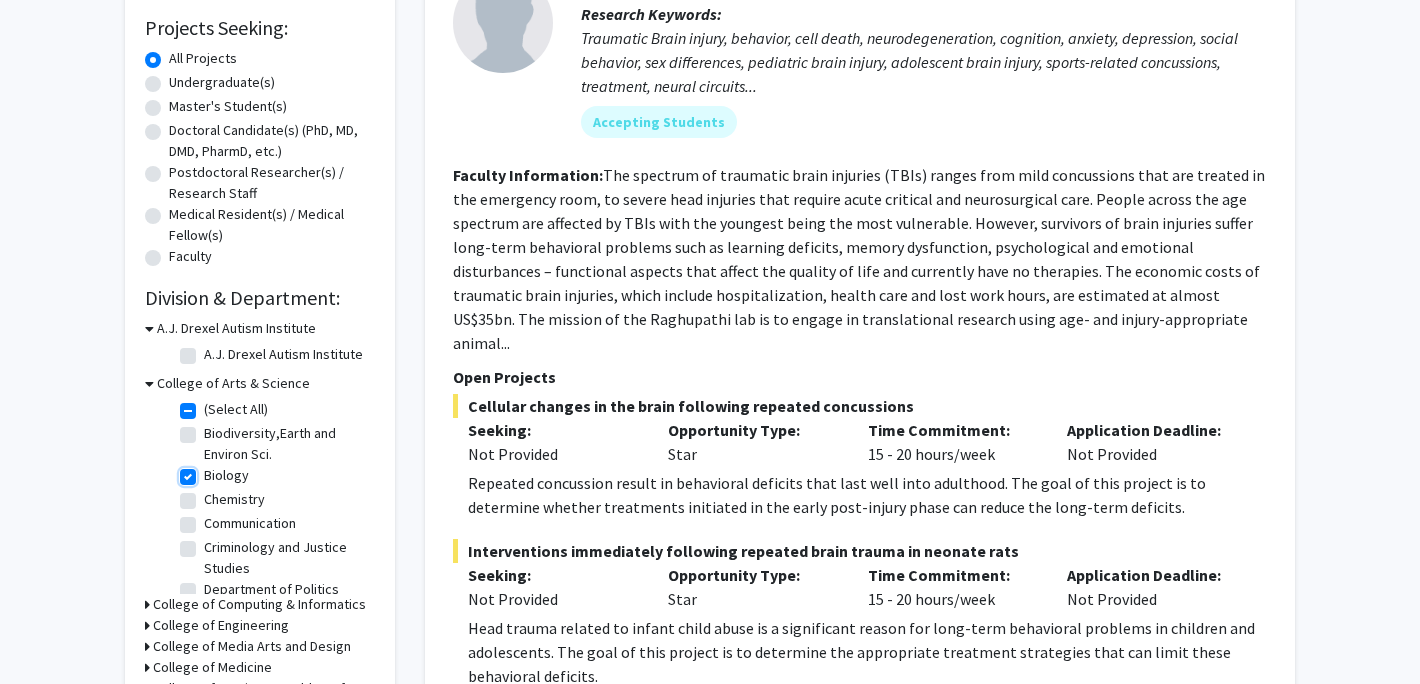 checkbox on "true" 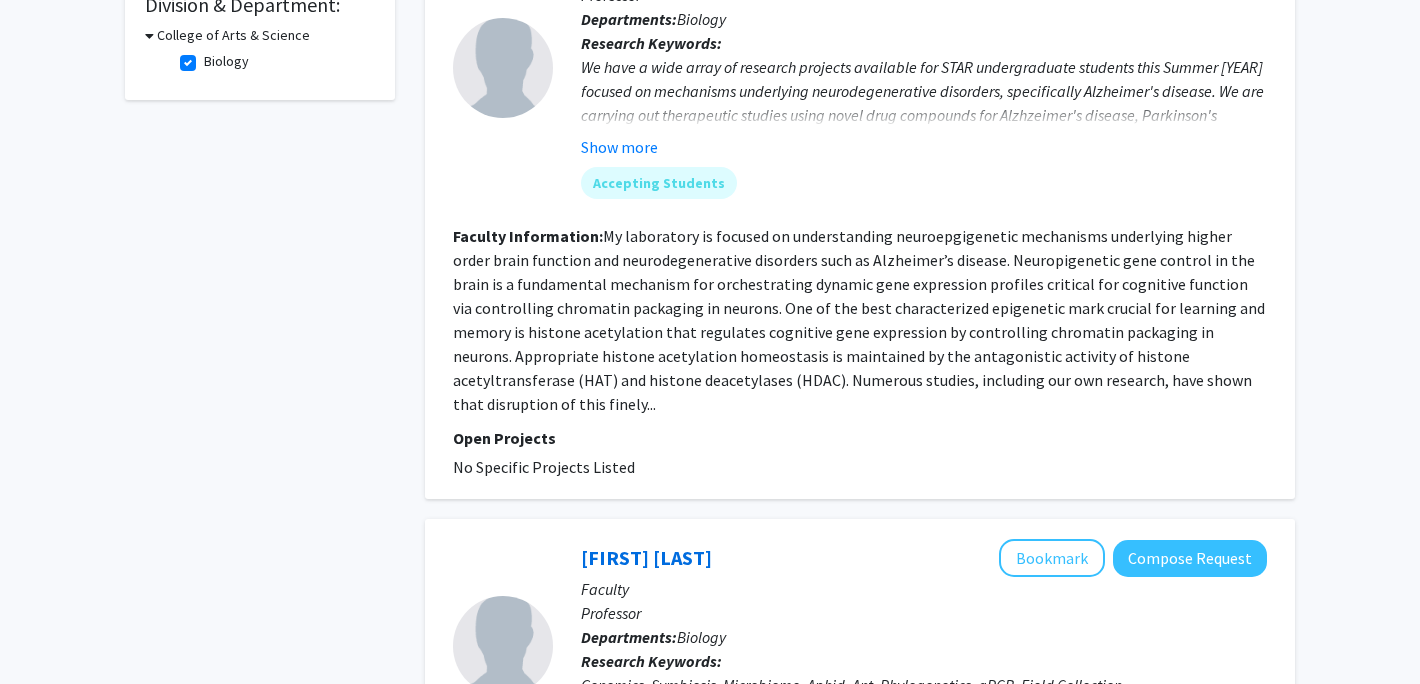 scroll, scrollTop: 625, scrollLeft: 0, axis: vertical 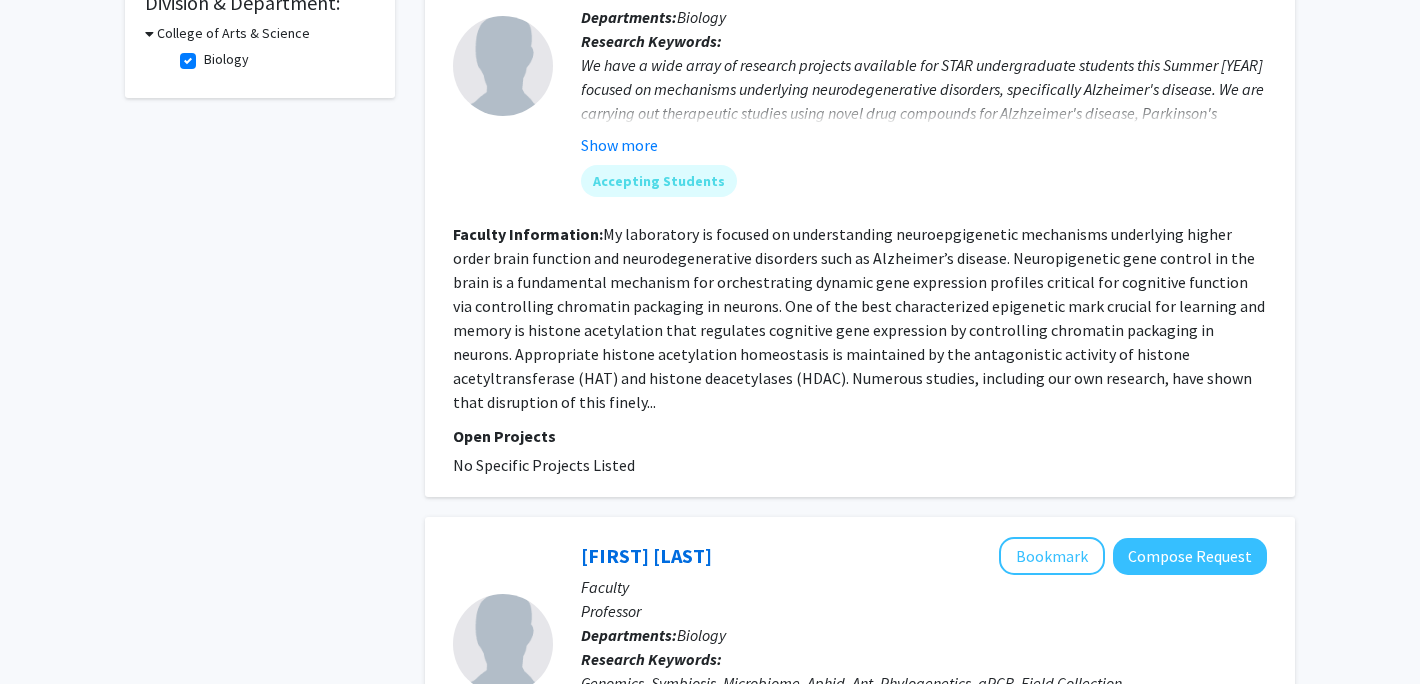 click on "We have a wide array of research projects available for STAR undergraduate  students this  Summer 2025   focused on mechanisms underlying neurodegenerative disorders, specifically Alzheimer's disease.    We are carrying out therapeutic studies using novel drug compounds for Alzhzeimer's disease, Parkinson's disease, ALS and Huntington's disease. Please contact me at  [EMAIL]  if you are interested in learning more about our research and potentially joining our lab.  Check out our website for additional information: https://elefantlabdrexel.wordpress.com... Show more" 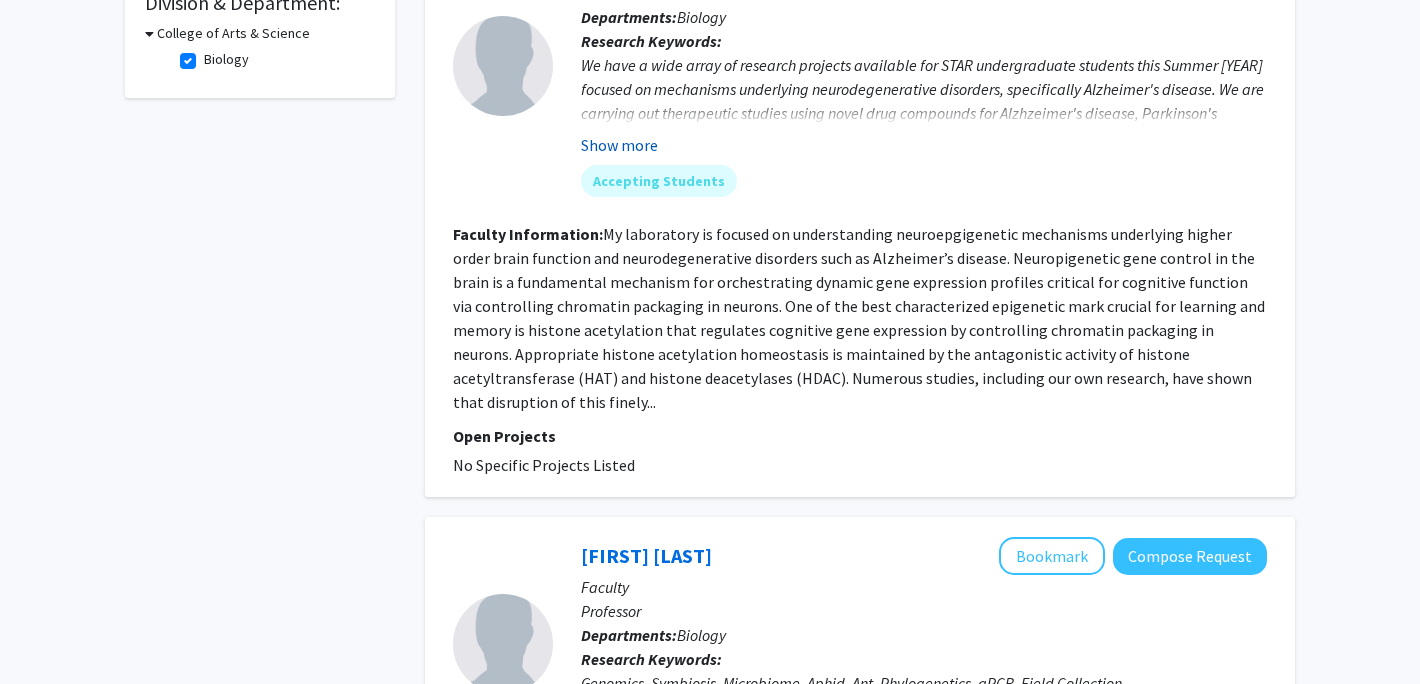 click on "Show more" 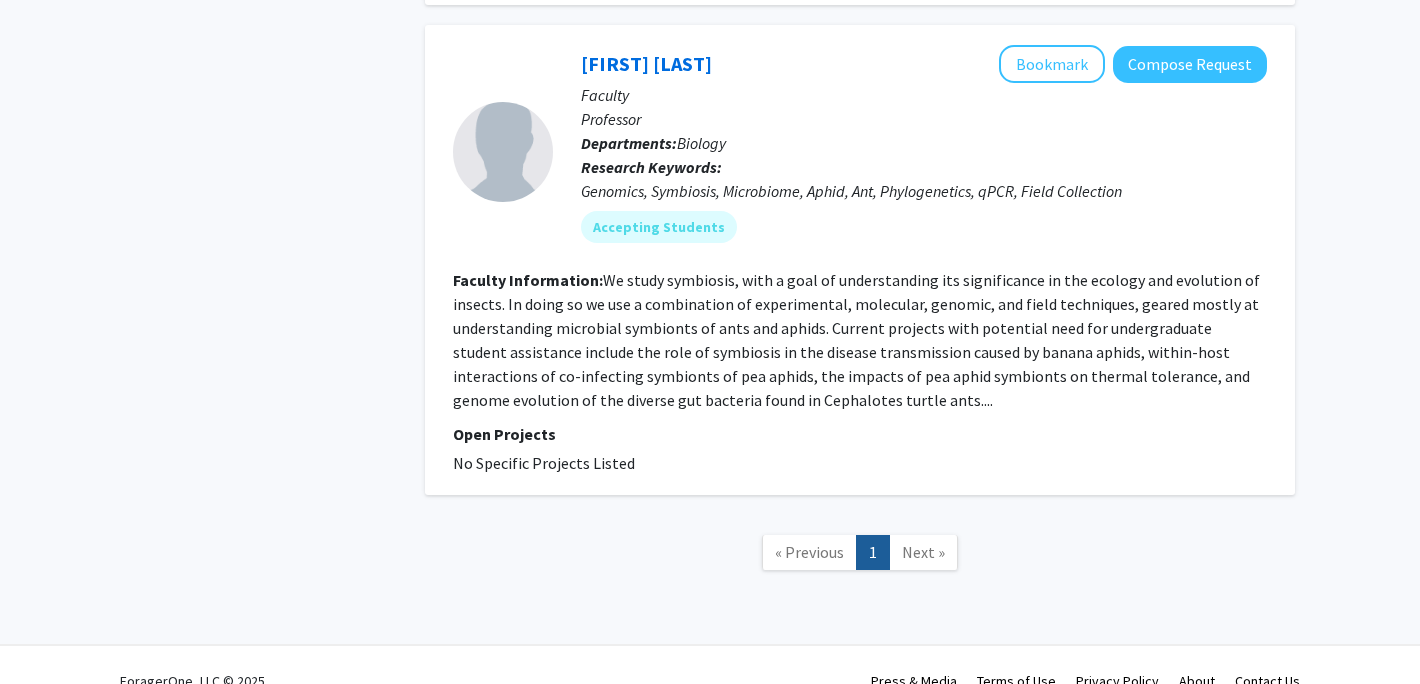 scroll, scrollTop: 1190, scrollLeft: 0, axis: vertical 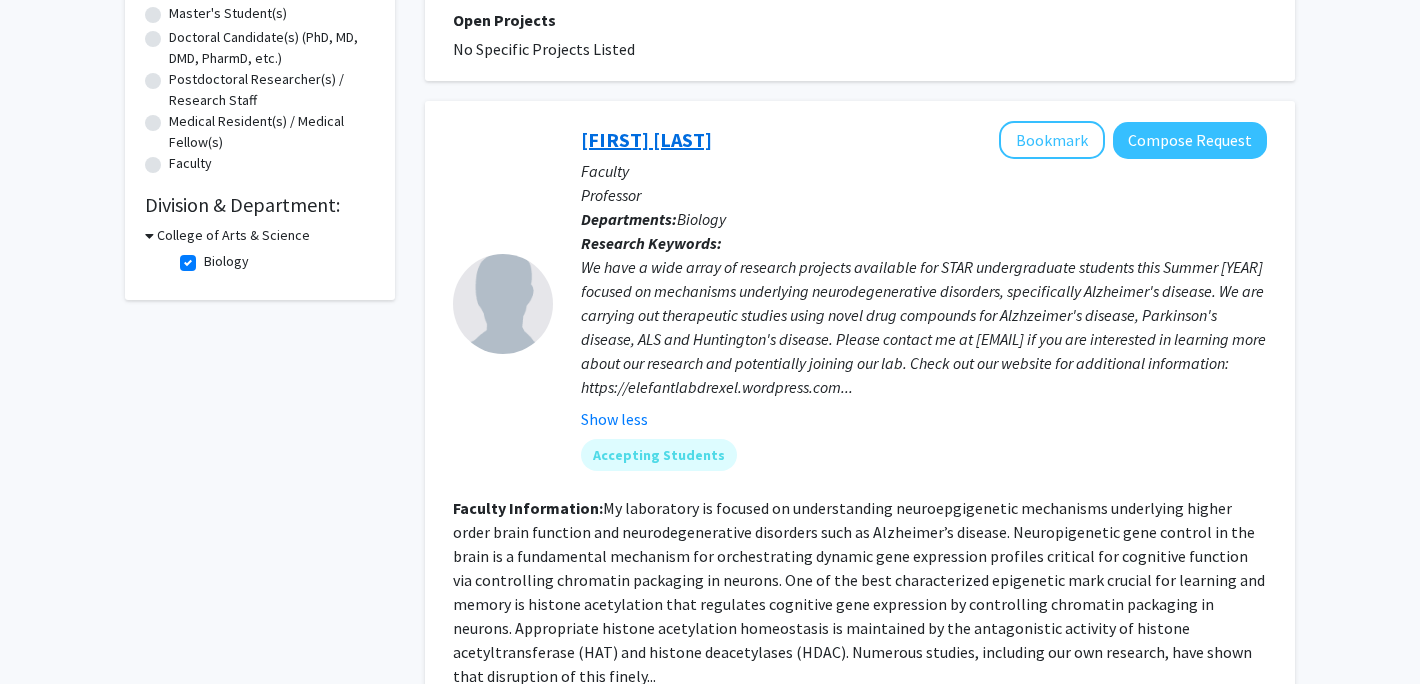 click on "[FIRST] [LAST]" 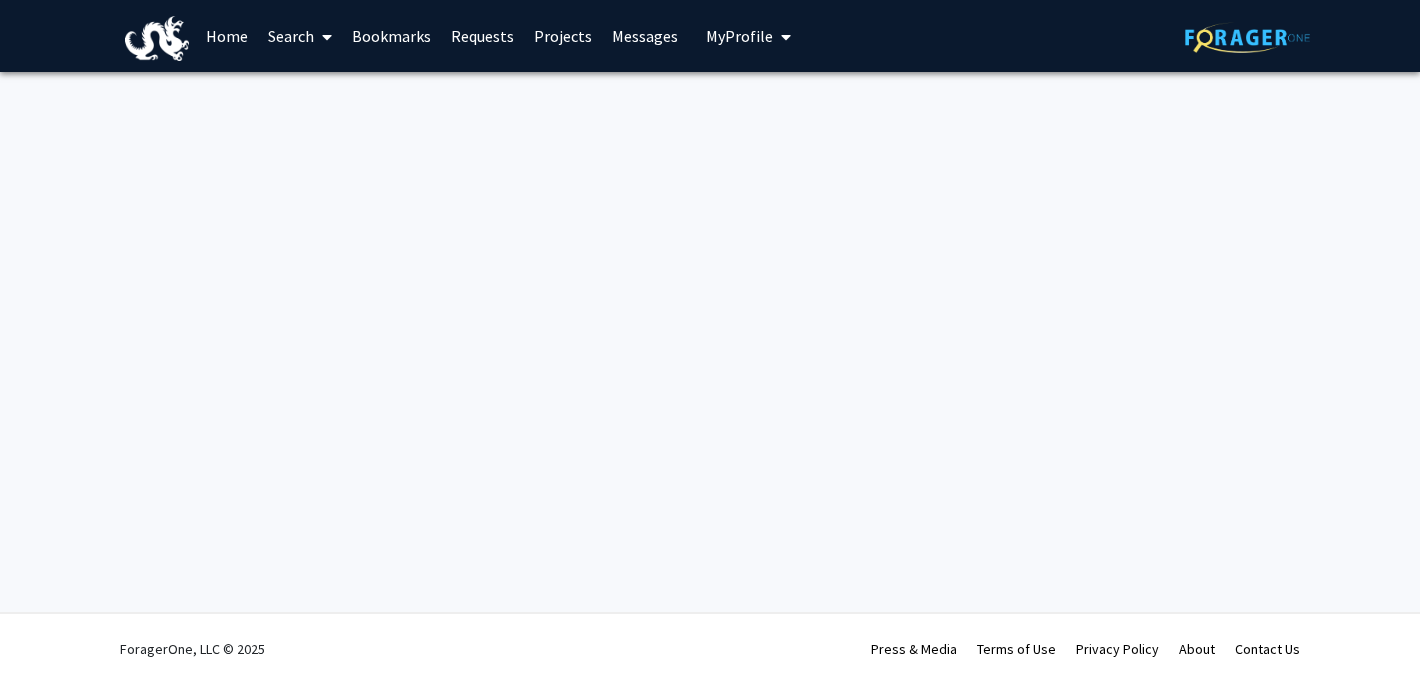 scroll, scrollTop: 0, scrollLeft: 0, axis: both 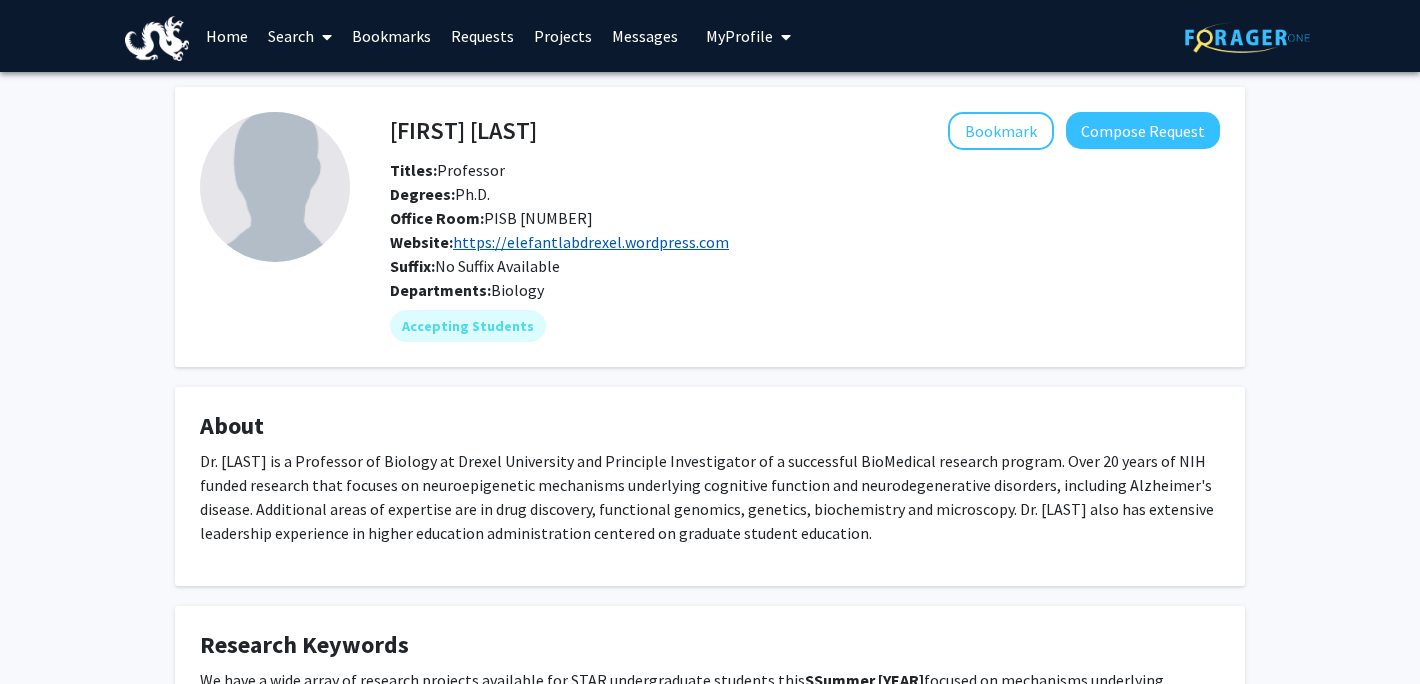 click on "https://elefantlabdrexel.wordpress.com" 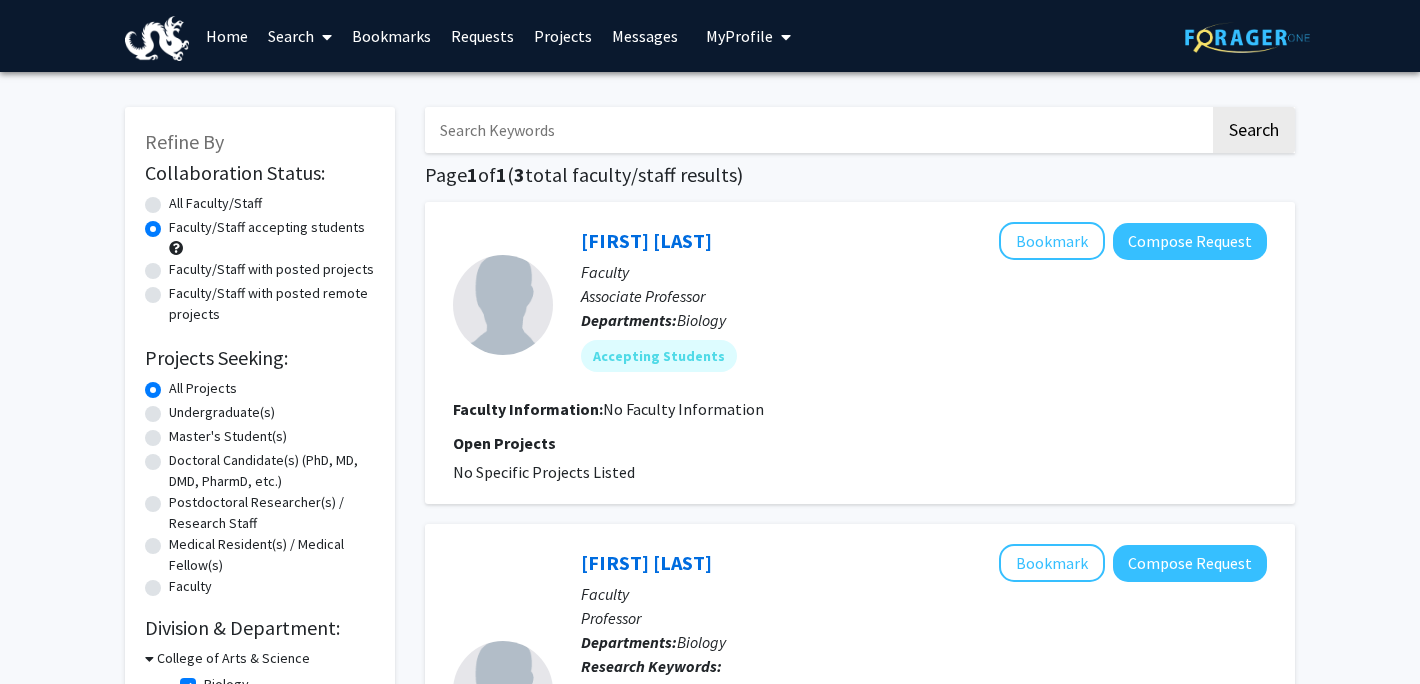 click on "All Faculty/Staff" 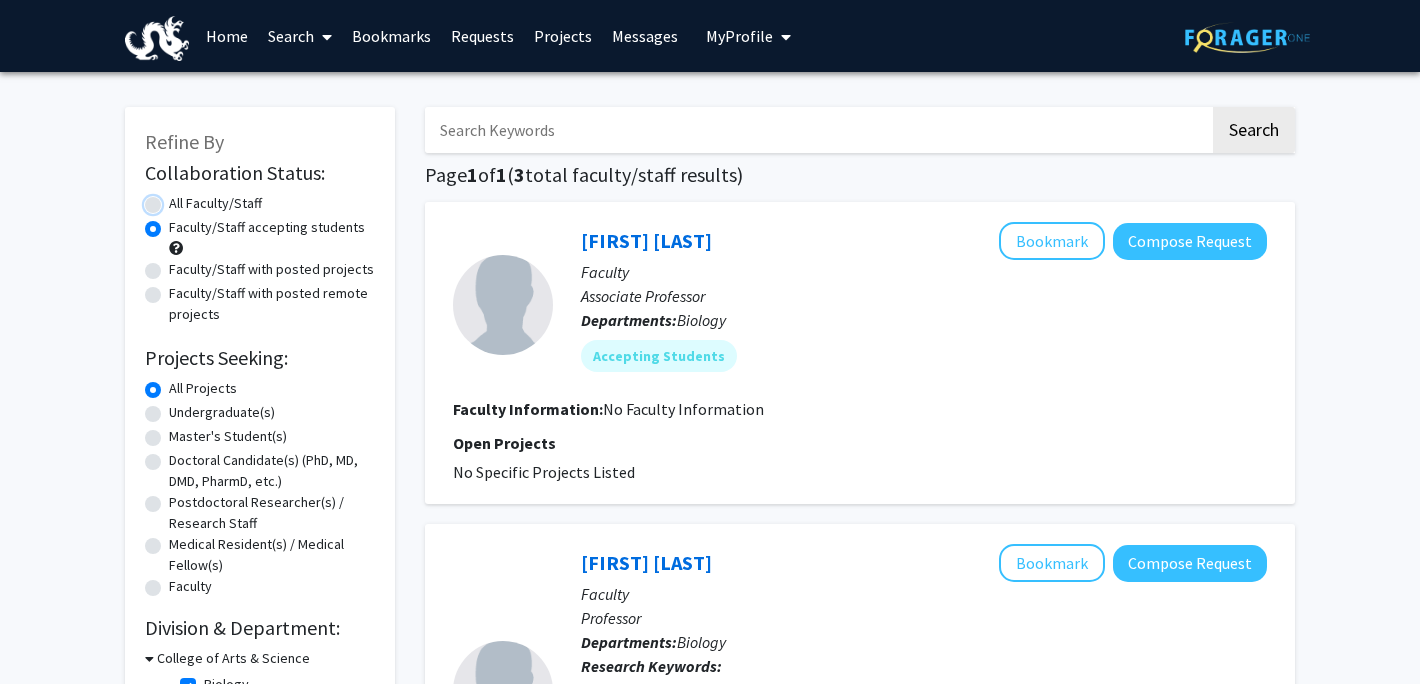 click on "All Faculty/Staff" at bounding box center [175, 199] 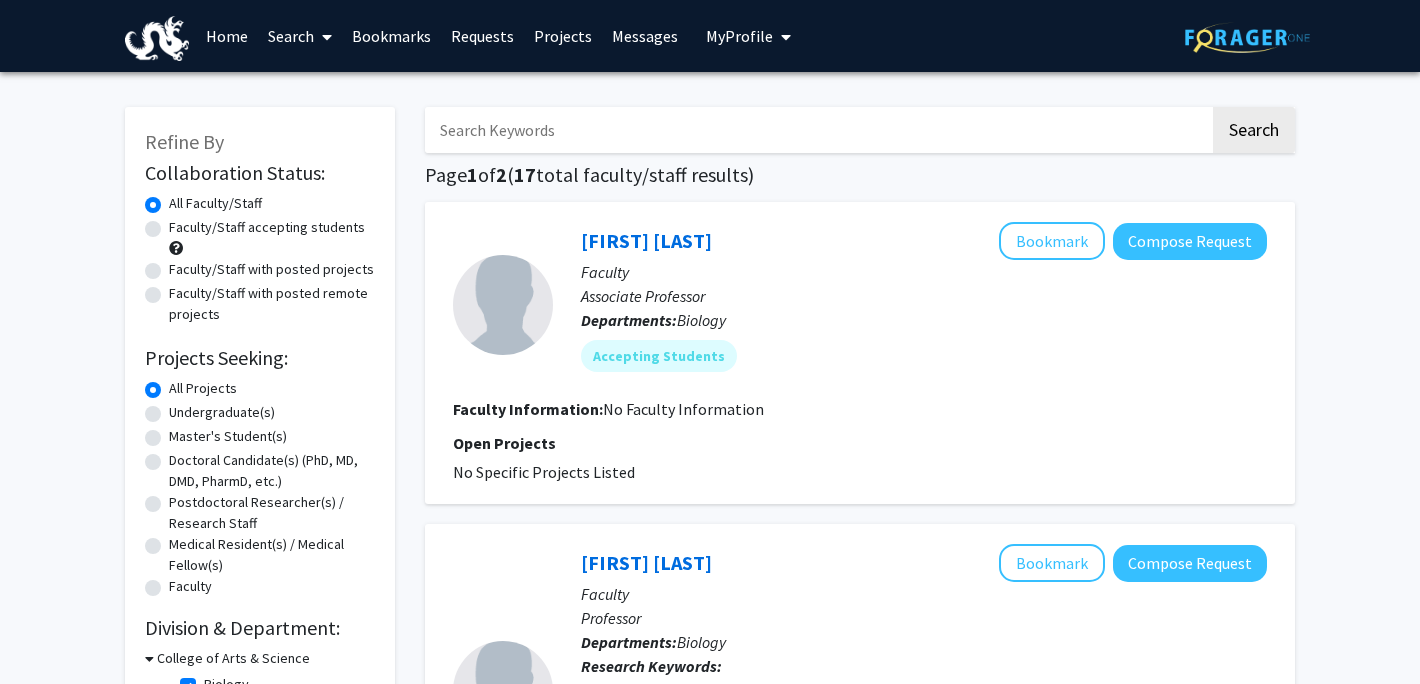 click at bounding box center [817, 130] 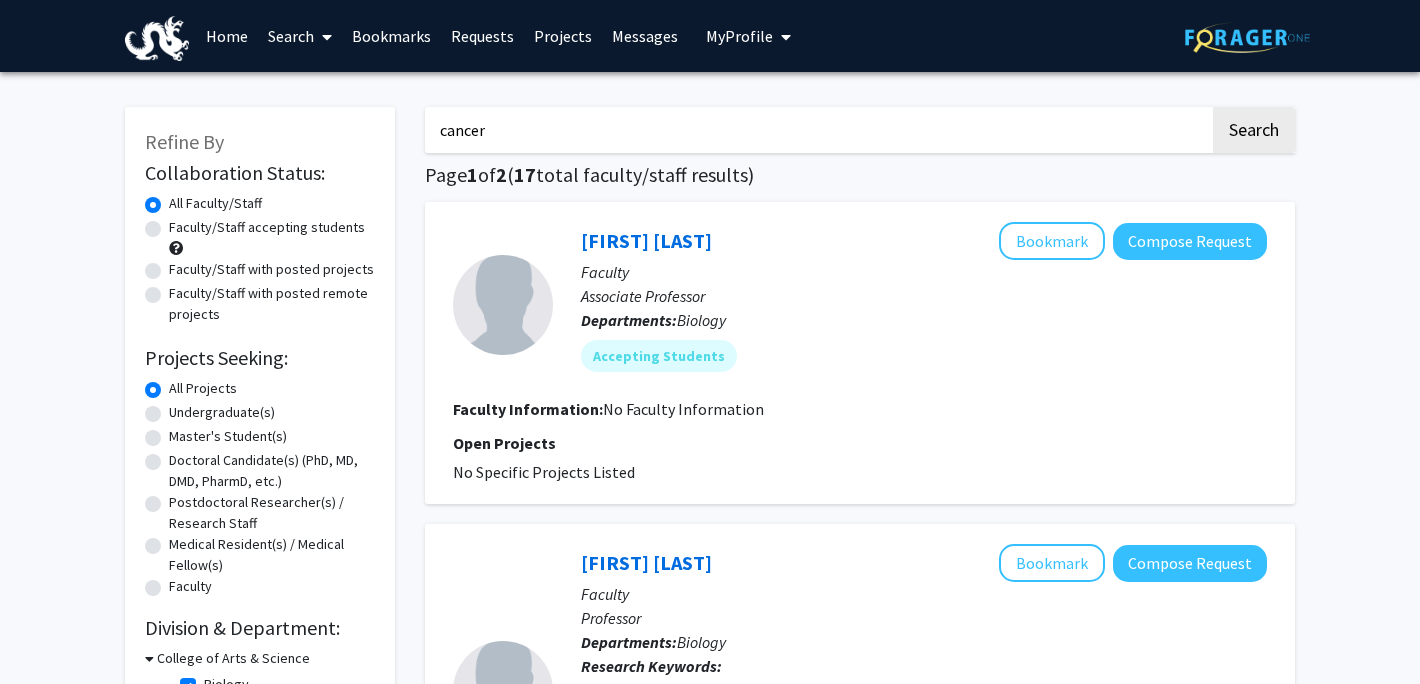 type on "cancer" 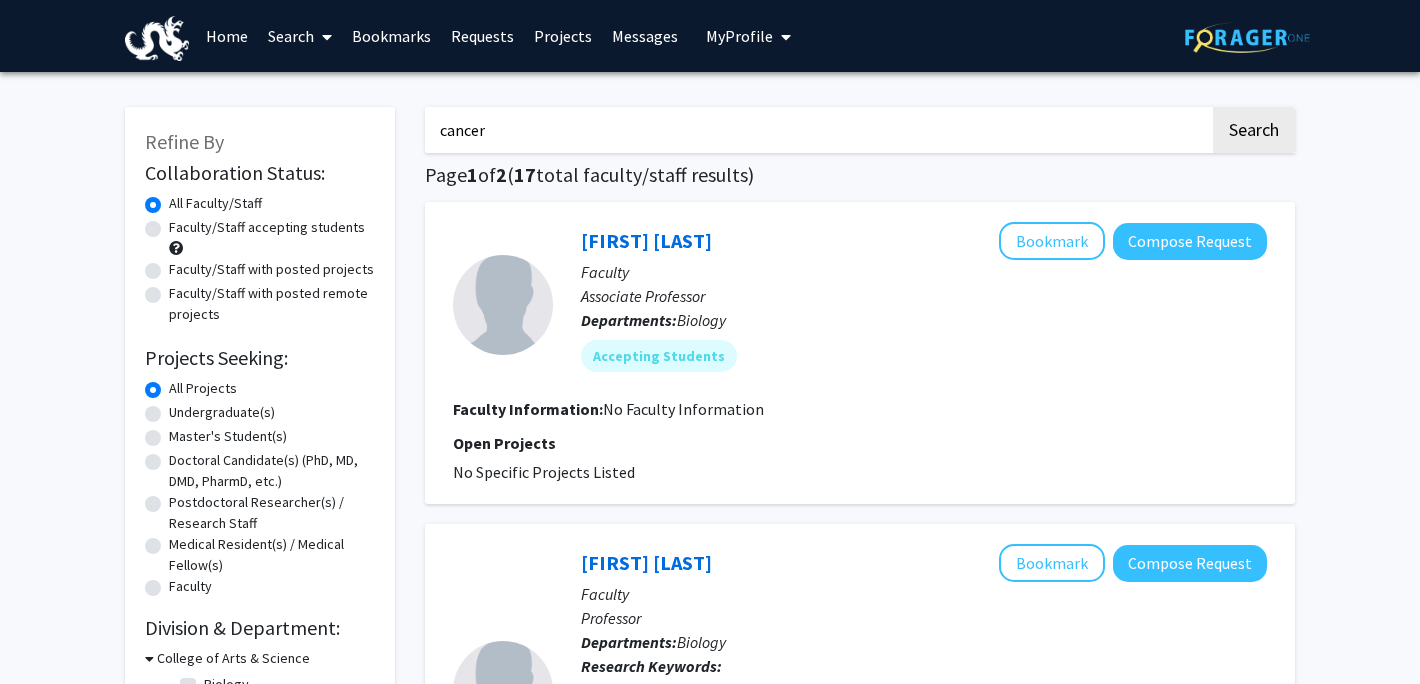checkbox on "false" 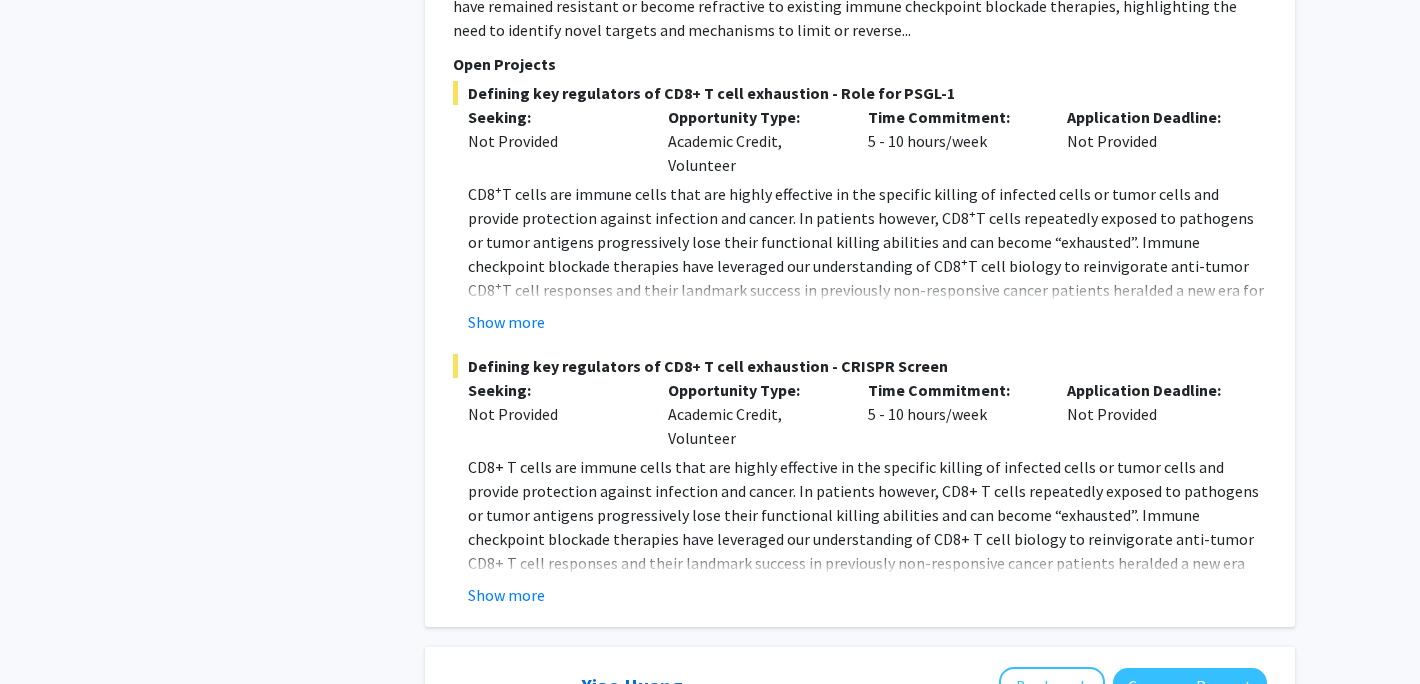 scroll, scrollTop: 1115, scrollLeft: 0, axis: vertical 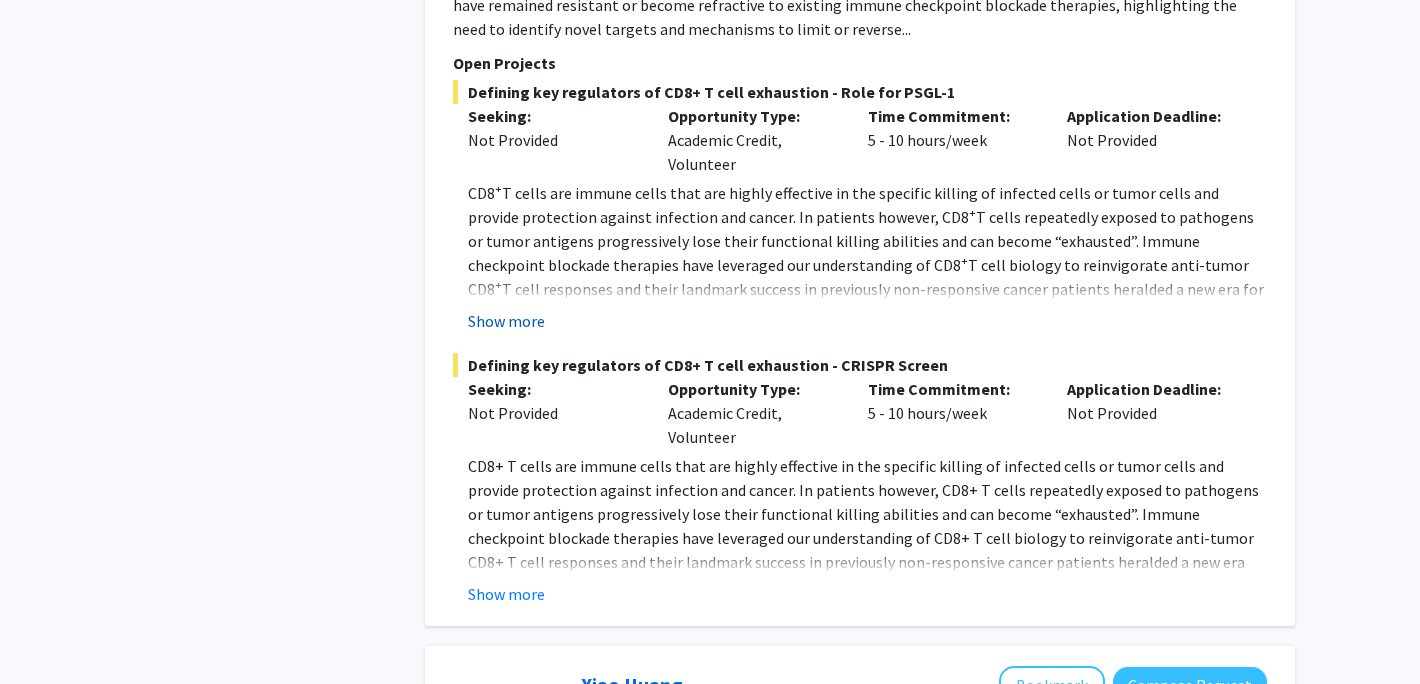 click on "Show more" 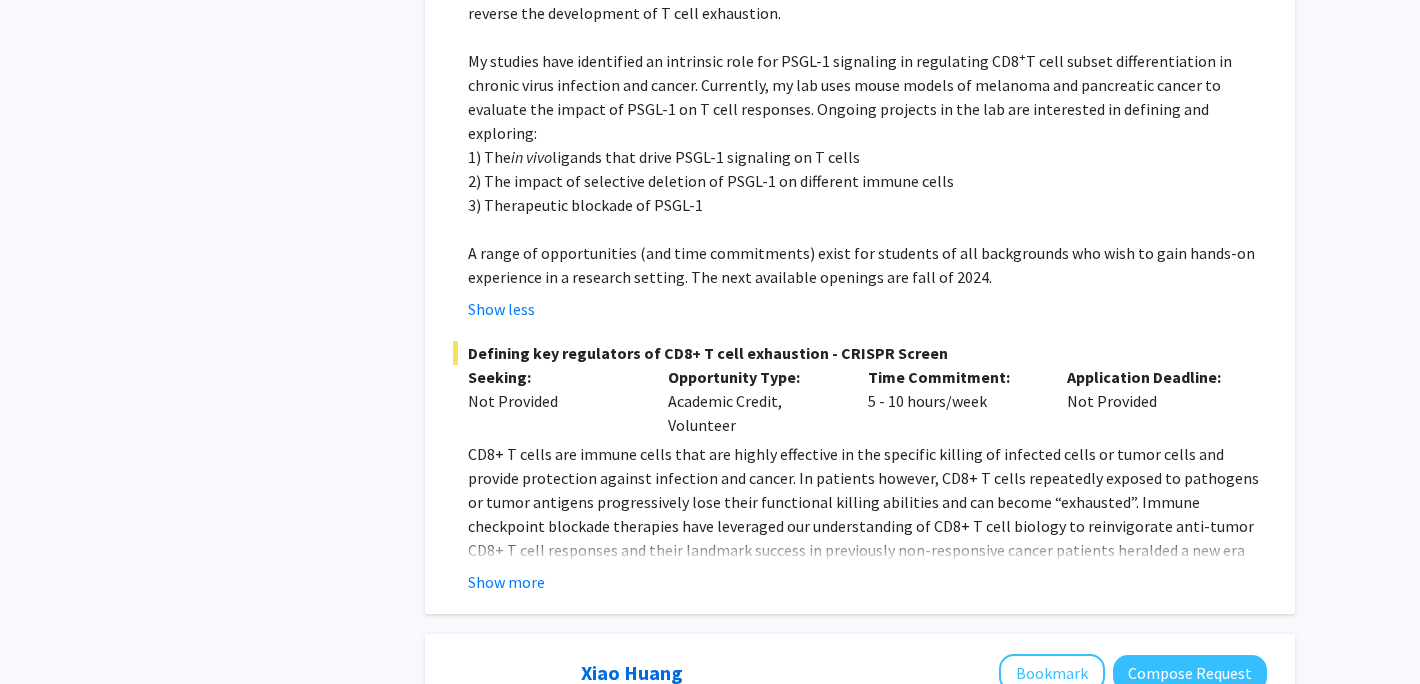 scroll, scrollTop: 1469, scrollLeft: 0, axis: vertical 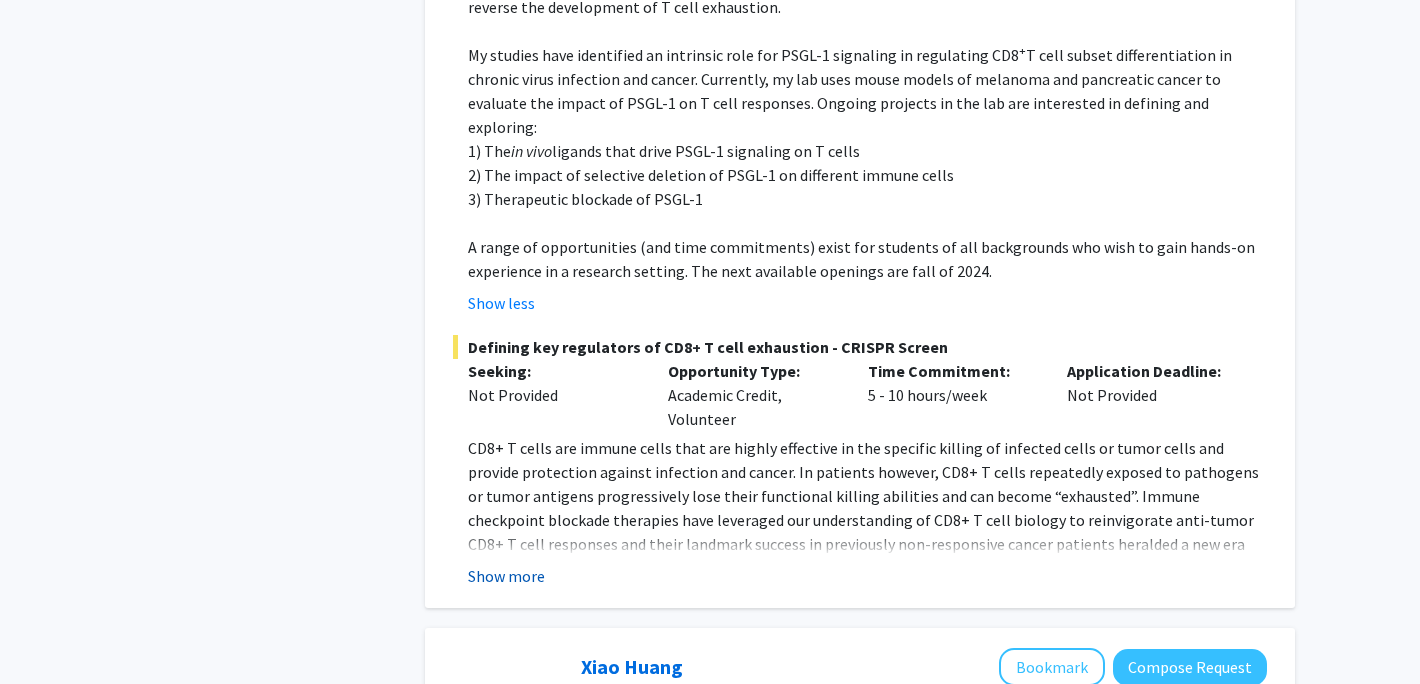 click on "Show more" 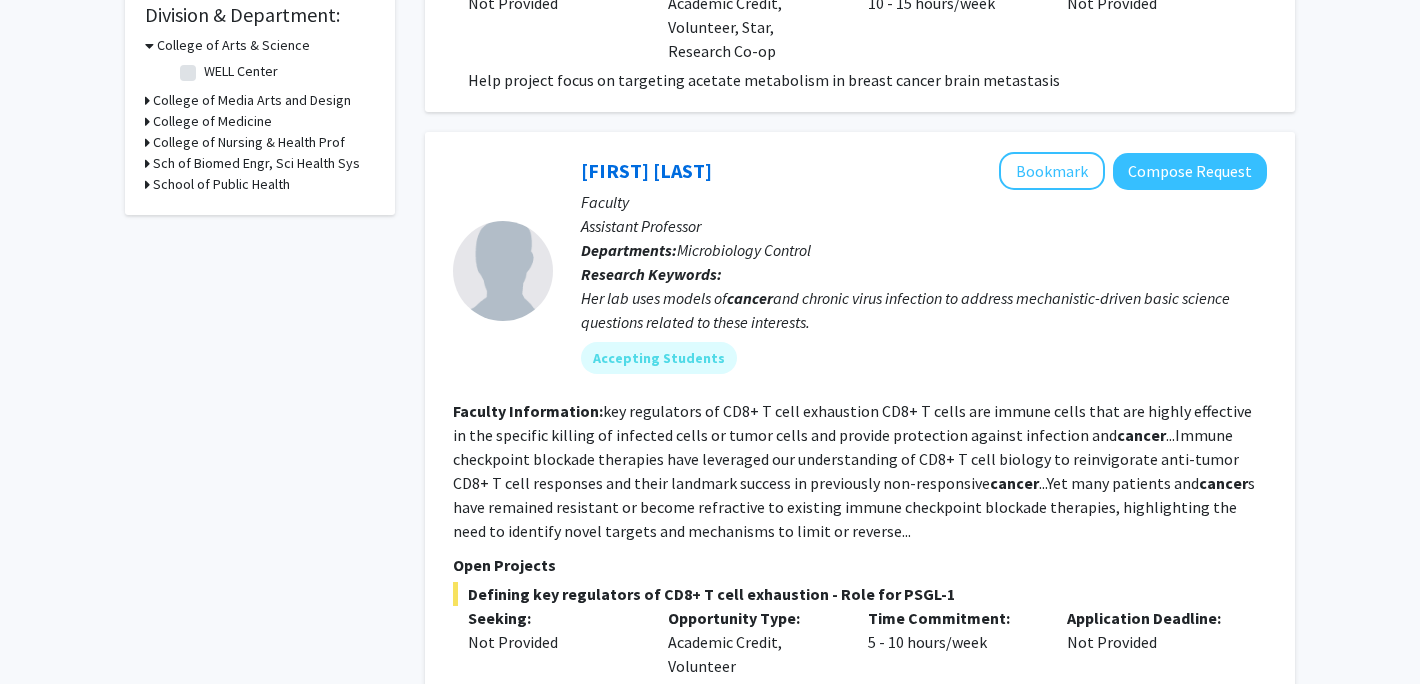 scroll, scrollTop: 566, scrollLeft: 0, axis: vertical 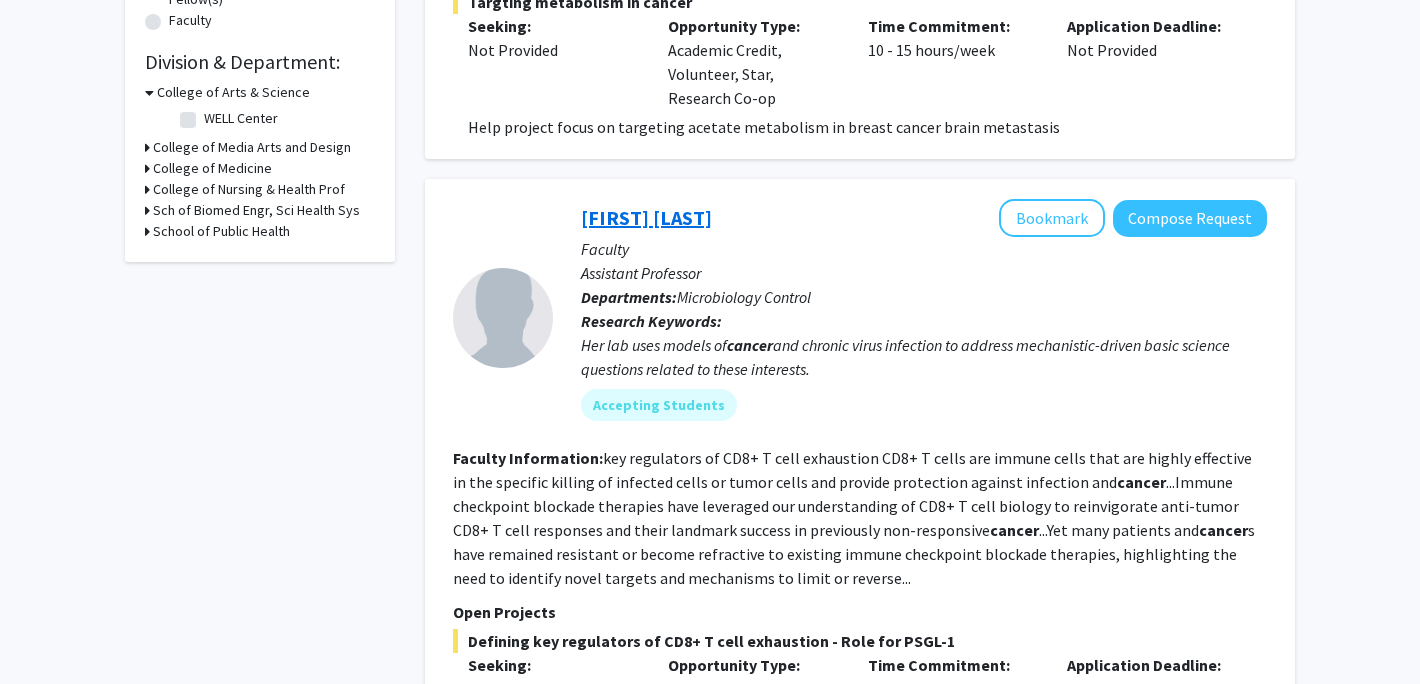 click on "[FIRST] [LAST]" 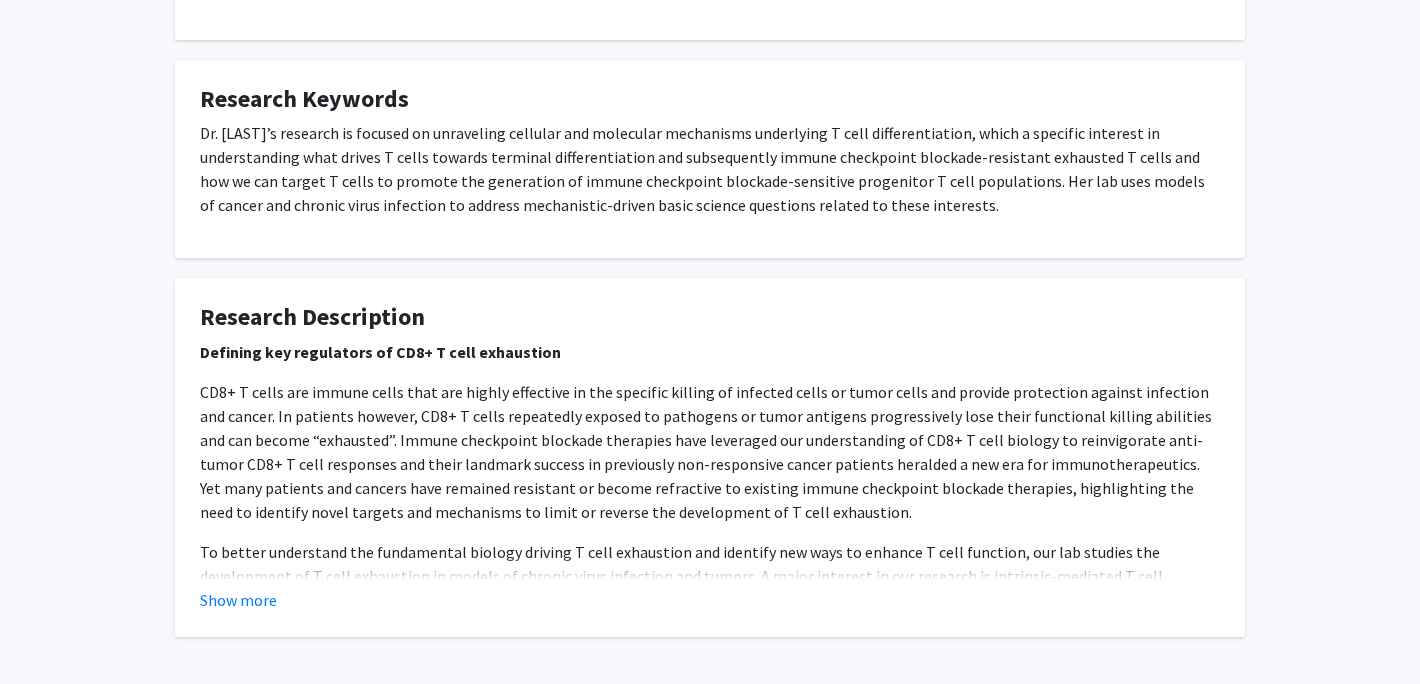 scroll, scrollTop: 1273, scrollLeft: 0, axis: vertical 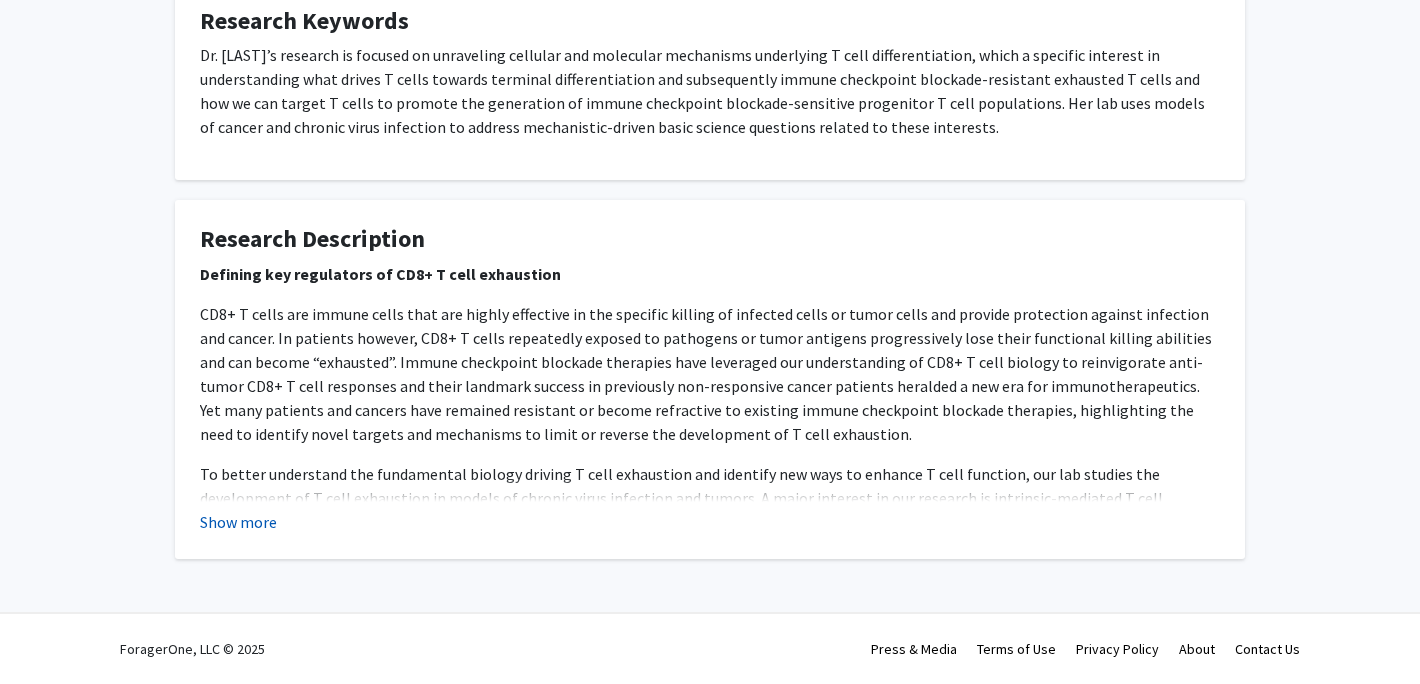 click on "Show more" 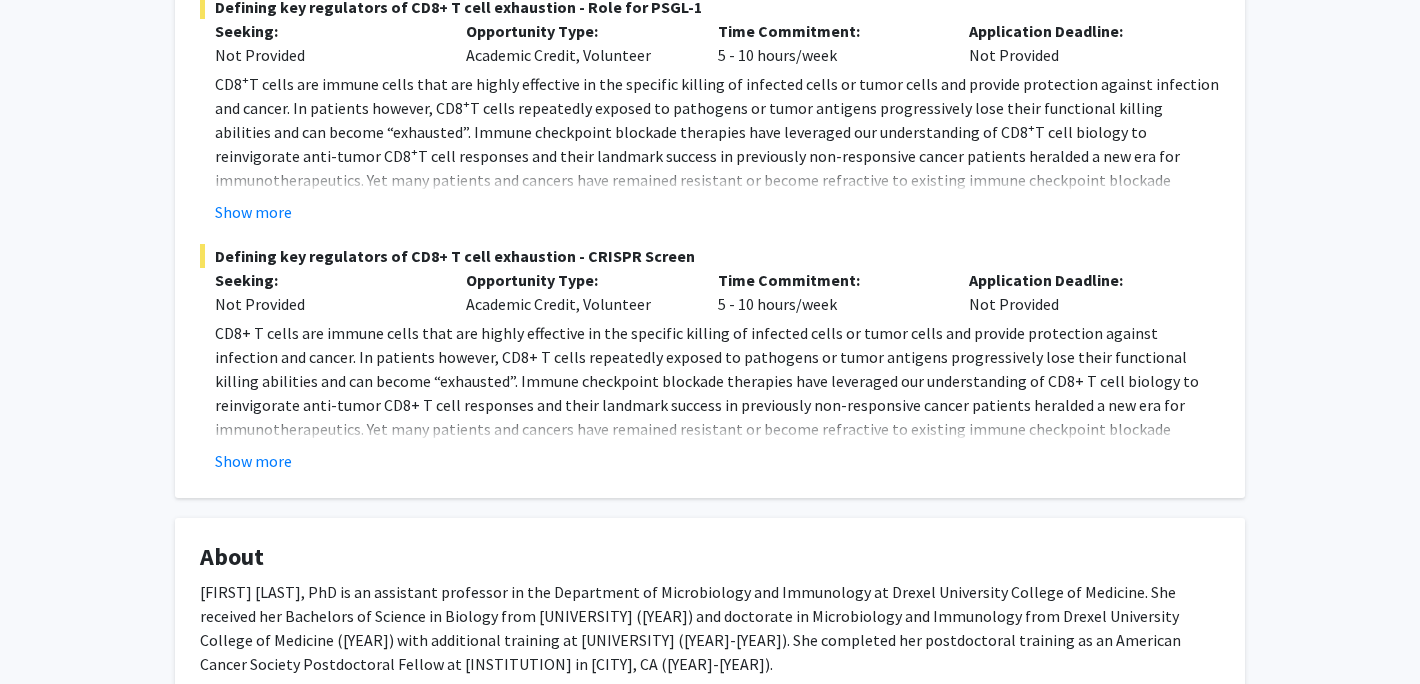 scroll, scrollTop: 0, scrollLeft: 0, axis: both 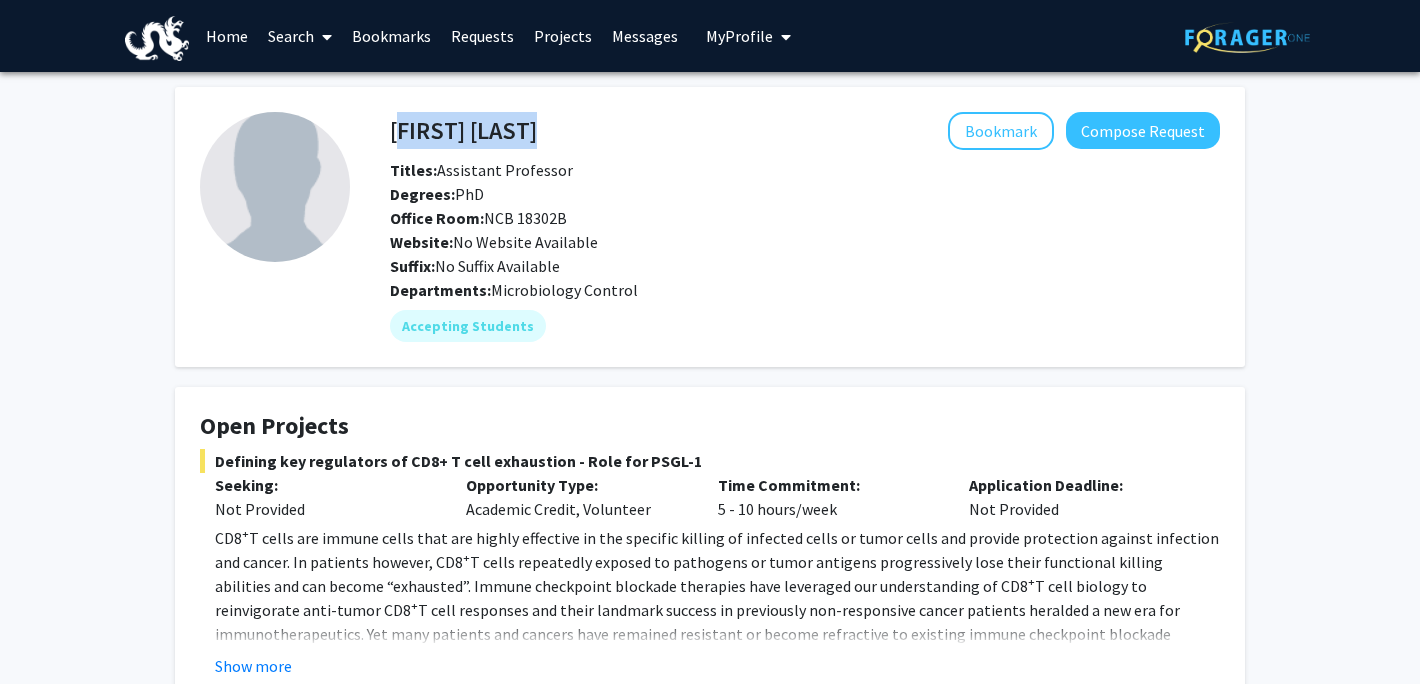 drag, startPoint x: 526, startPoint y: 138, endPoint x: 392, endPoint y: 129, distance: 134.3019 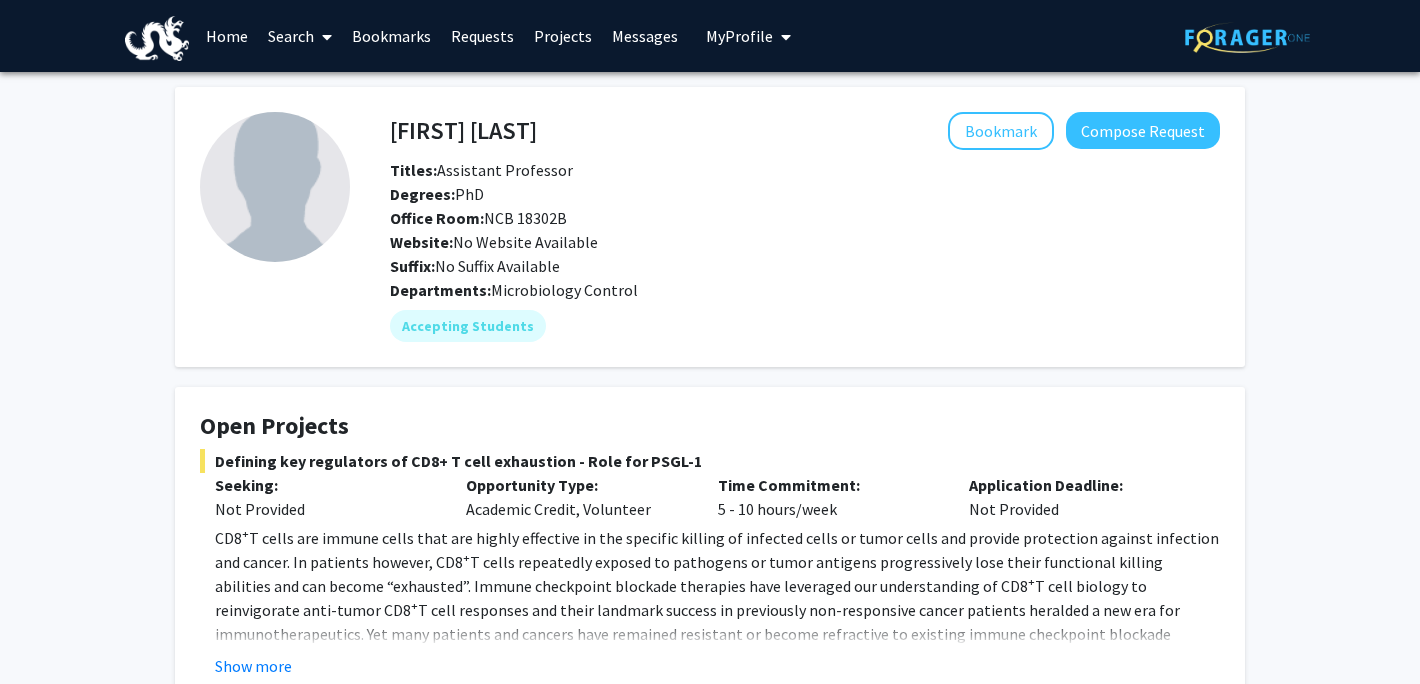 click on "[FIRST] [LAST]   Bookmark
Compose Request  Titles:   Assistant Professor  Degrees:   PhD  Office Room:   NCB 18302B  Website:   No Website Available  Suffix:   No Suffix Available" 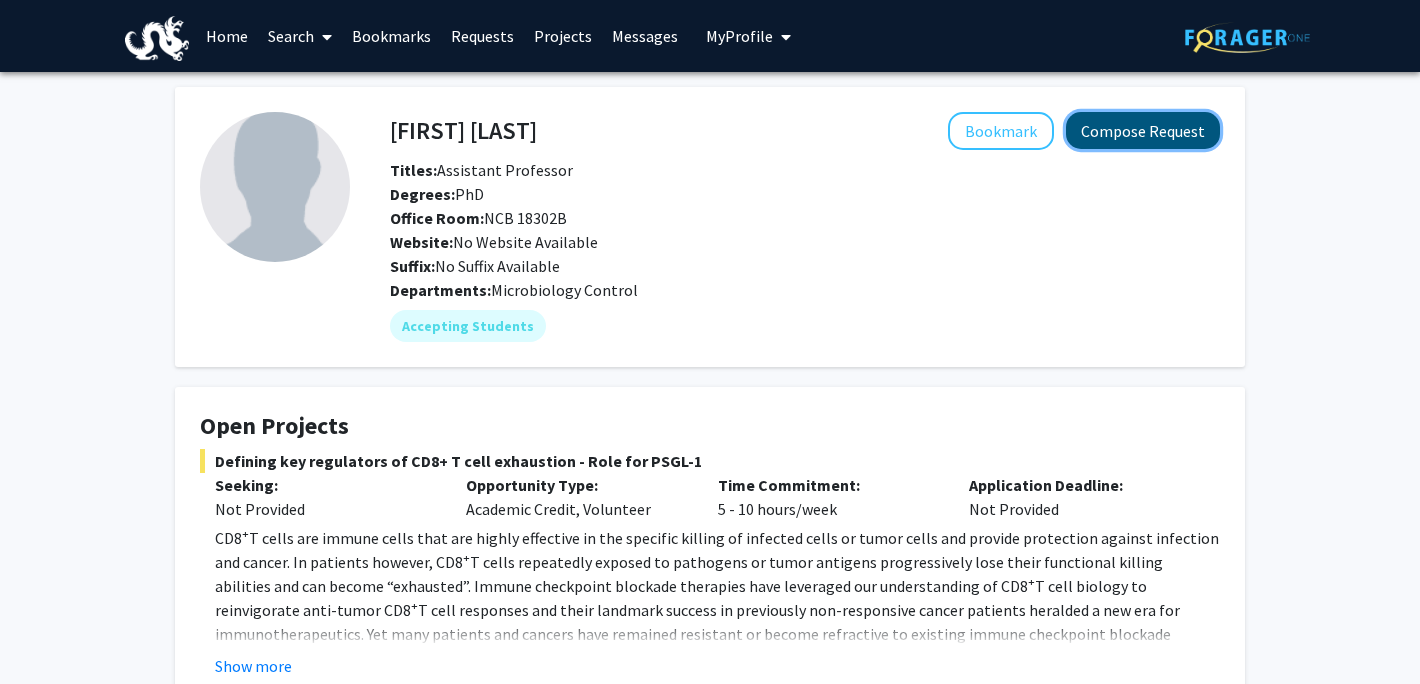 click on "Compose Request" 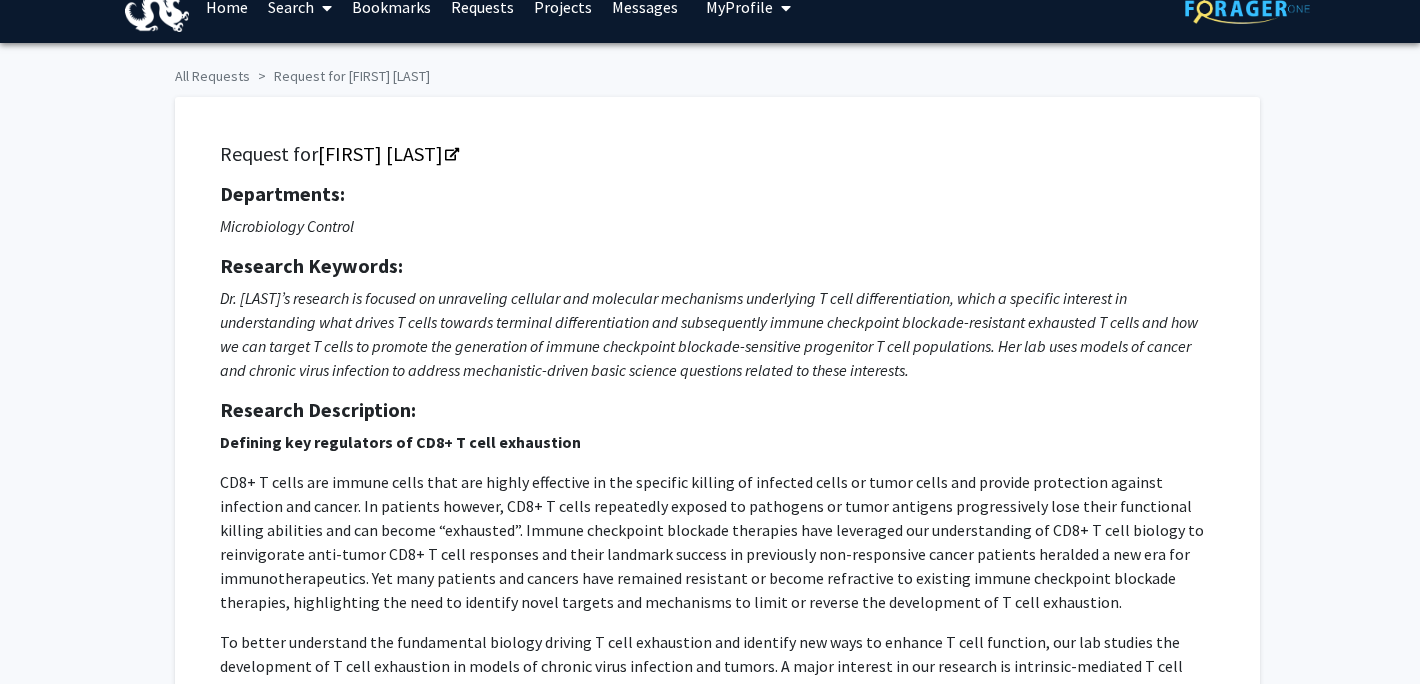 scroll, scrollTop: 0, scrollLeft: 0, axis: both 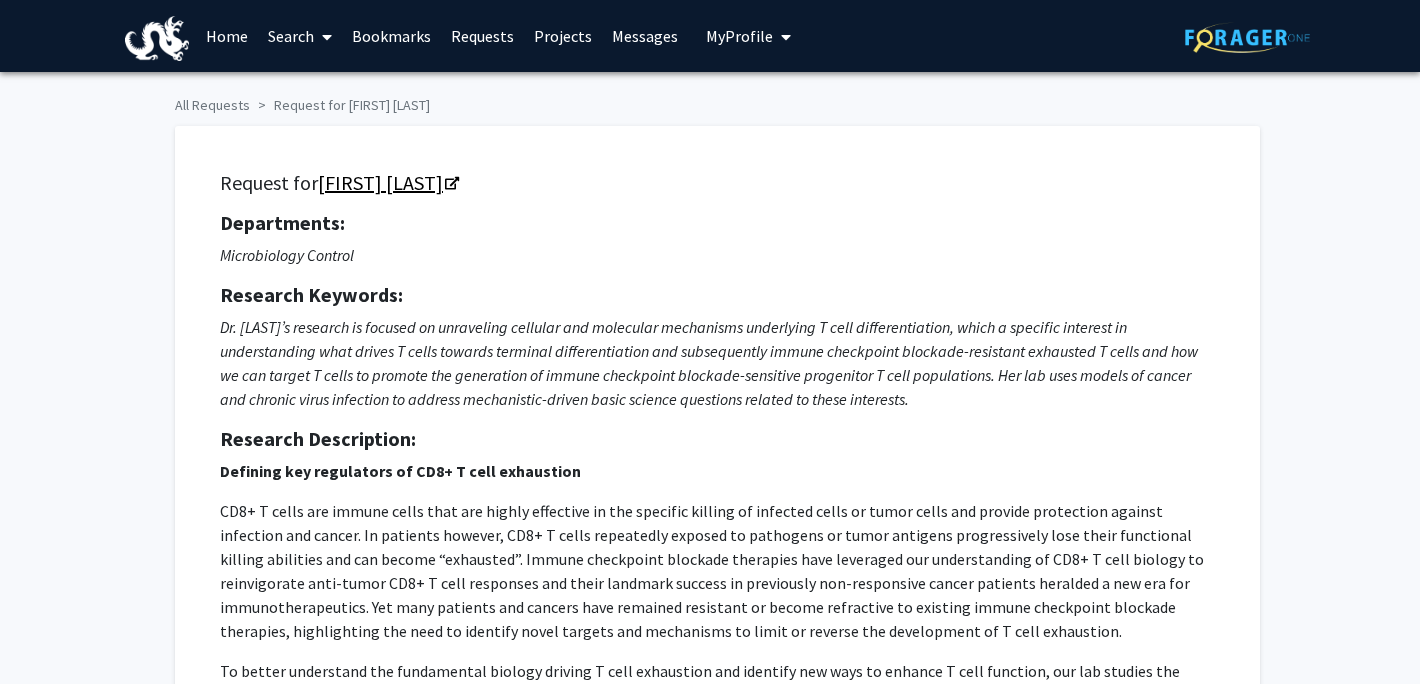 click on "[FIRST] [LAST]" 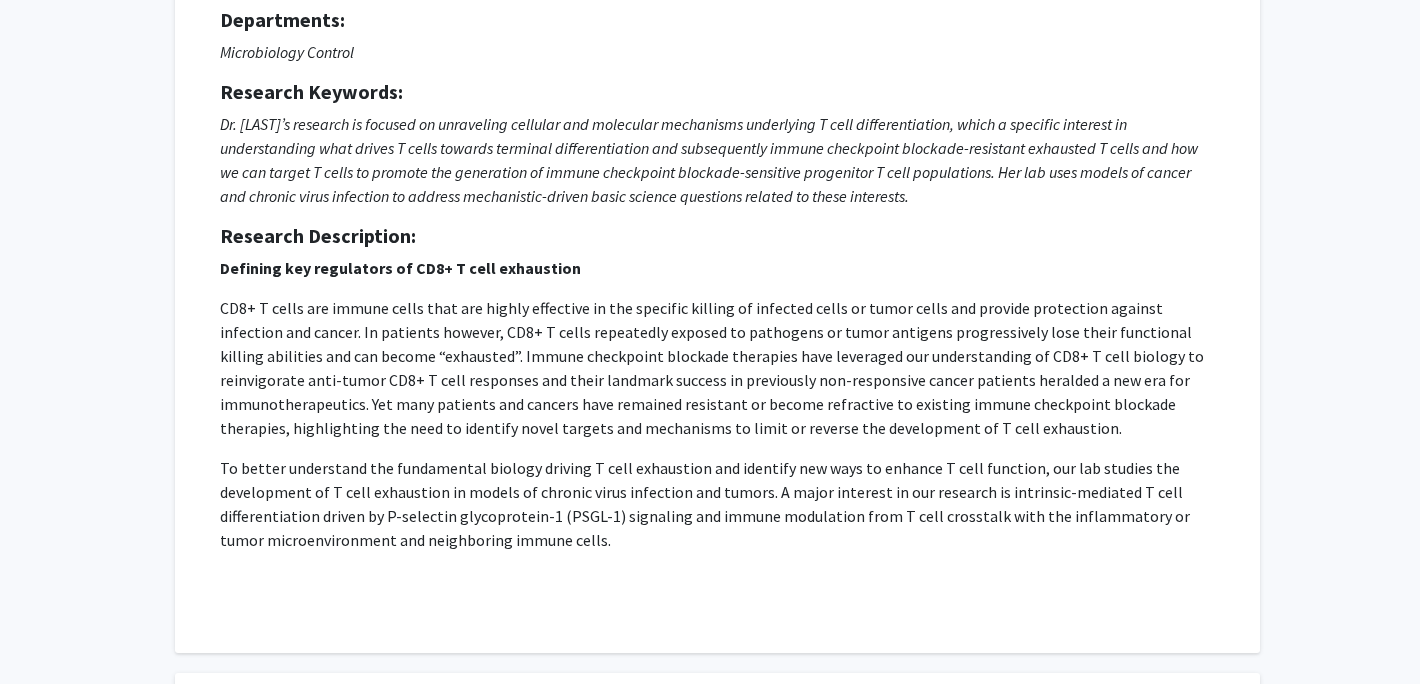 scroll, scrollTop: 206, scrollLeft: 0, axis: vertical 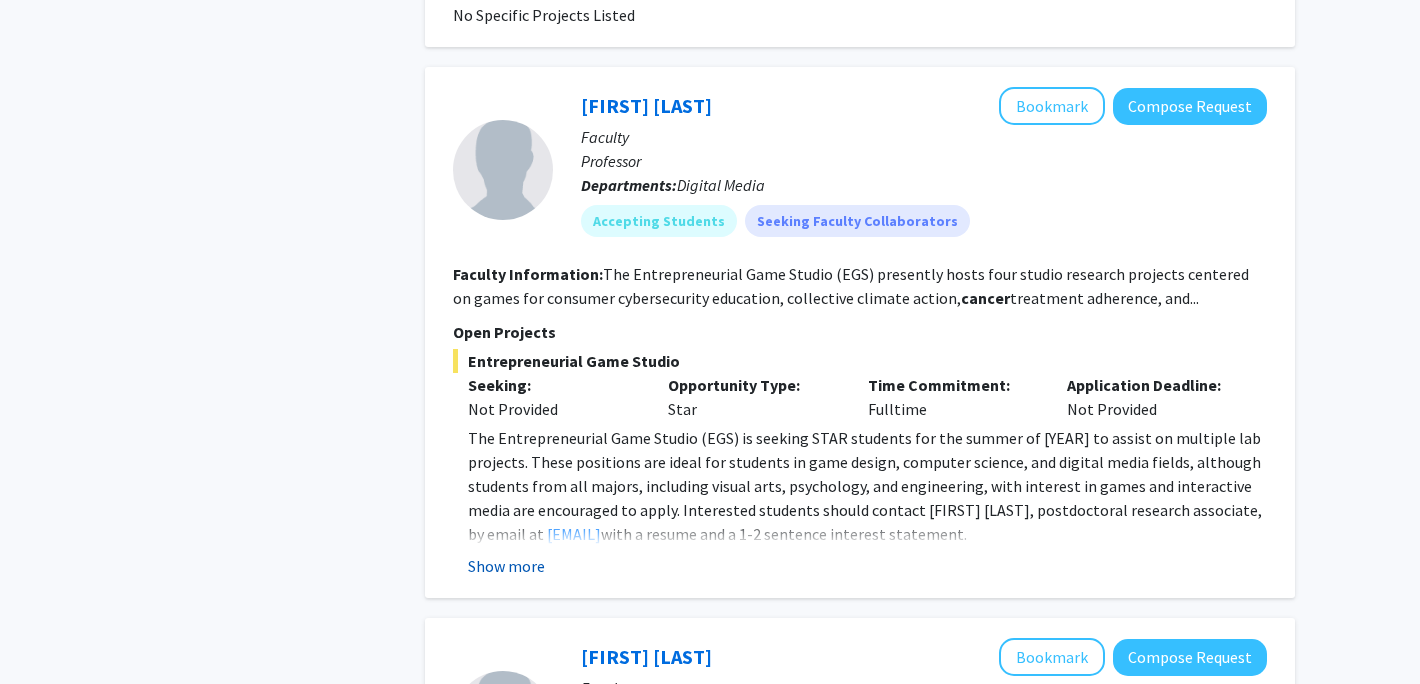 click on "Show more" 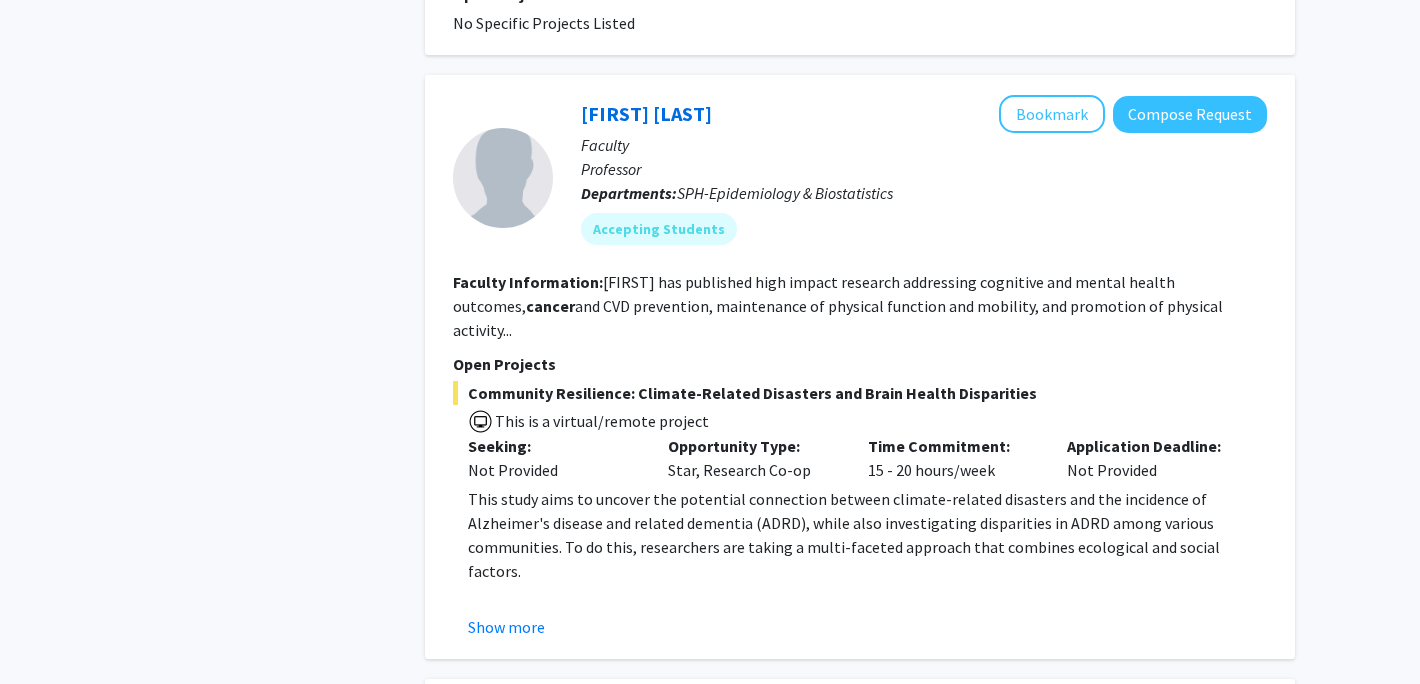 scroll, scrollTop: 4719, scrollLeft: 0, axis: vertical 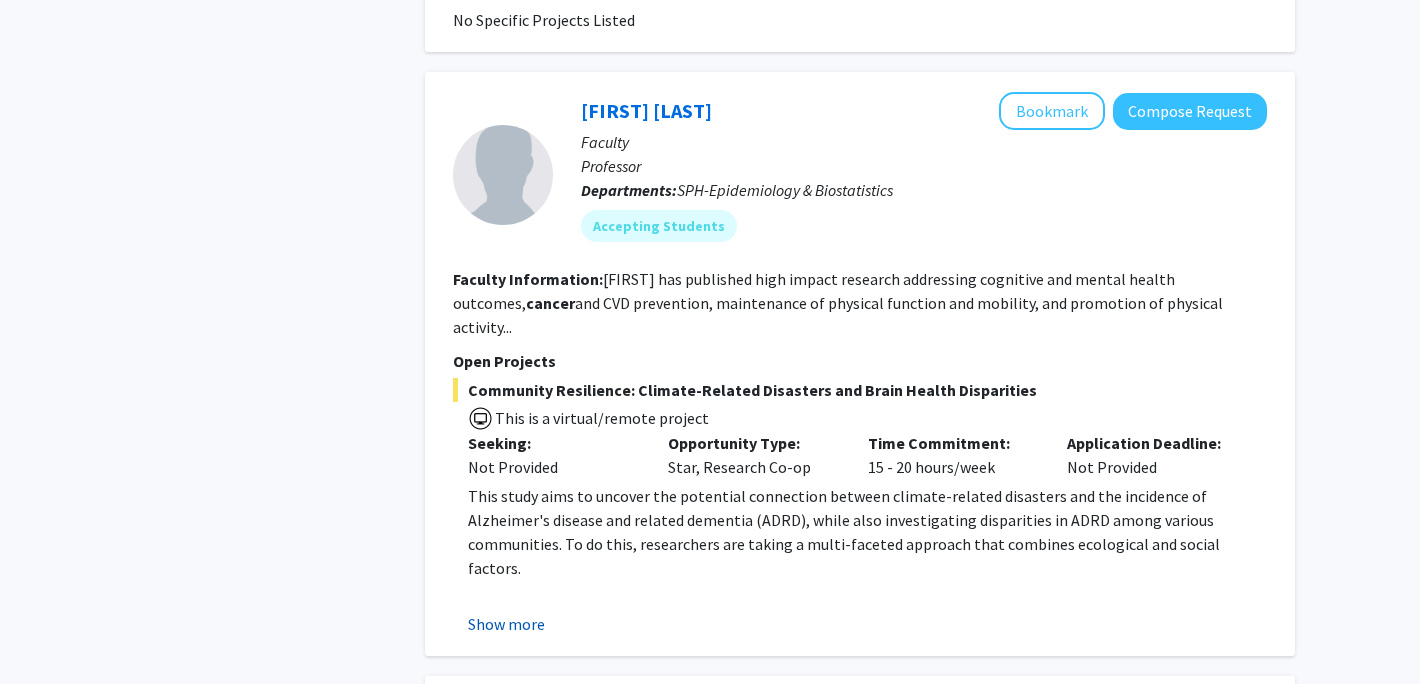 click on "Show more" 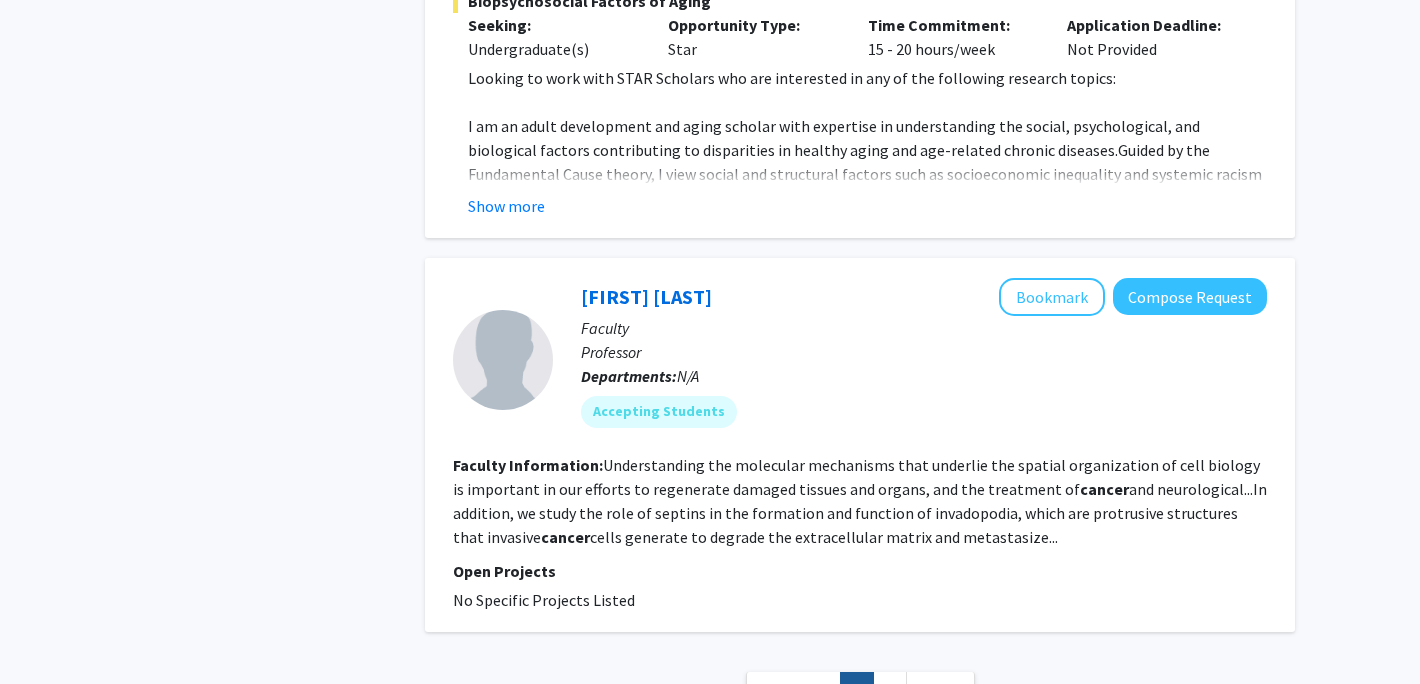 scroll, scrollTop: 6612, scrollLeft: 0, axis: vertical 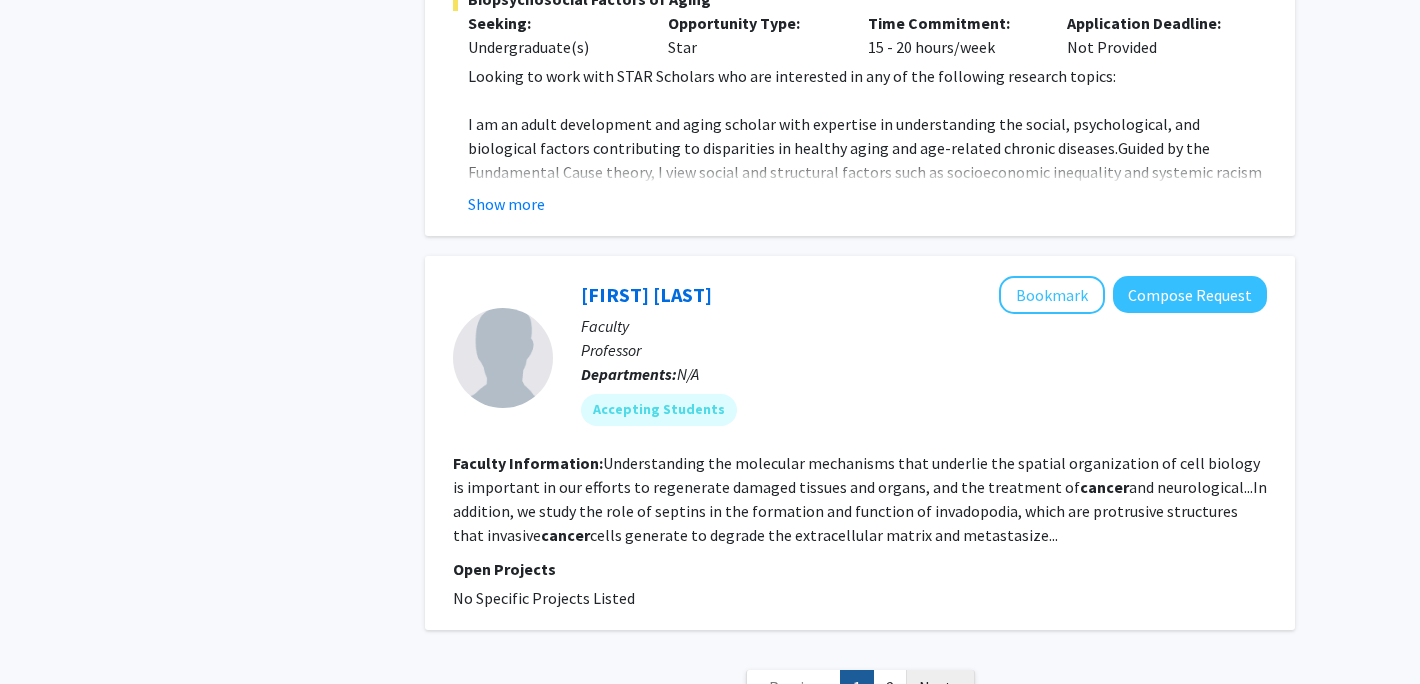 click on "Next »" 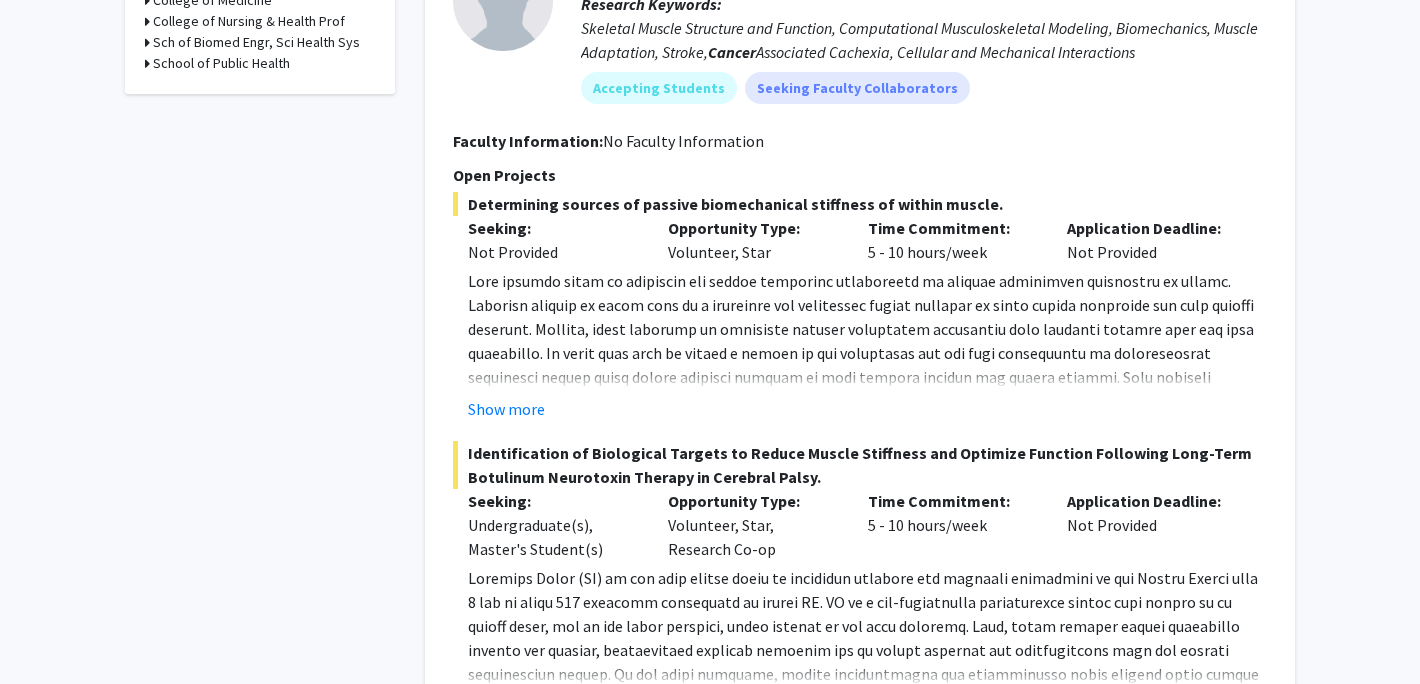 scroll, scrollTop: 735, scrollLeft: 0, axis: vertical 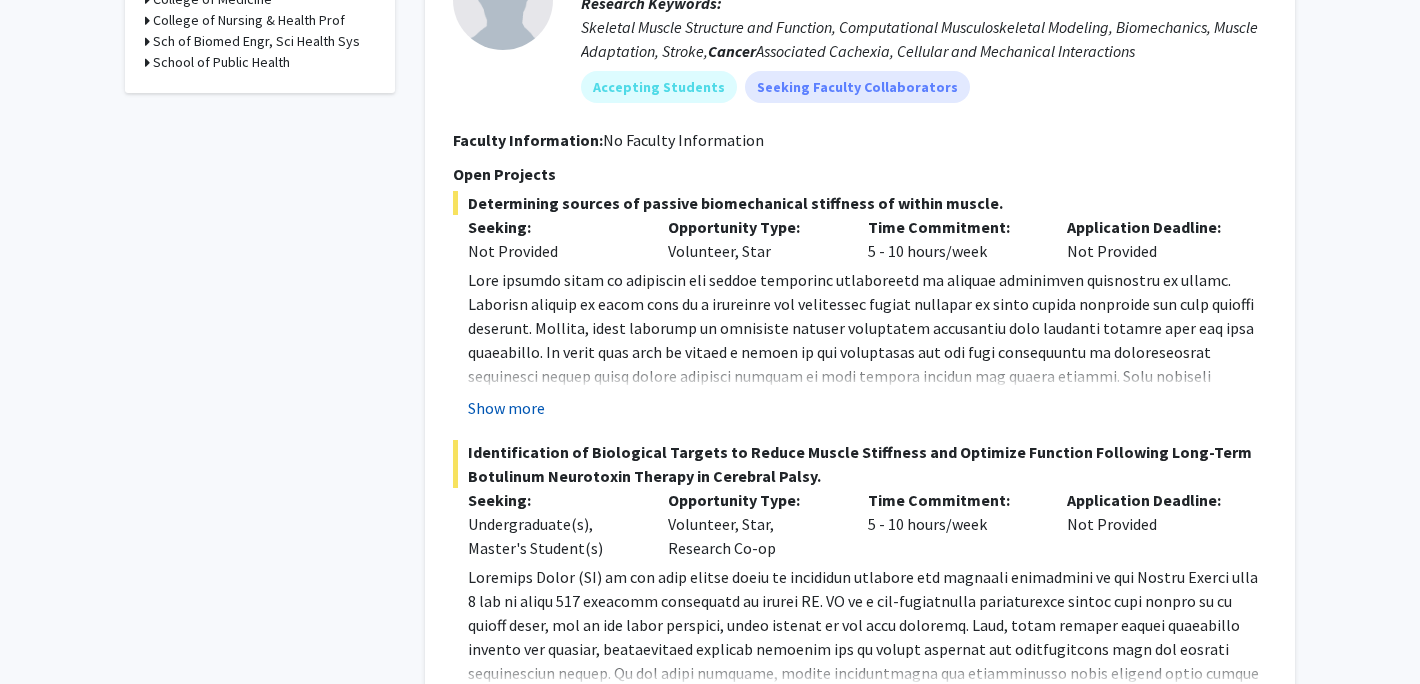 click on "Show more" 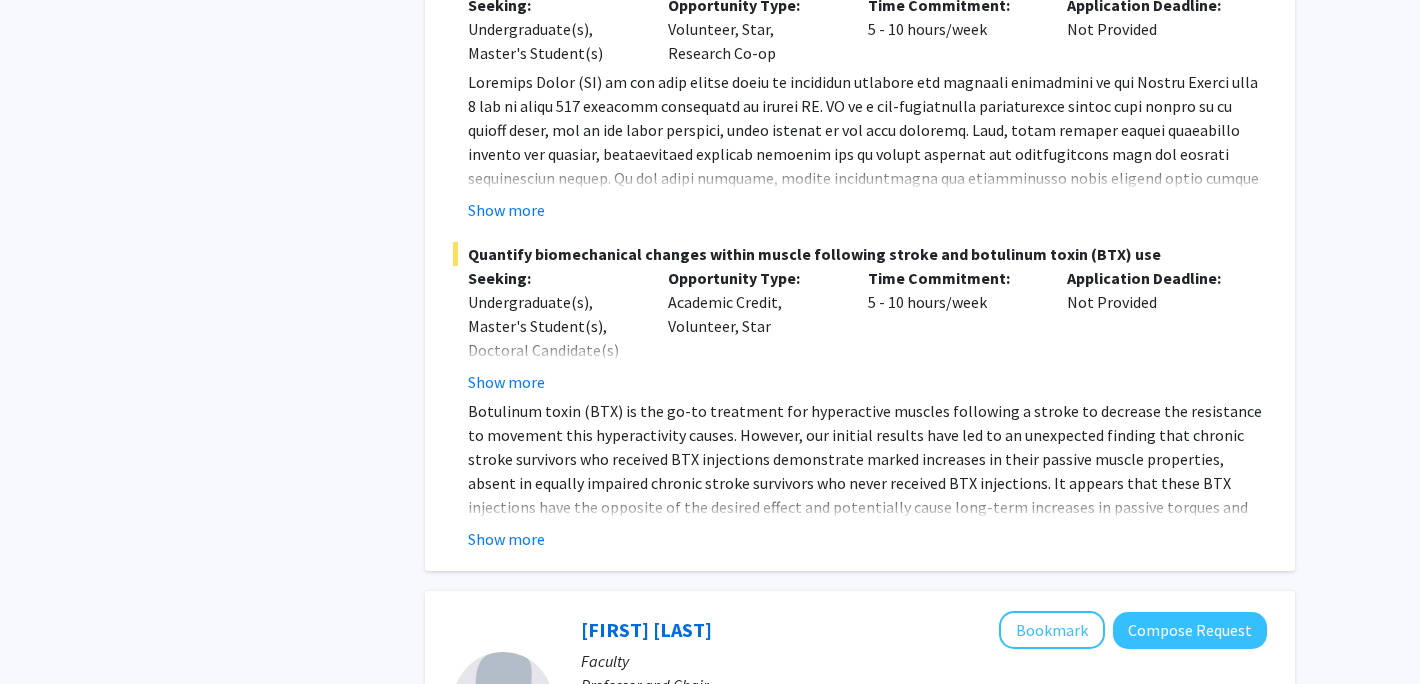 scroll, scrollTop: 1555, scrollLeft: 0, axis: vertical 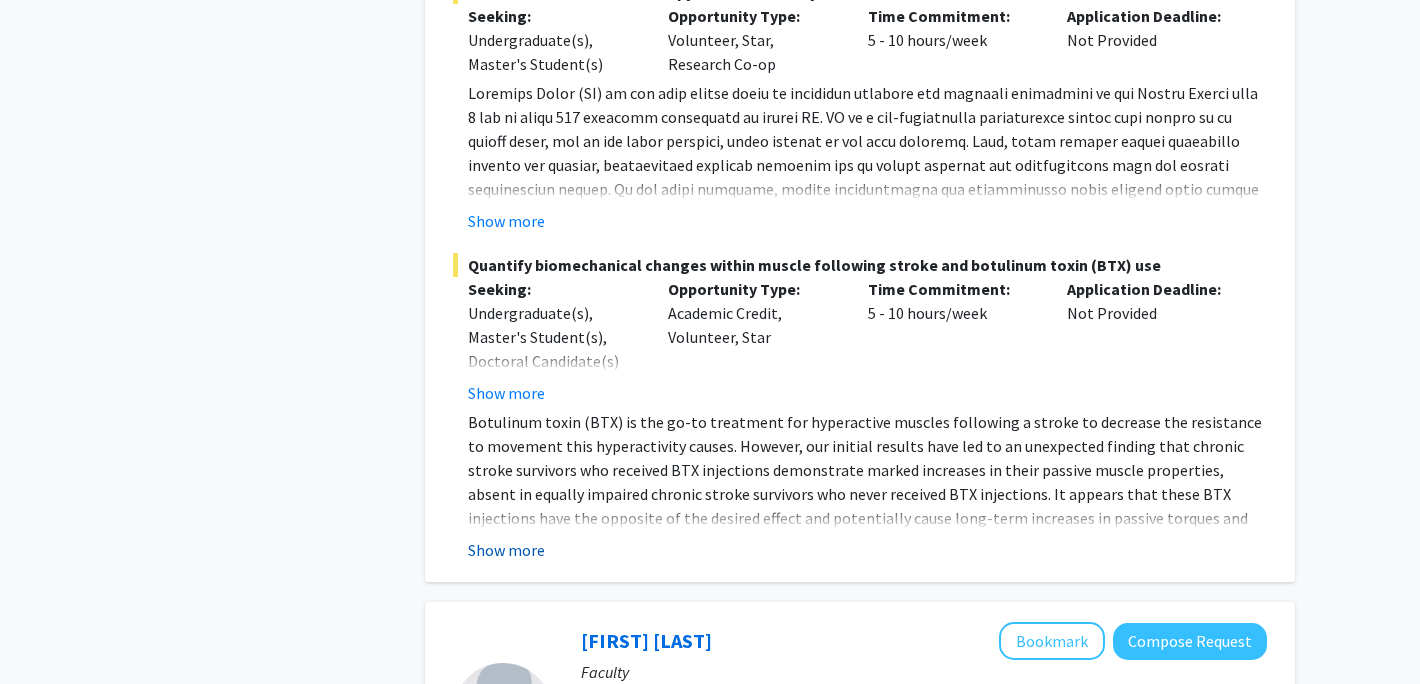 click on "Show more" 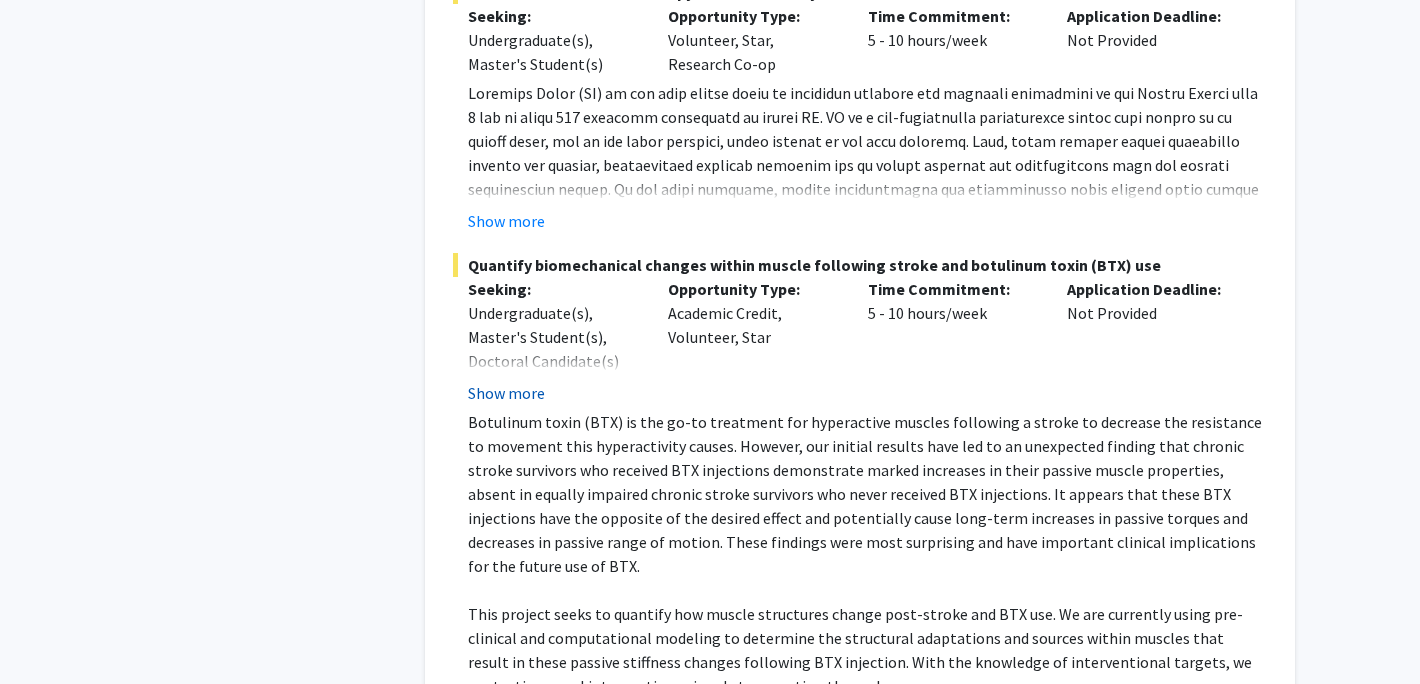 click on "Show more" 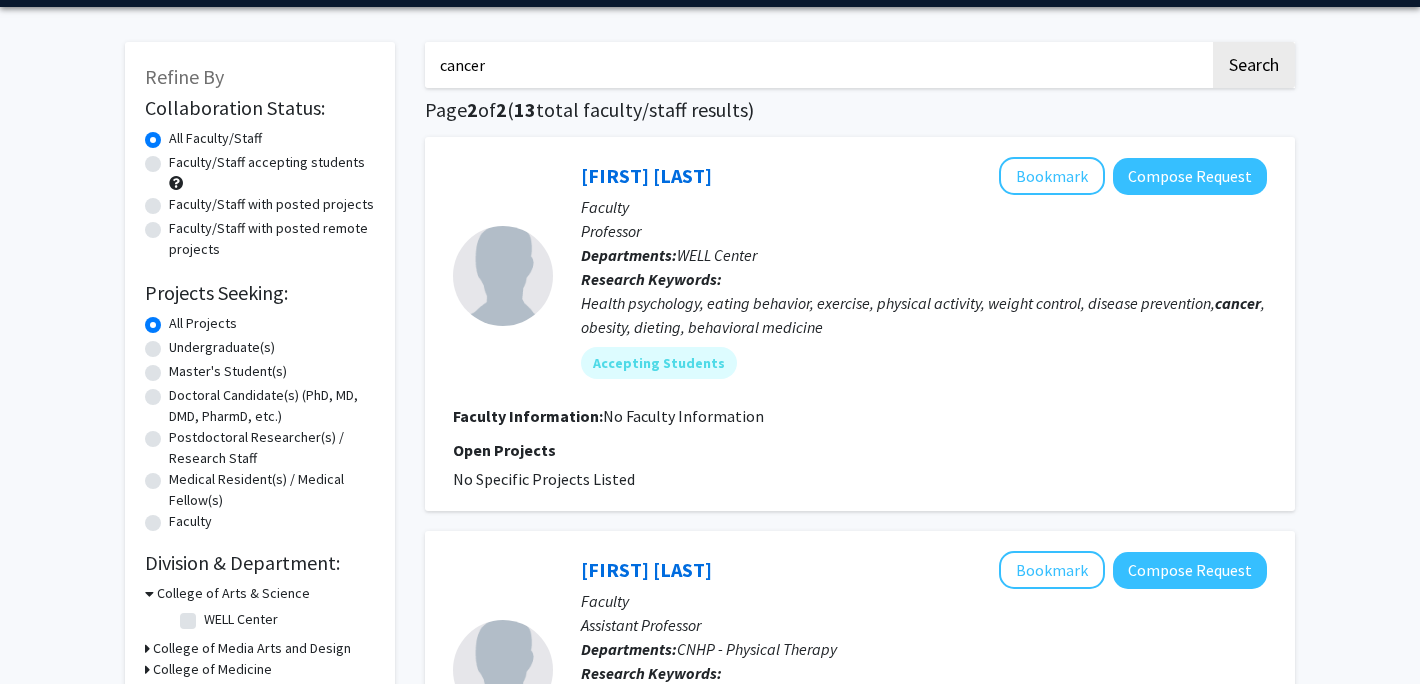 scroll, scrollTop: 194, scrollLeft: 0, axis: vertical 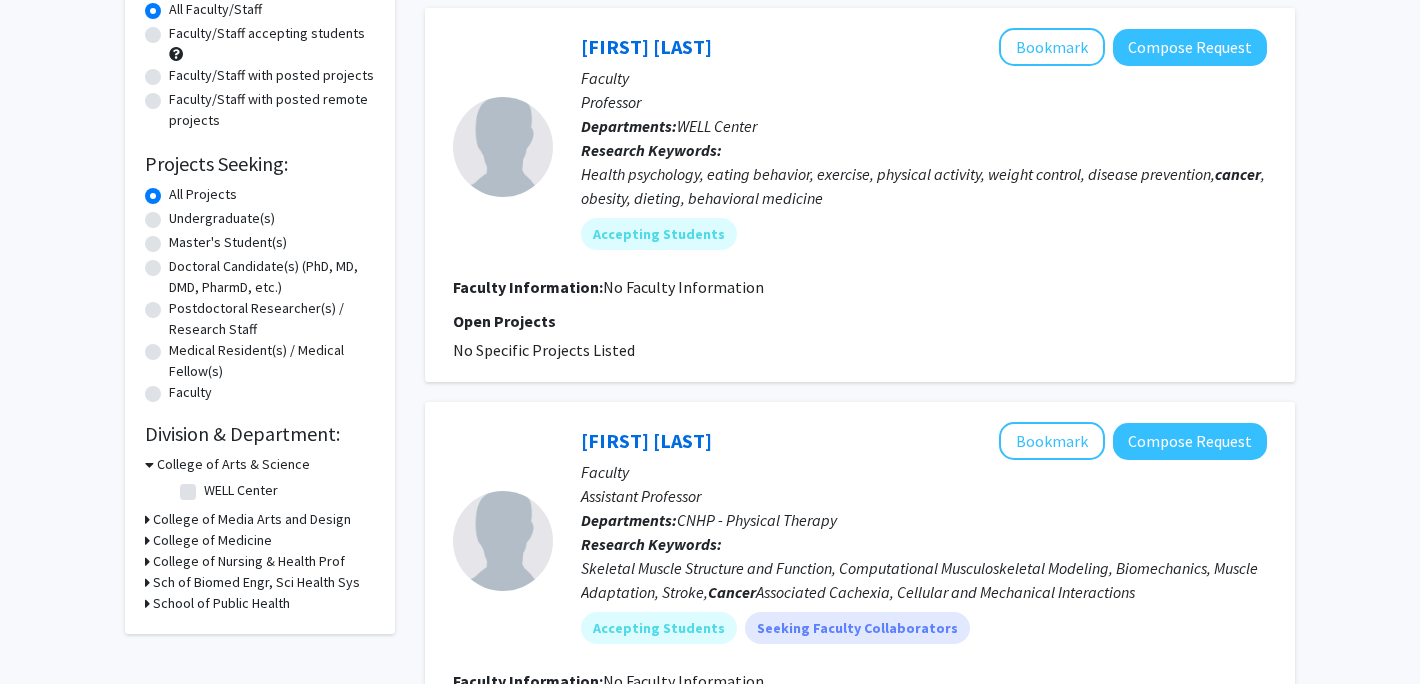 click on "College of Media Arts and Design" at bounding box center (252, 519) 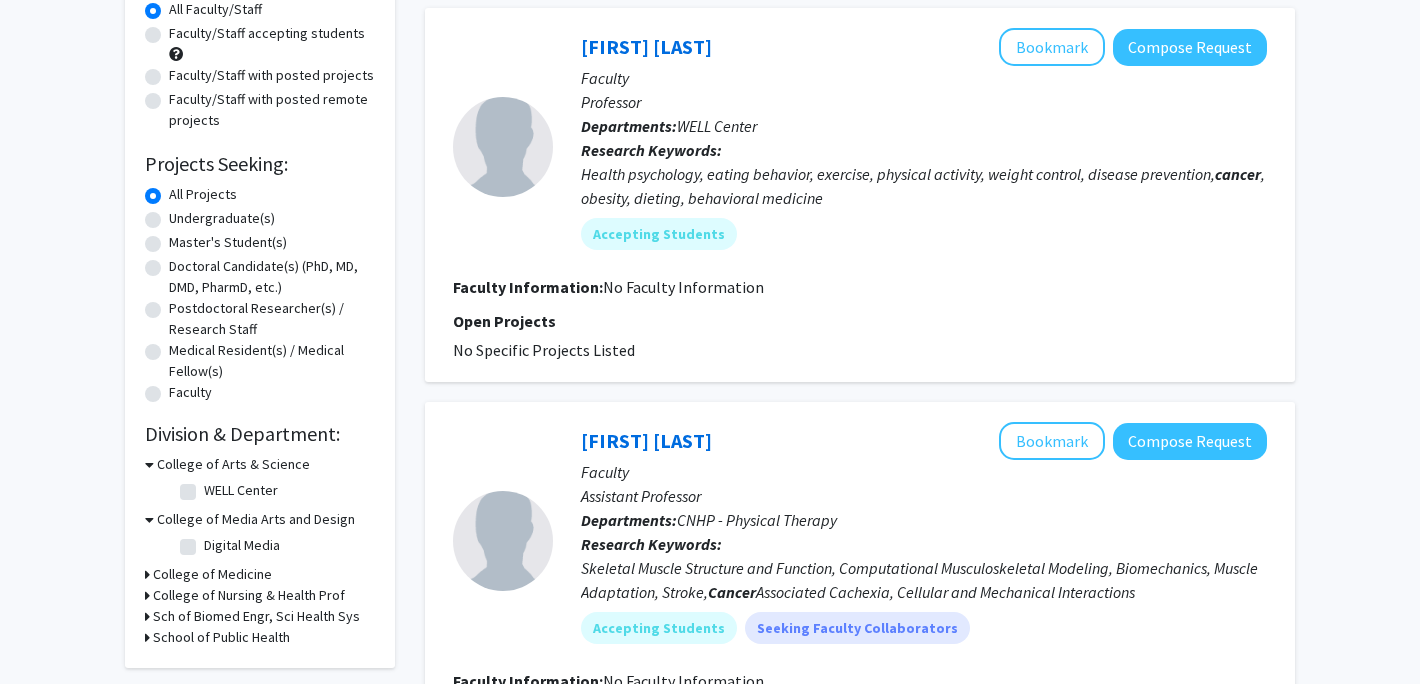 scroll, scrollTop: 0, scrollLeft: 0, axis: both 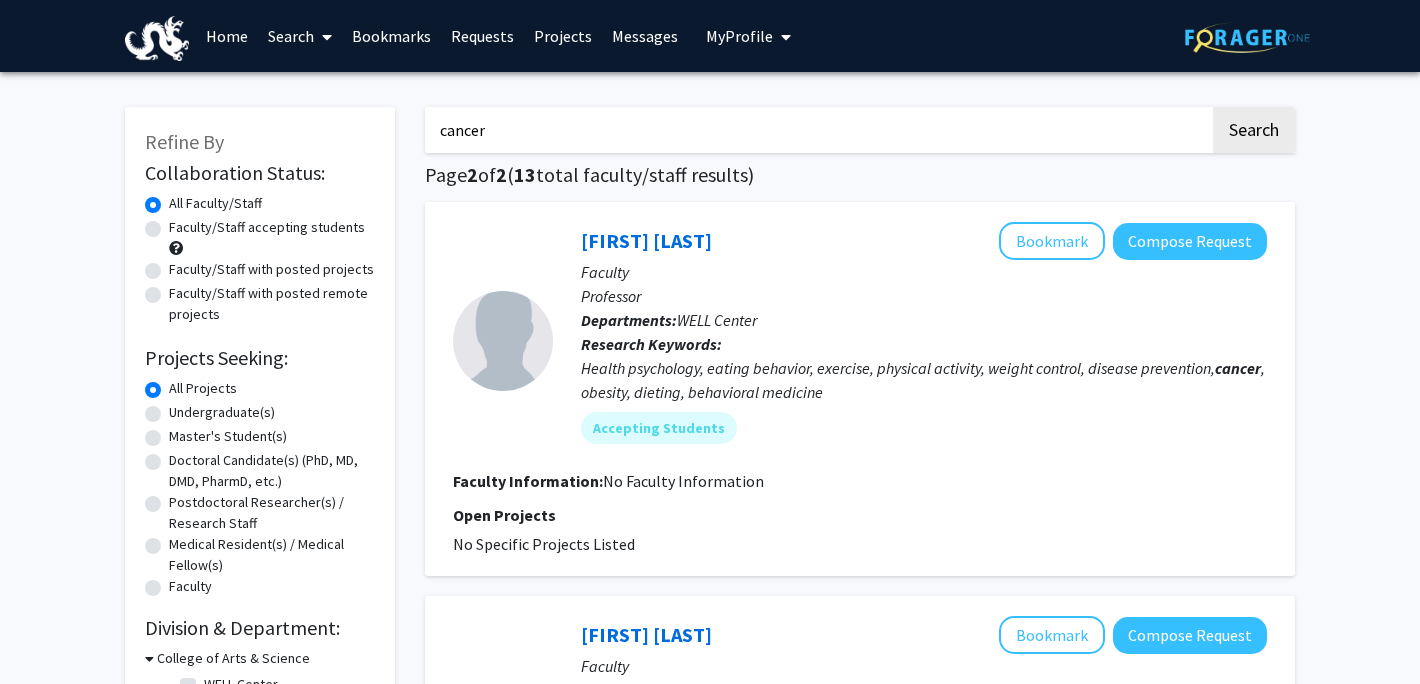 drag, startPoint x: 1134, startPoint y: 131, endPoint x: 447, endPoint y: 121, distance: 687.07275 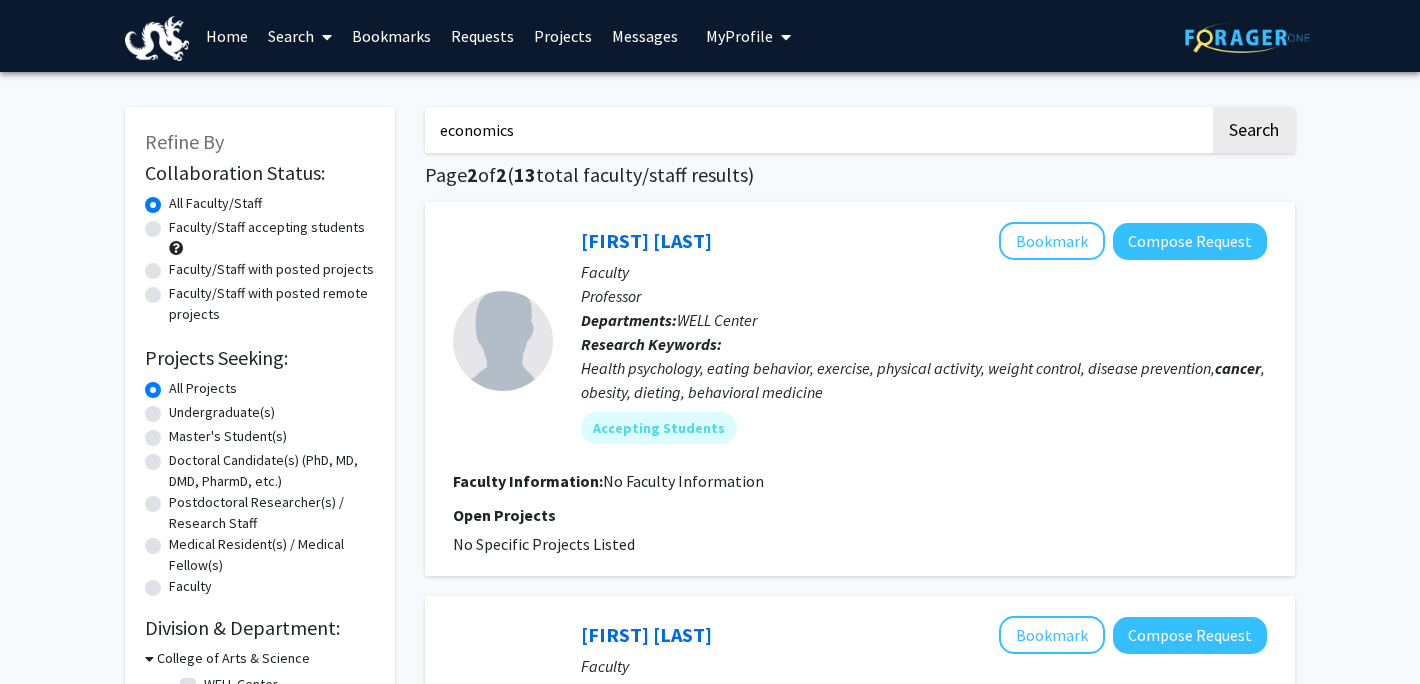 type on "economics" 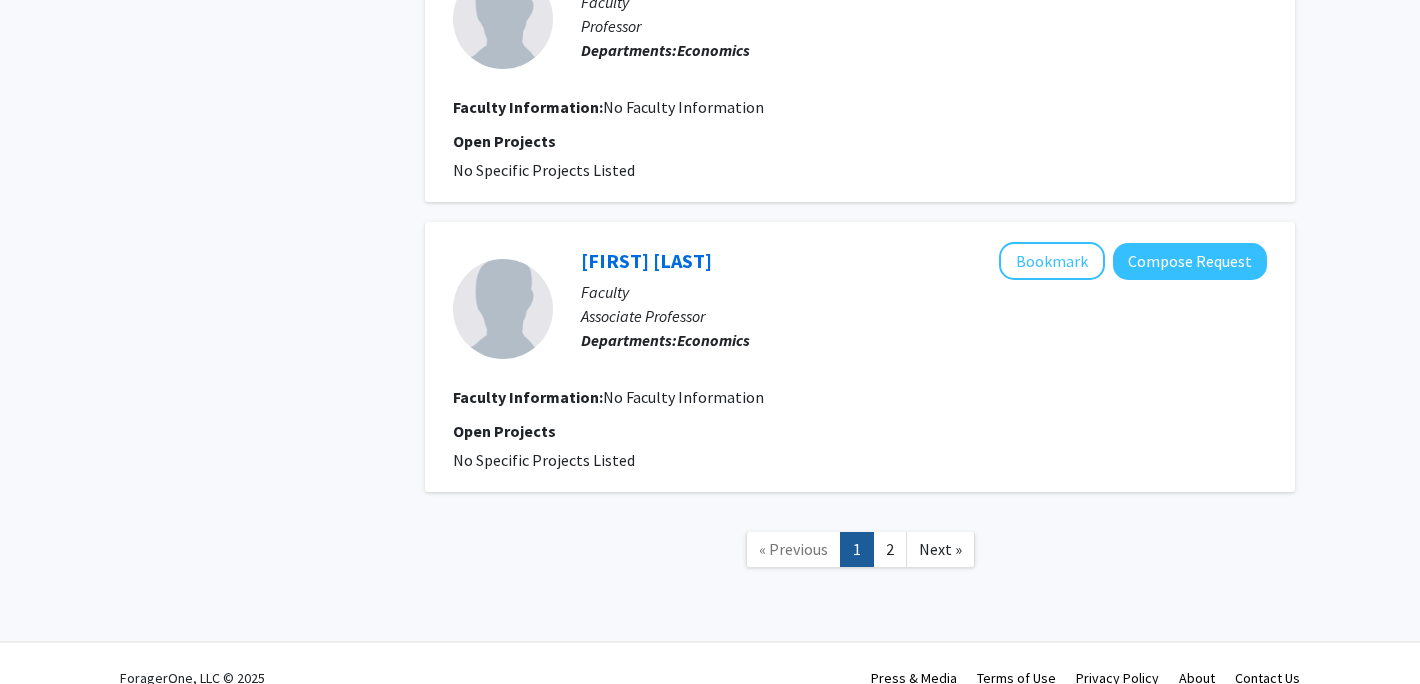 scroll, scrollTop: 2787, scrollLeft: 0, axis: vertical 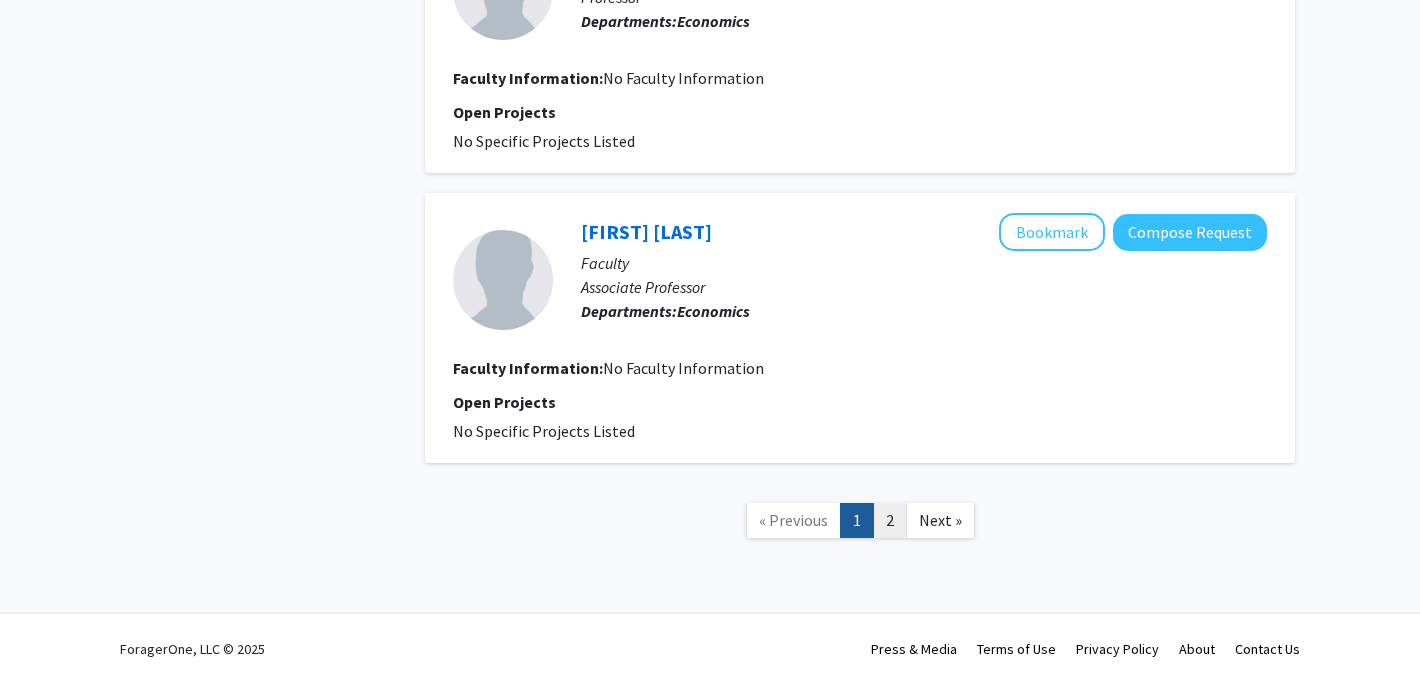click on "2" 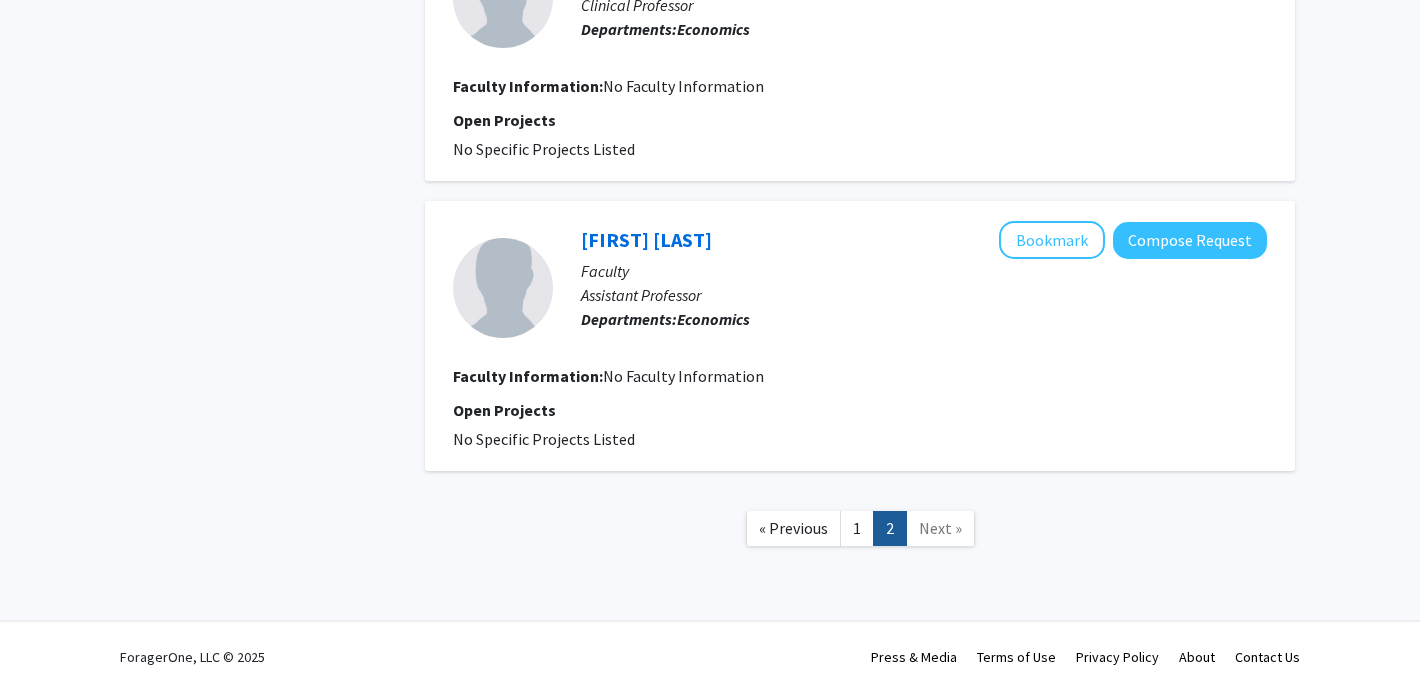 scroll, scrollTop: 2618, scrollLeft: 0, axis: vertical 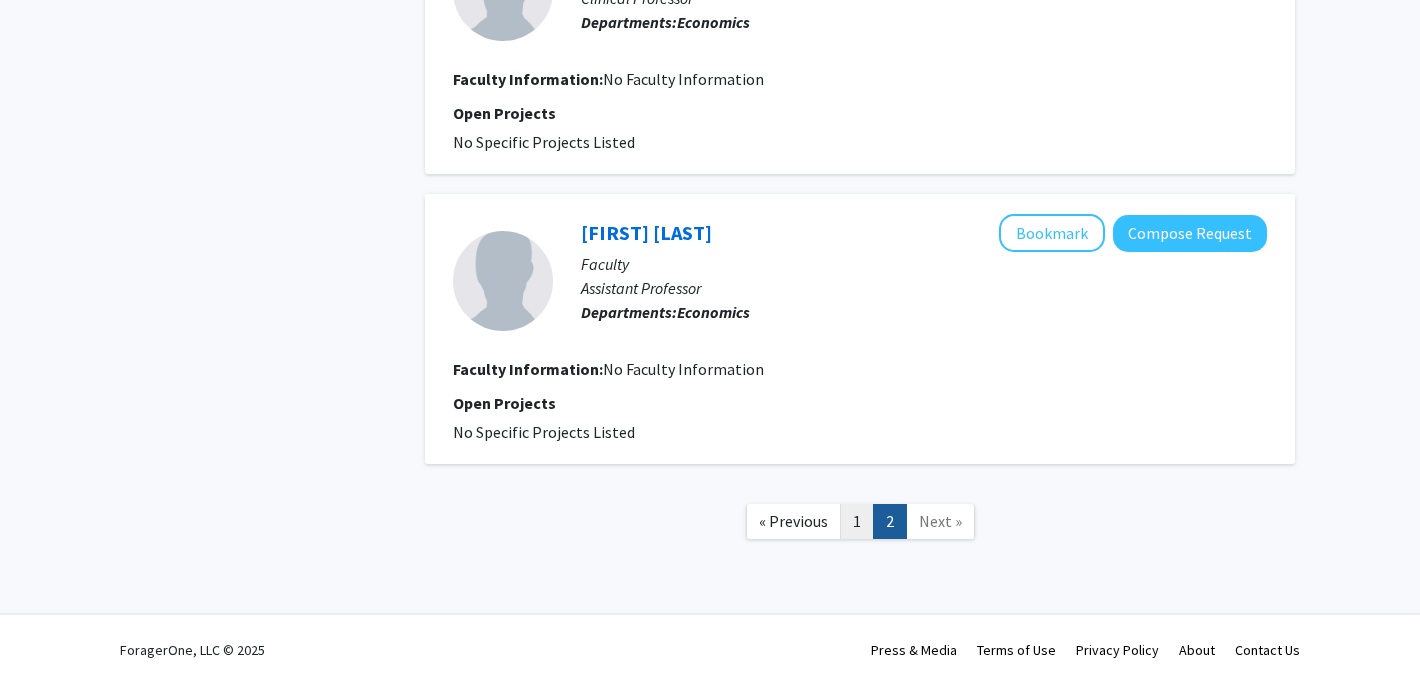 click on "1" 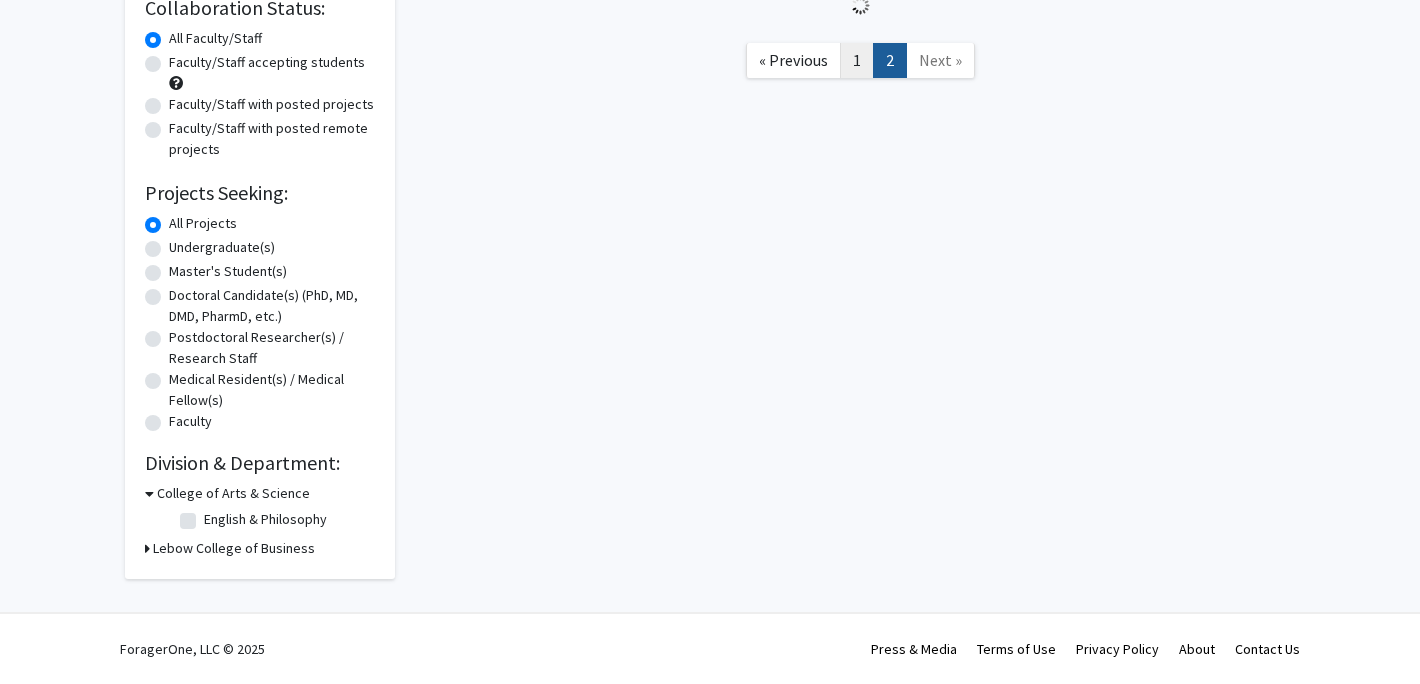 scroll, scrollTop: 0, scrollLeft: 0, axis: both 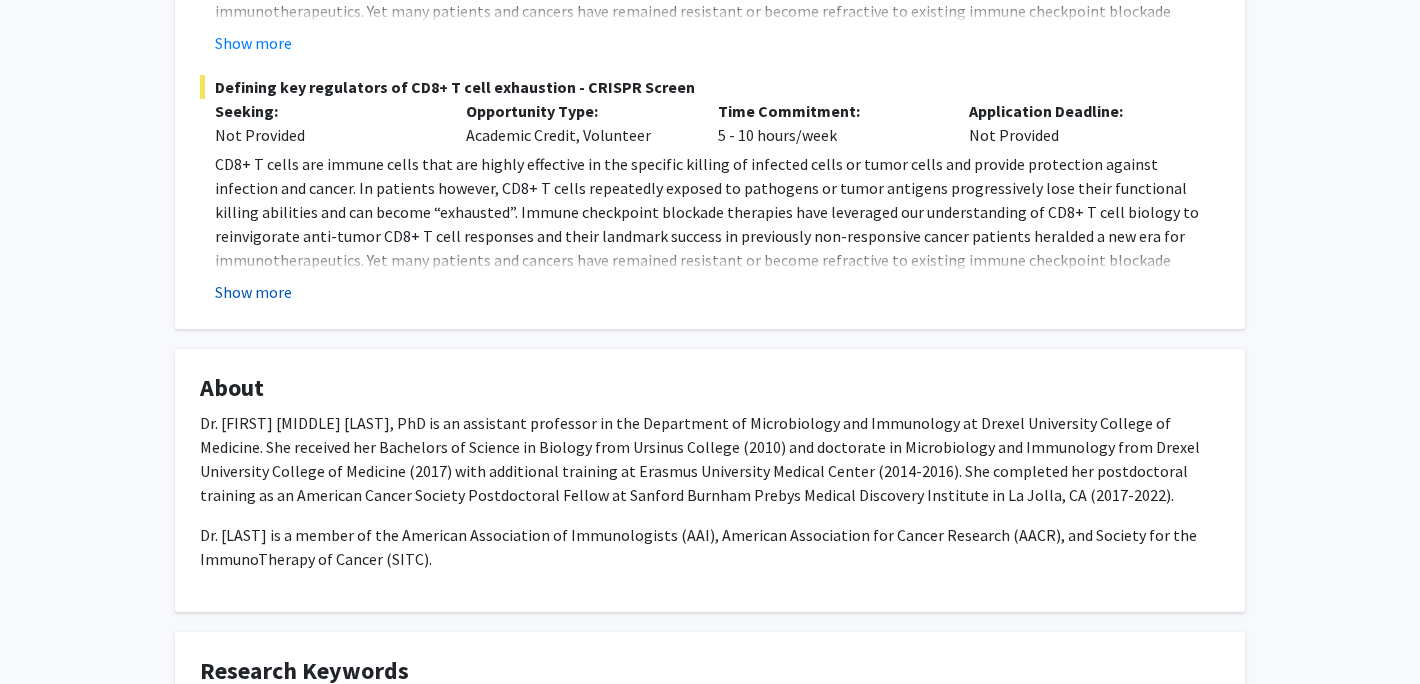 click on "Show more" 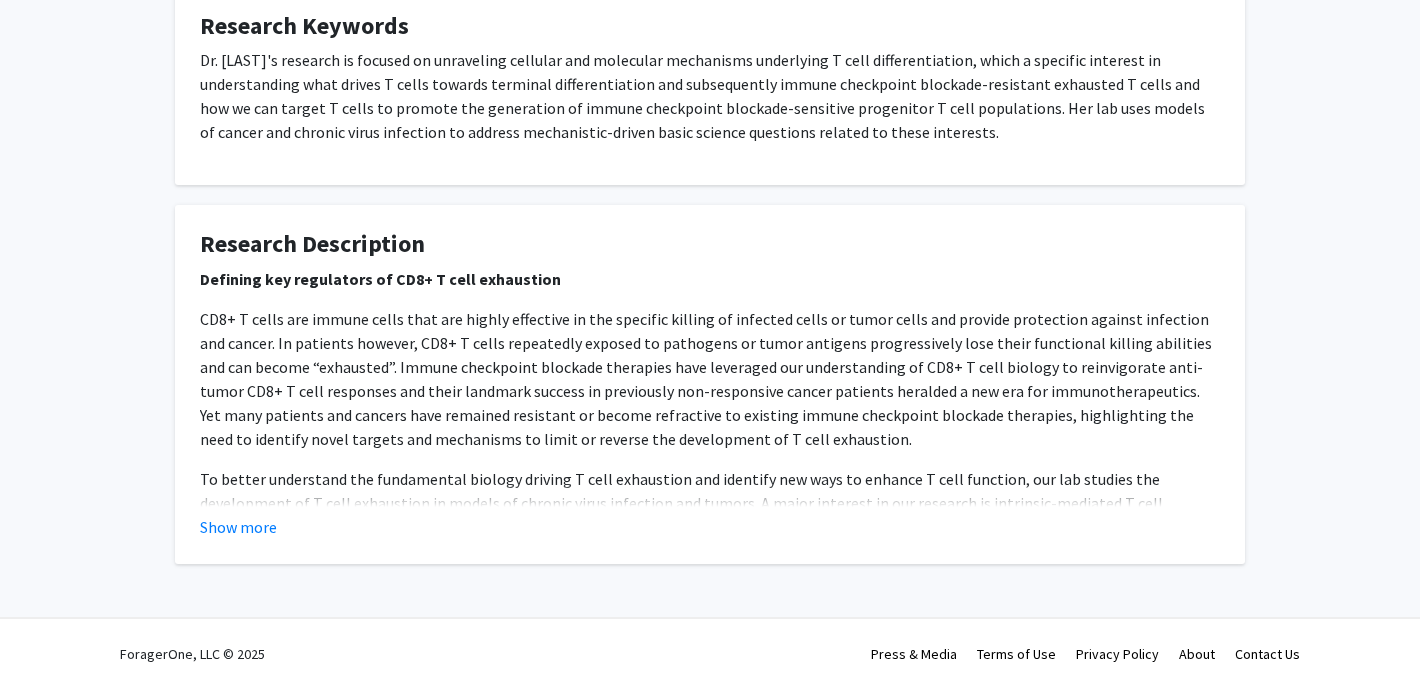 scroll, scrollTop: 1465, scrollLeft: 0, axis: vertical 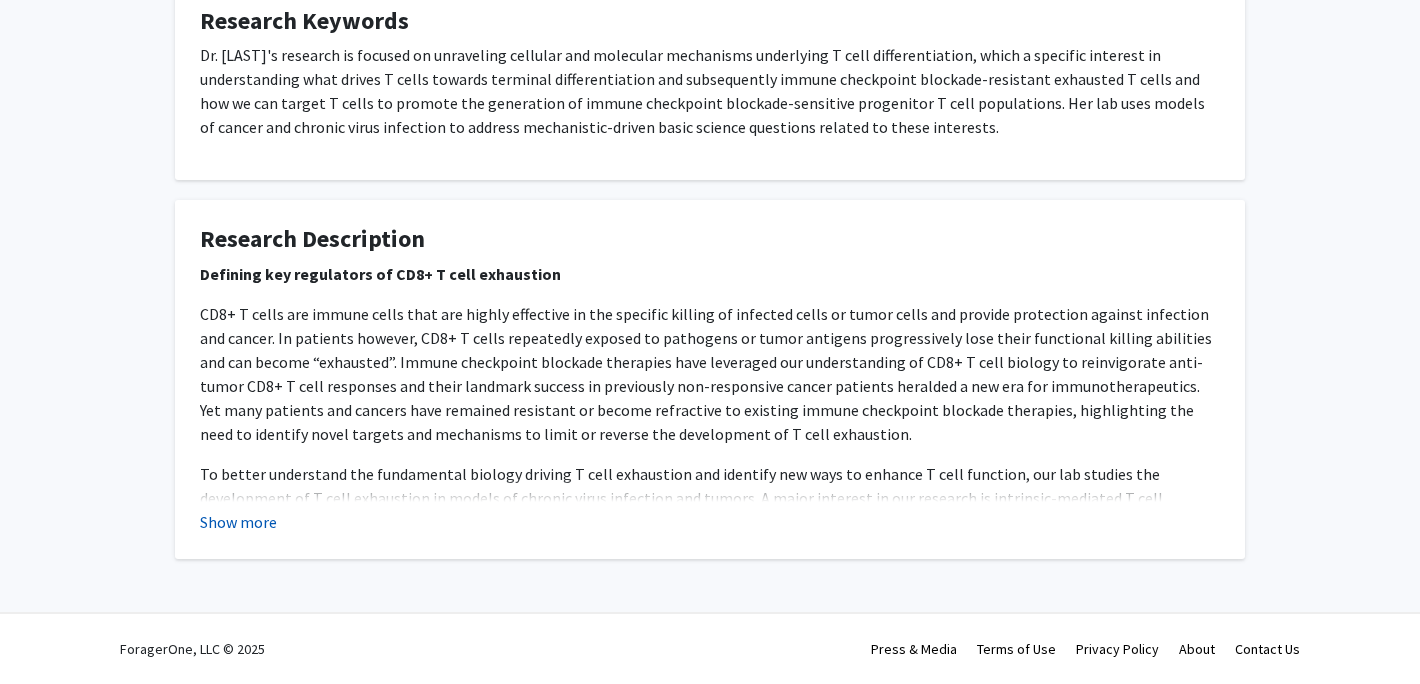 click on "Show more" 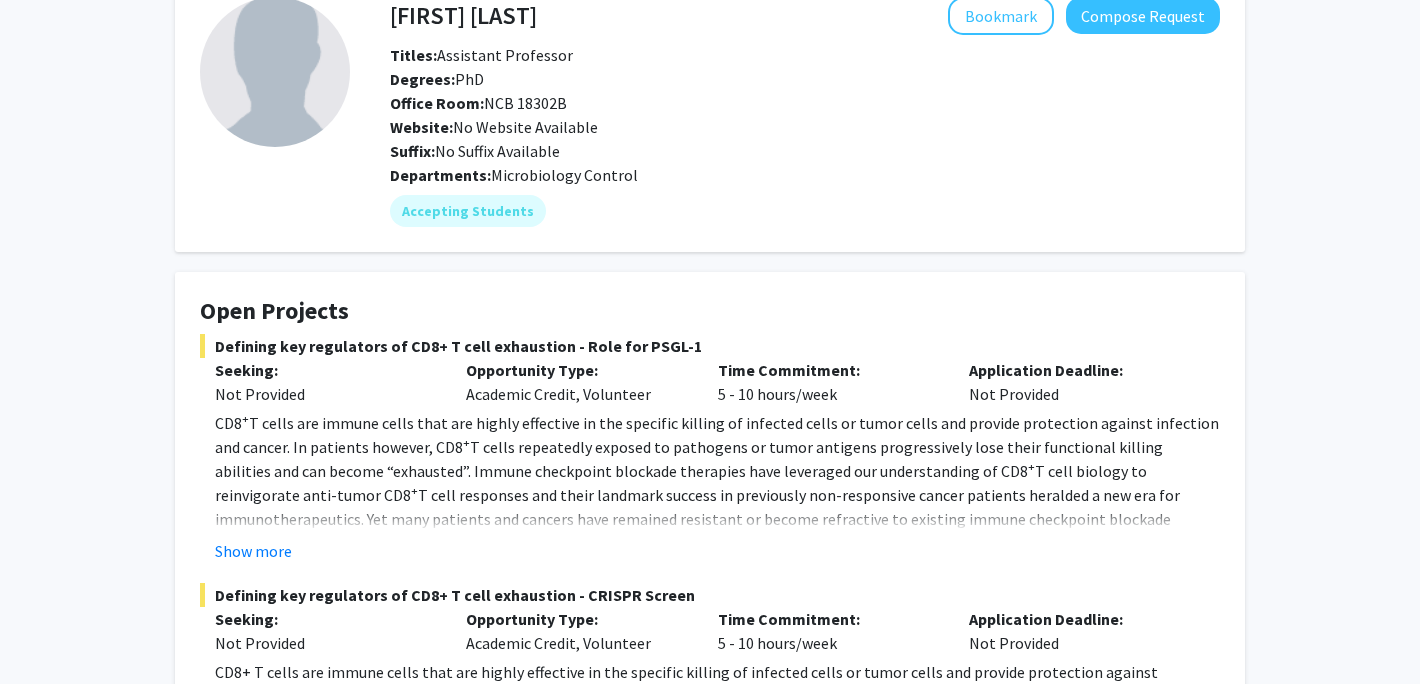 scroll, scrollTop: 0, scrollLeft: 0, axis: both 